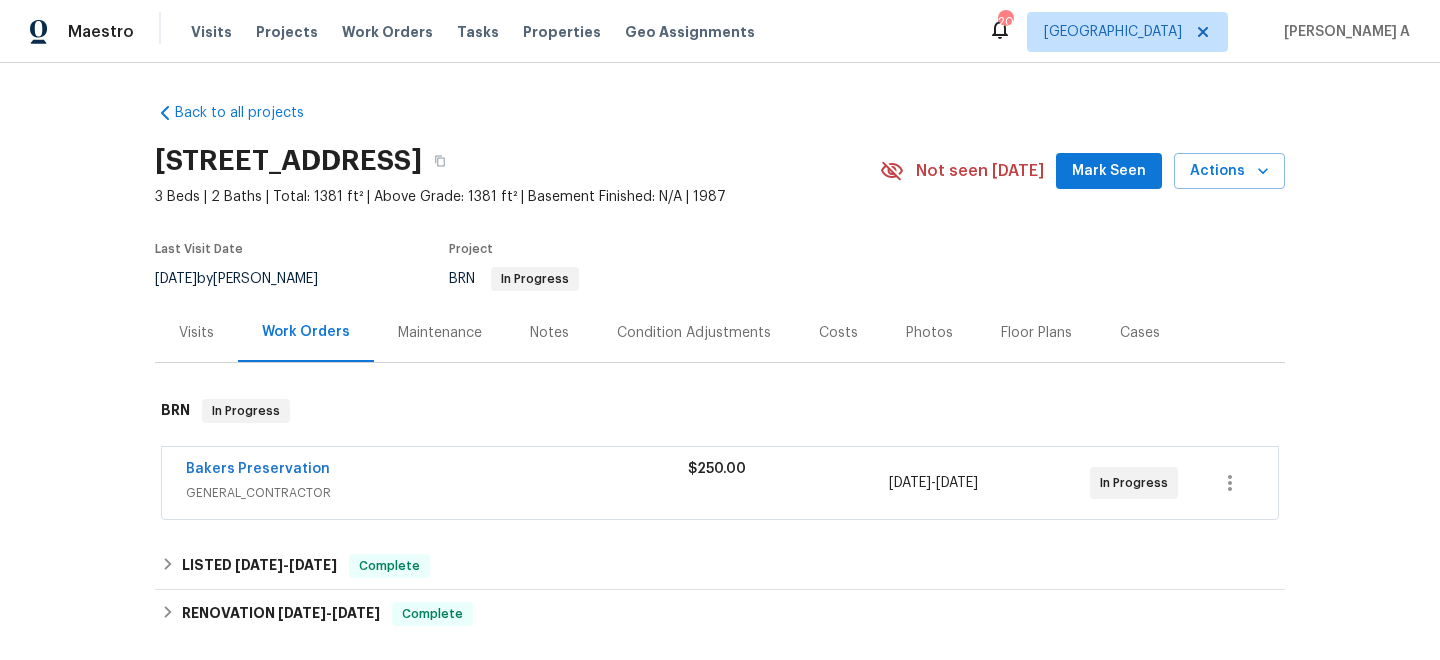 scroll, scrollTop: 0, scrollLeft: 0, axis: both 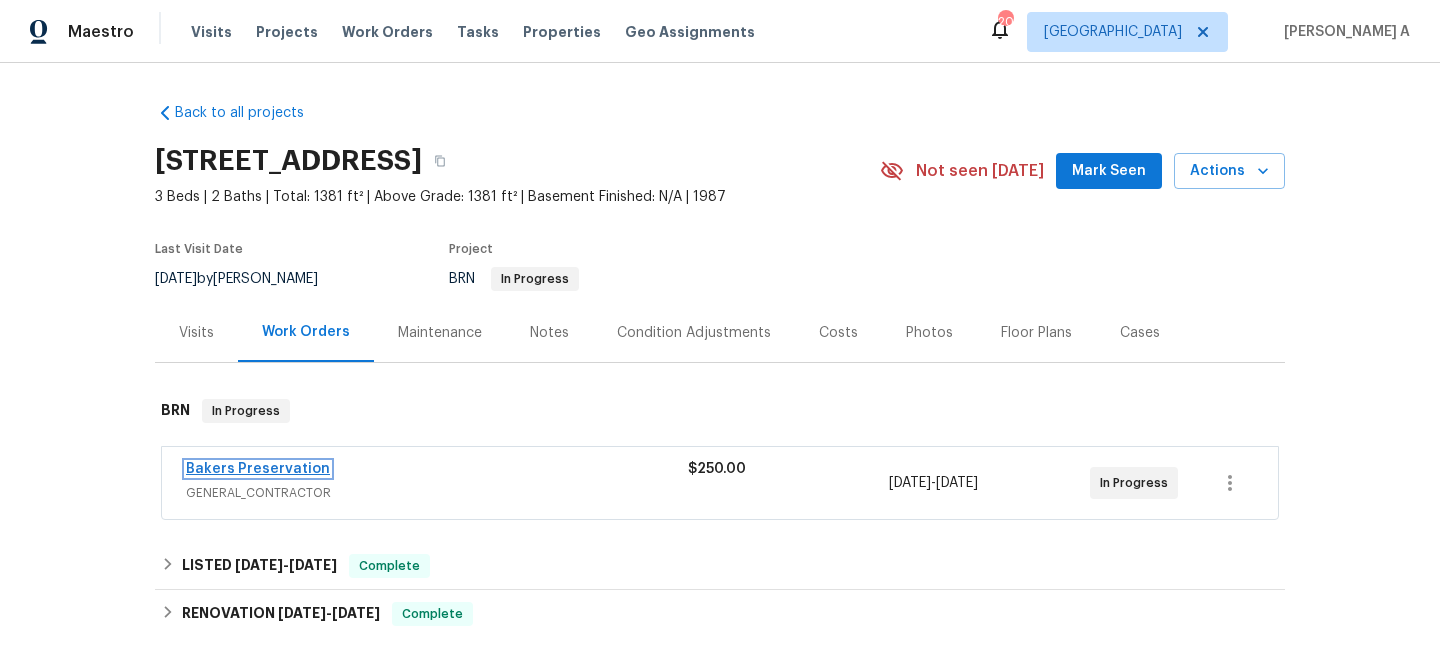 click on "Bakers Preservation" at bounding box center [258, 469] 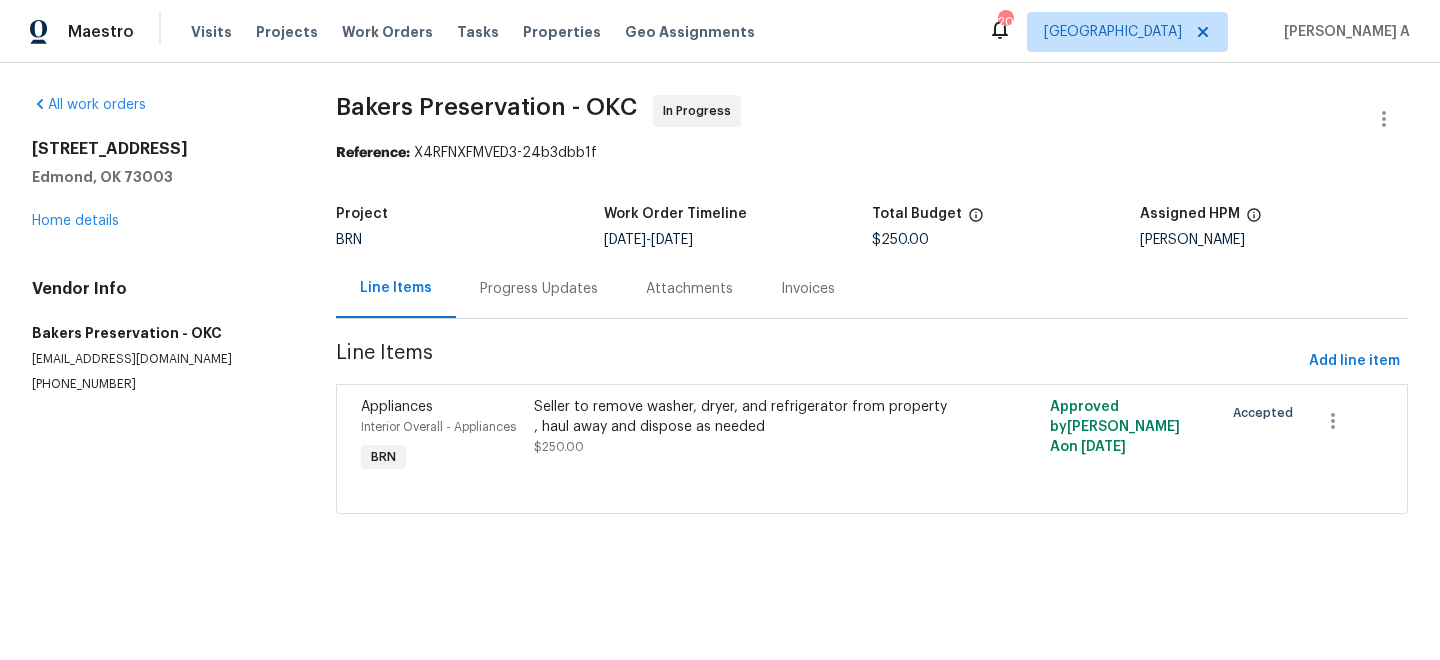 click on "(405) 437-9967" at bounding box center [160, 384] 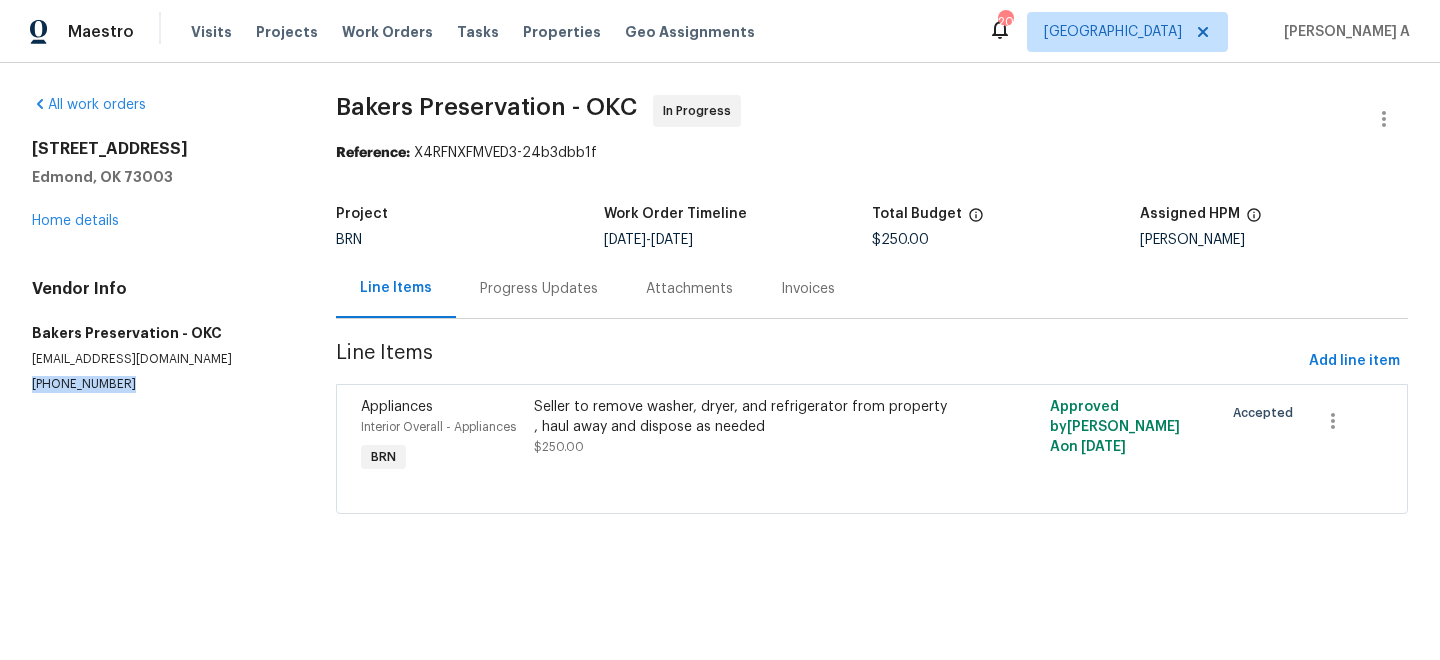 click on "(405) 437-9967" at bounding box center [160, 384] 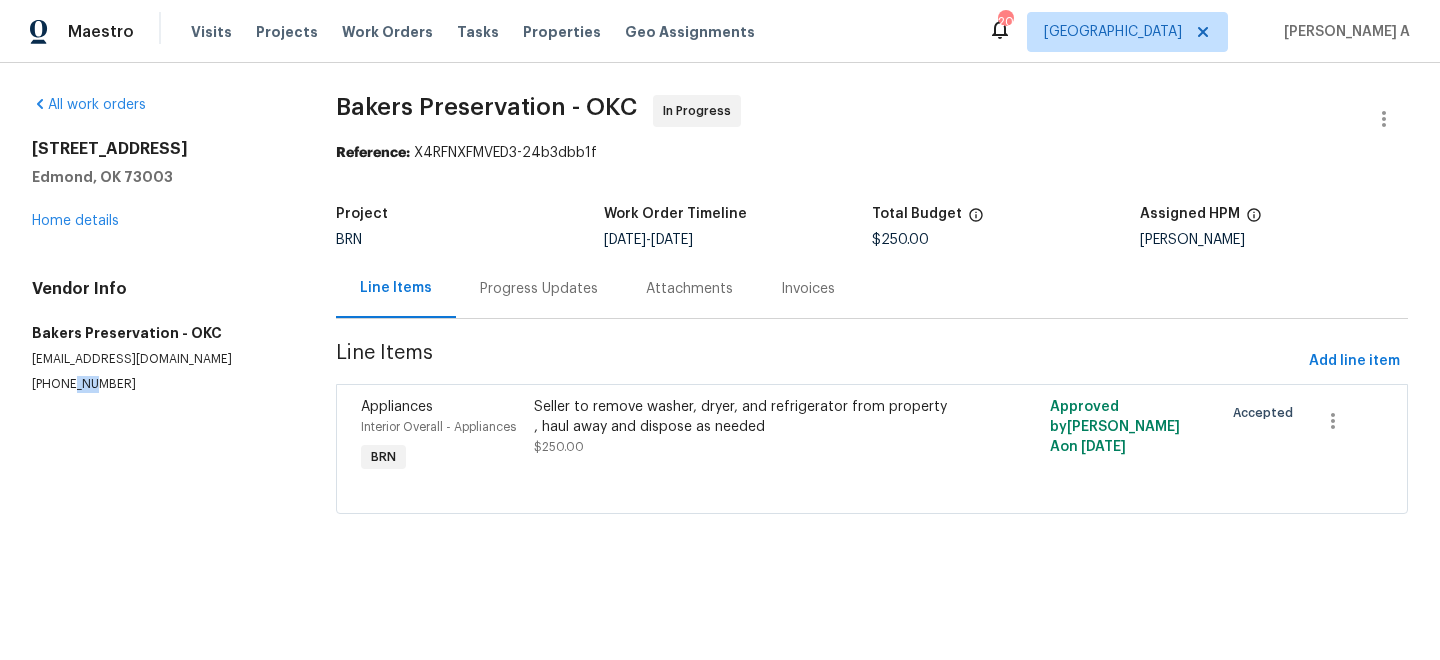 click on "(405) 437-9967" at bounding box center [160, 384] 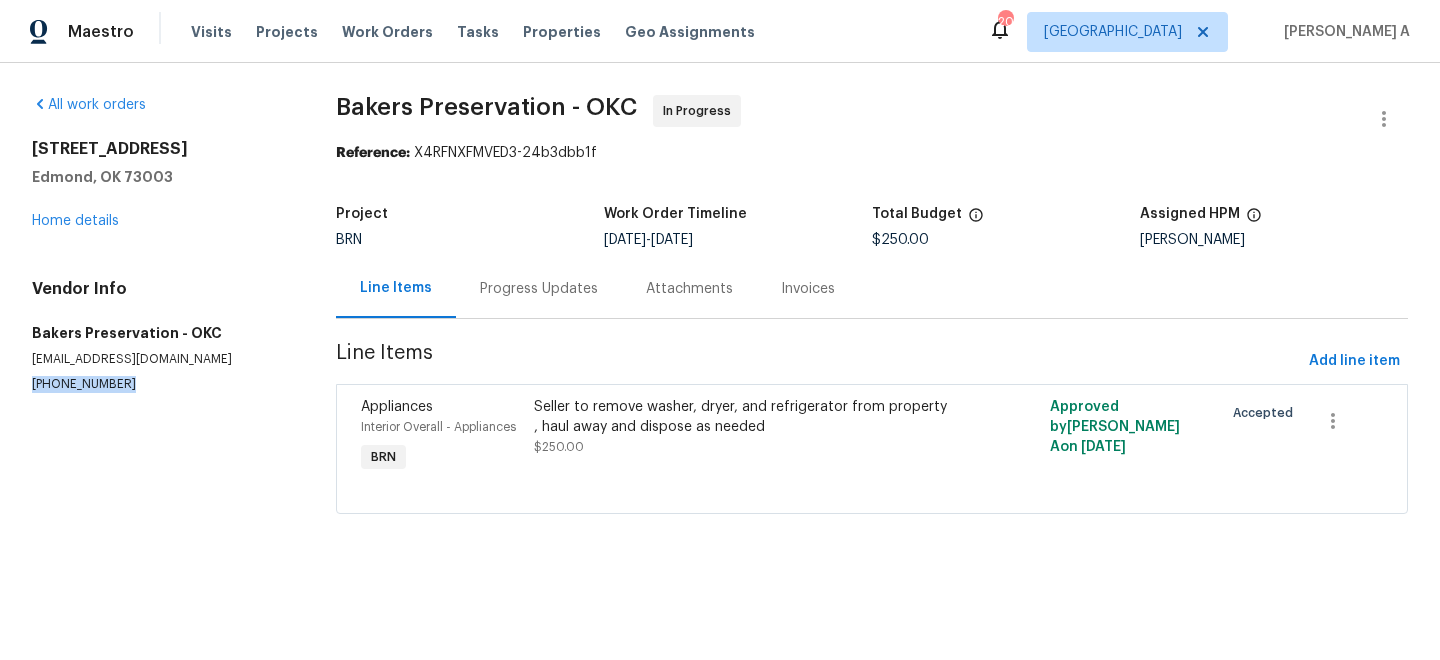 click on "(405) 437-9967" at bounding box center [160, 384] 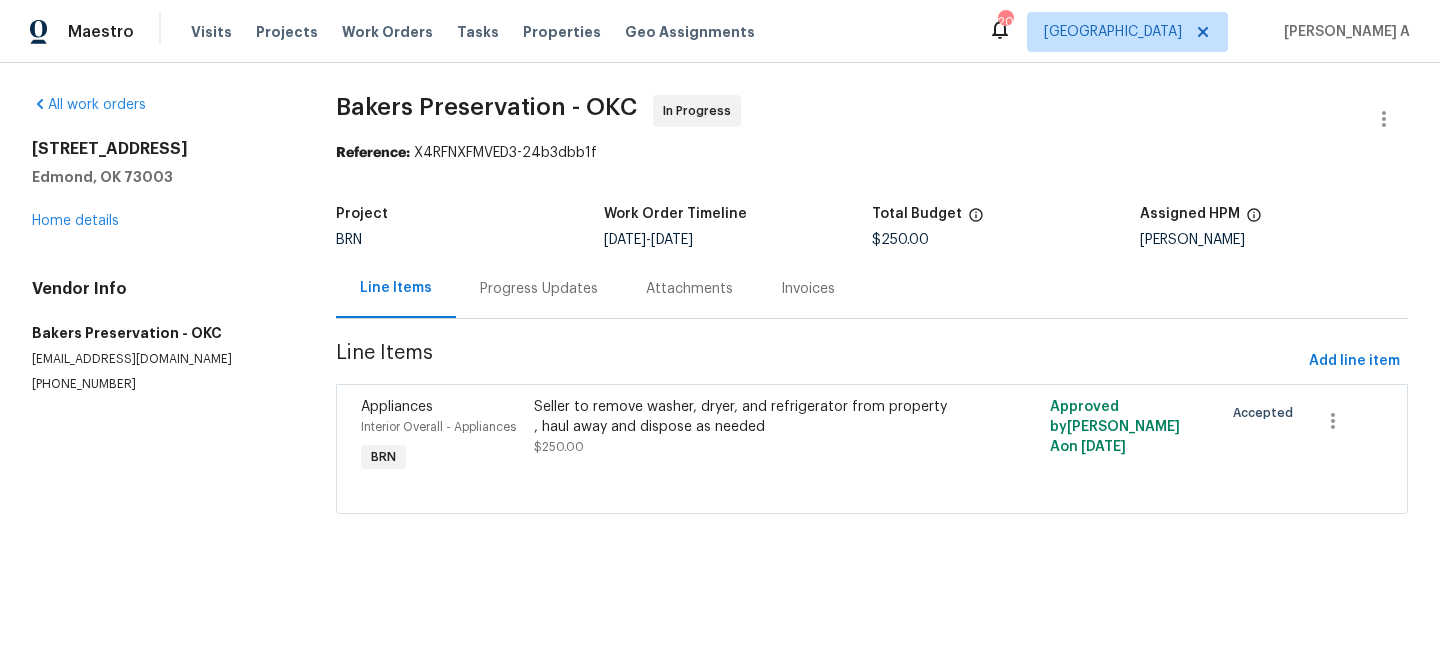 click on "Progress Updates" at bounding box center [539, 288] 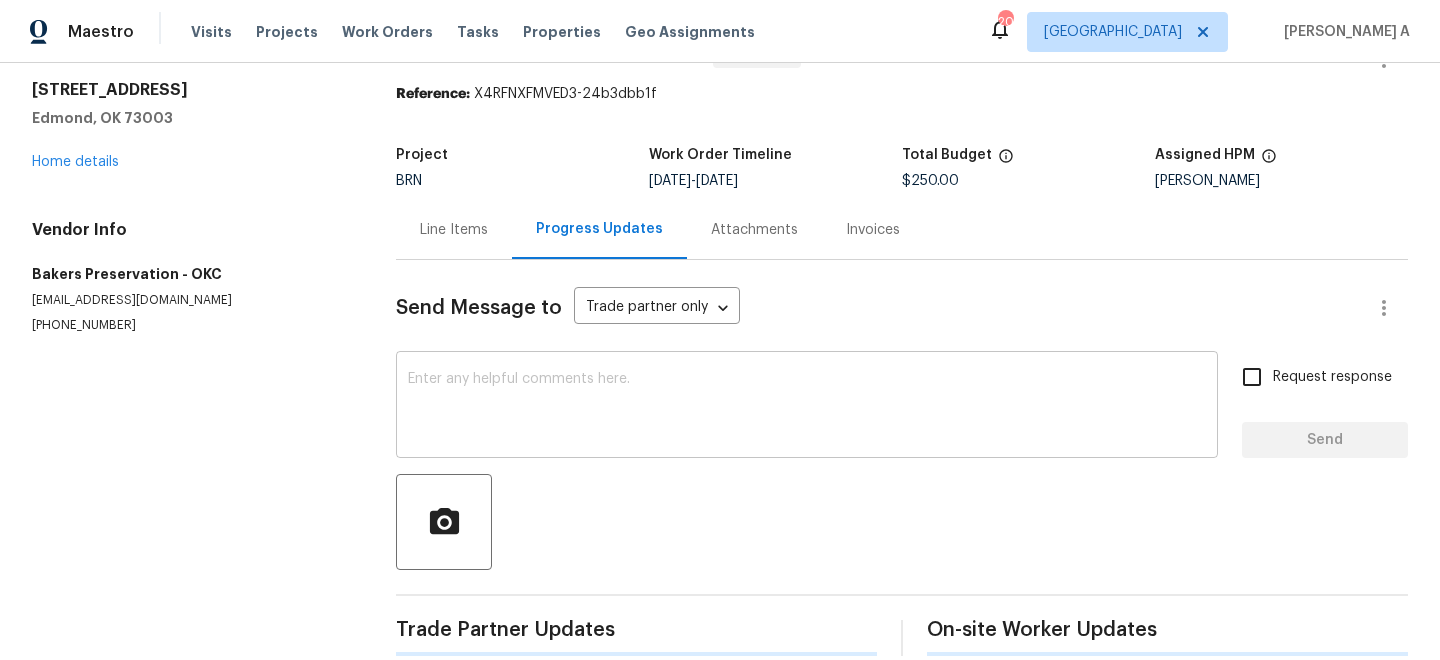 scroll, scrollTop: 87, scrollLeft: 0, axis: vertical 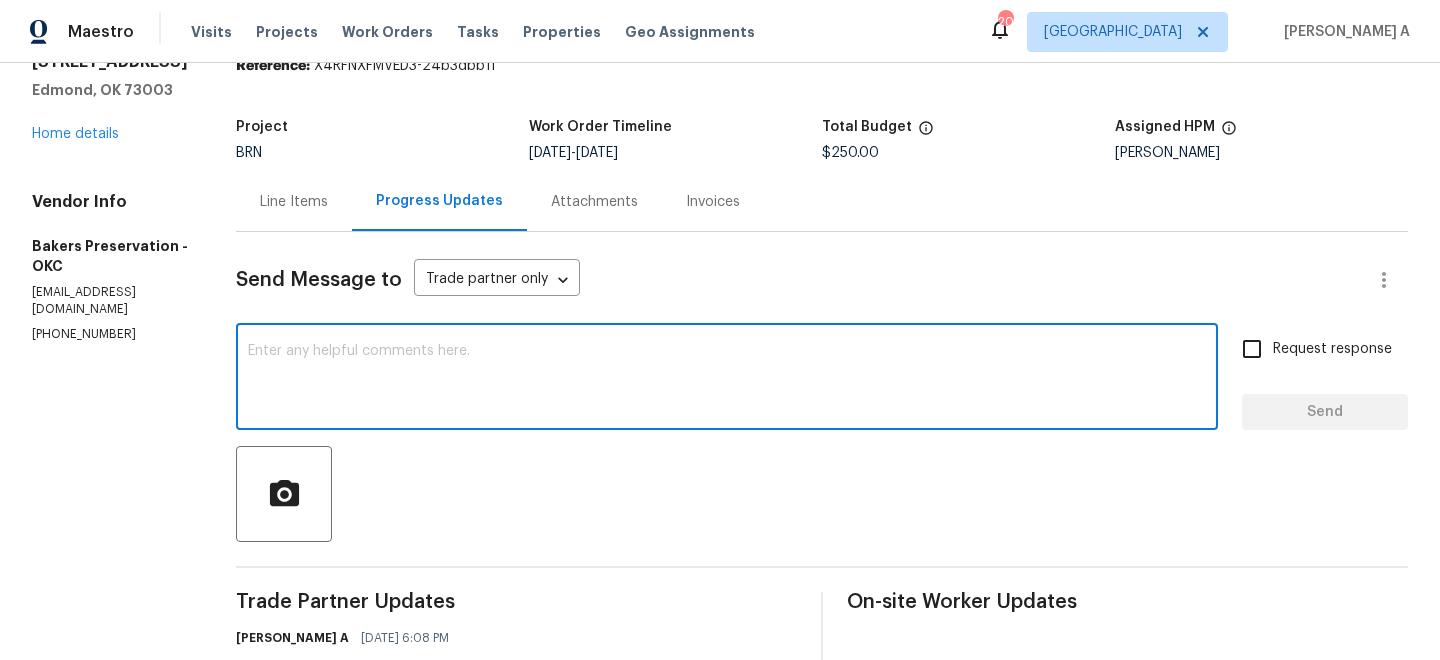 click at bounding box center (727, 379) 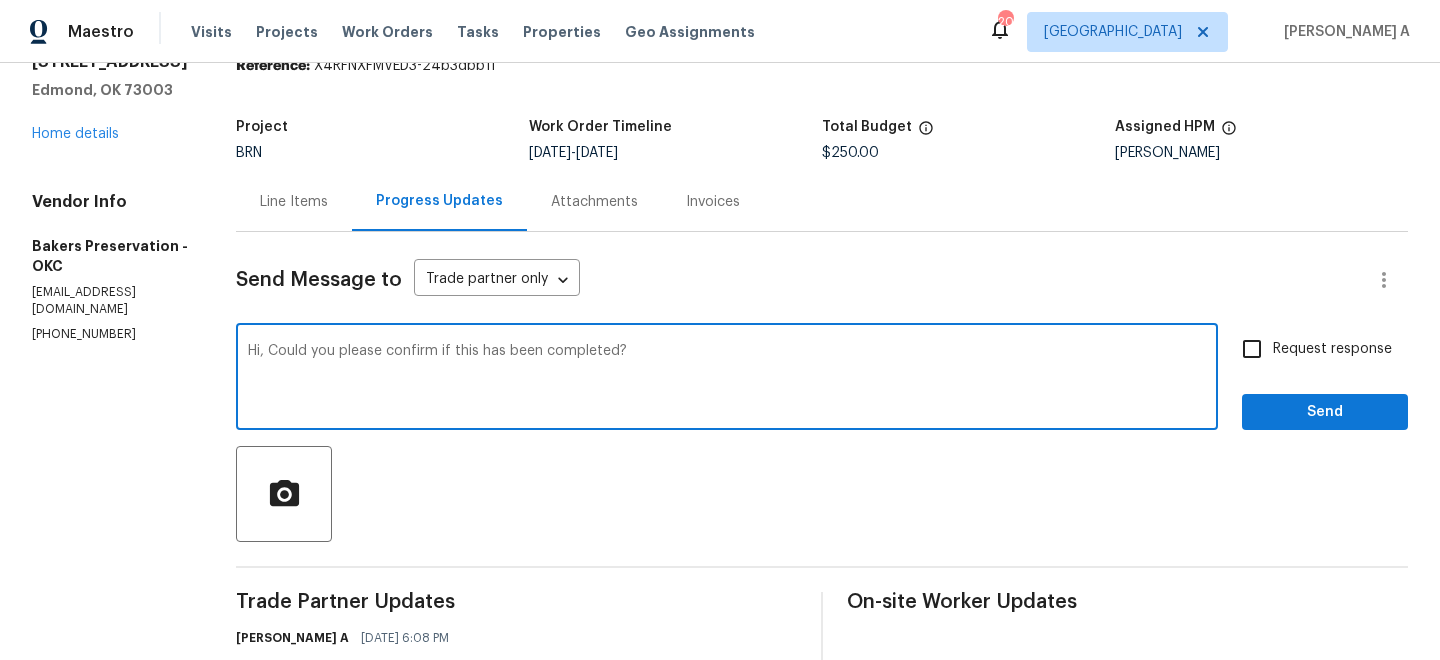 click on "Hi, Could you please confirm if this has been completed?" at bounding box center (727, 379) 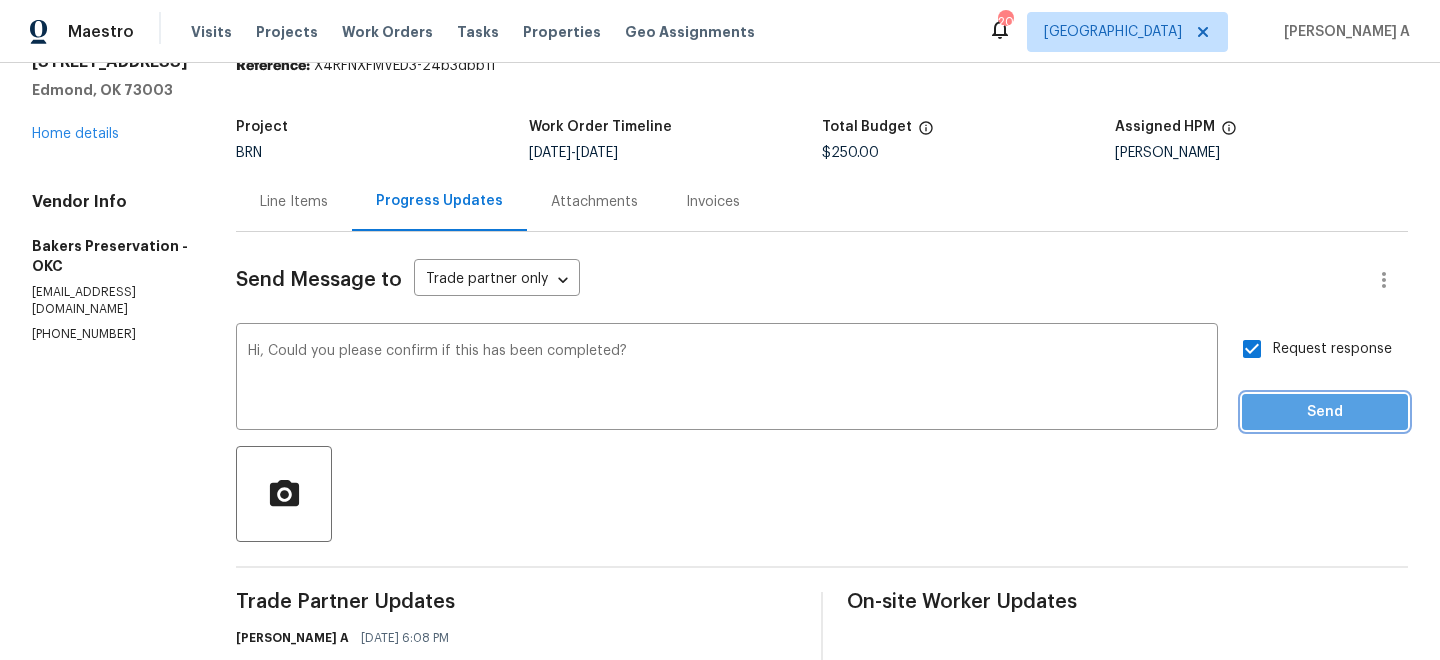 click on "Send" at bounding box center (1325, 412) 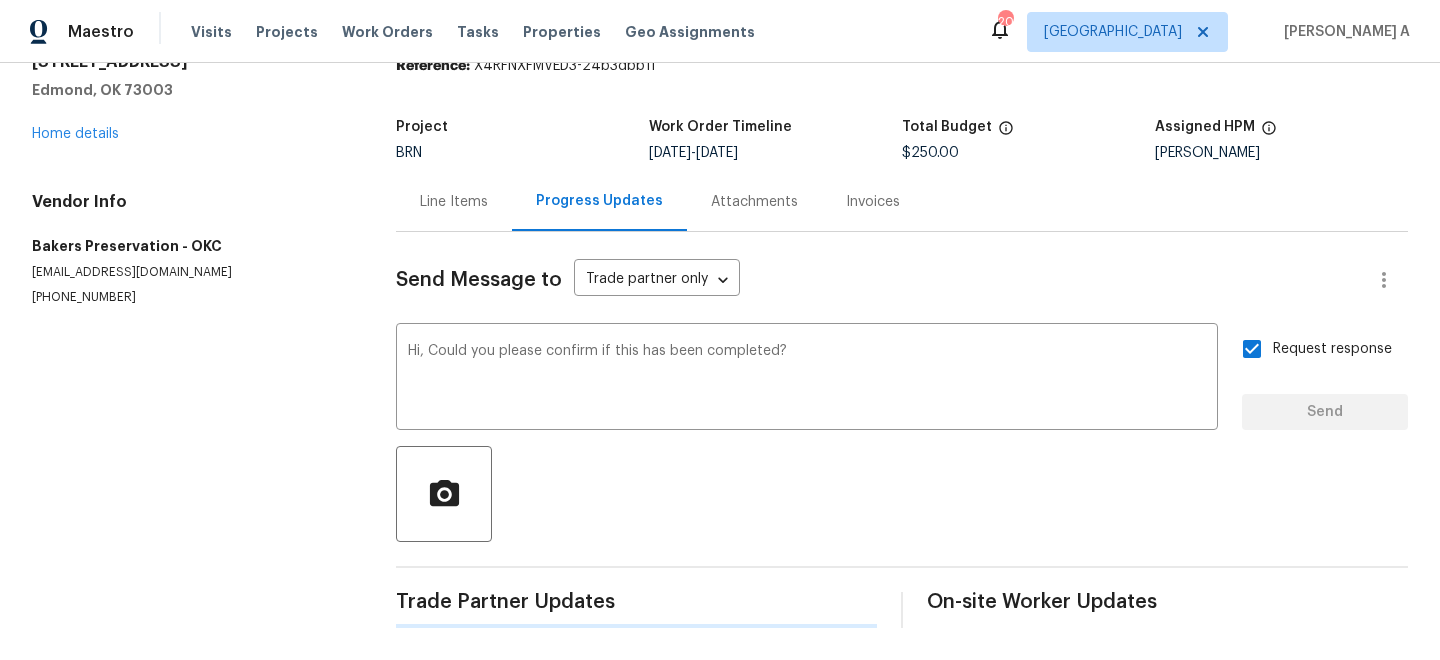 type 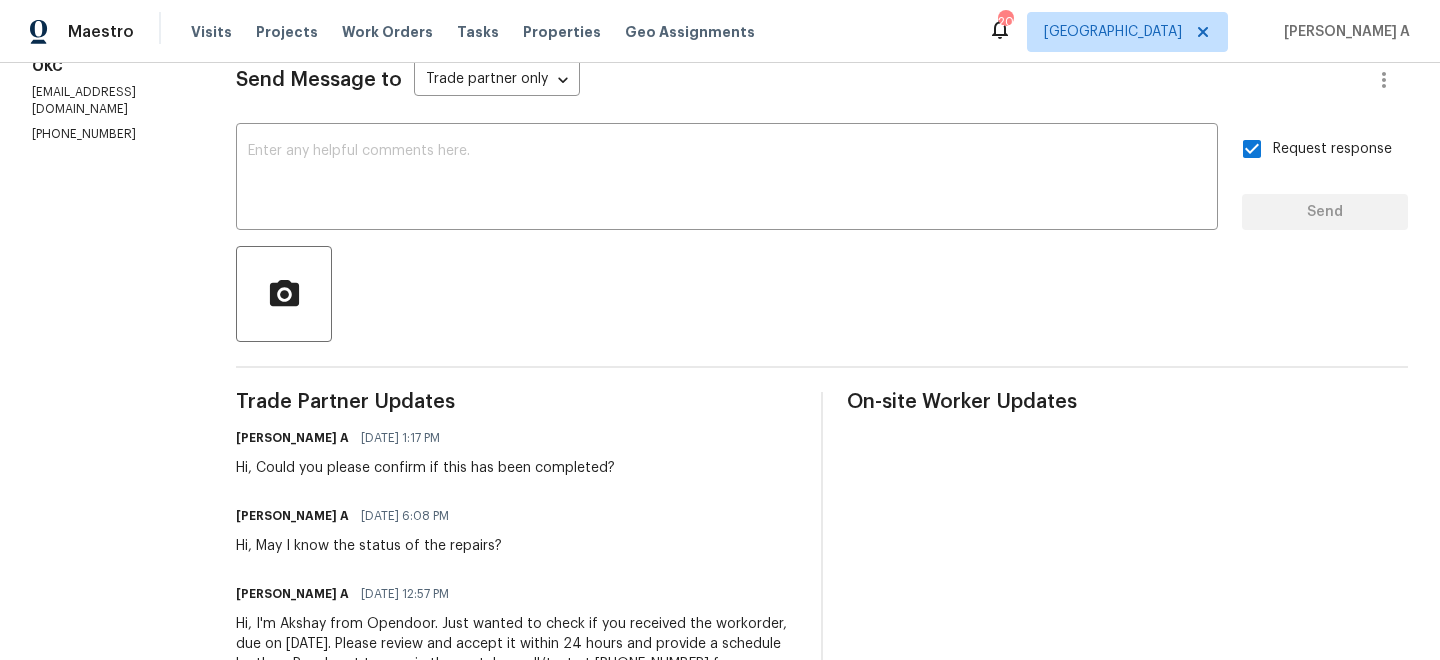 scroll, scrollTop: 0, scrollLeft: 0, axis: both 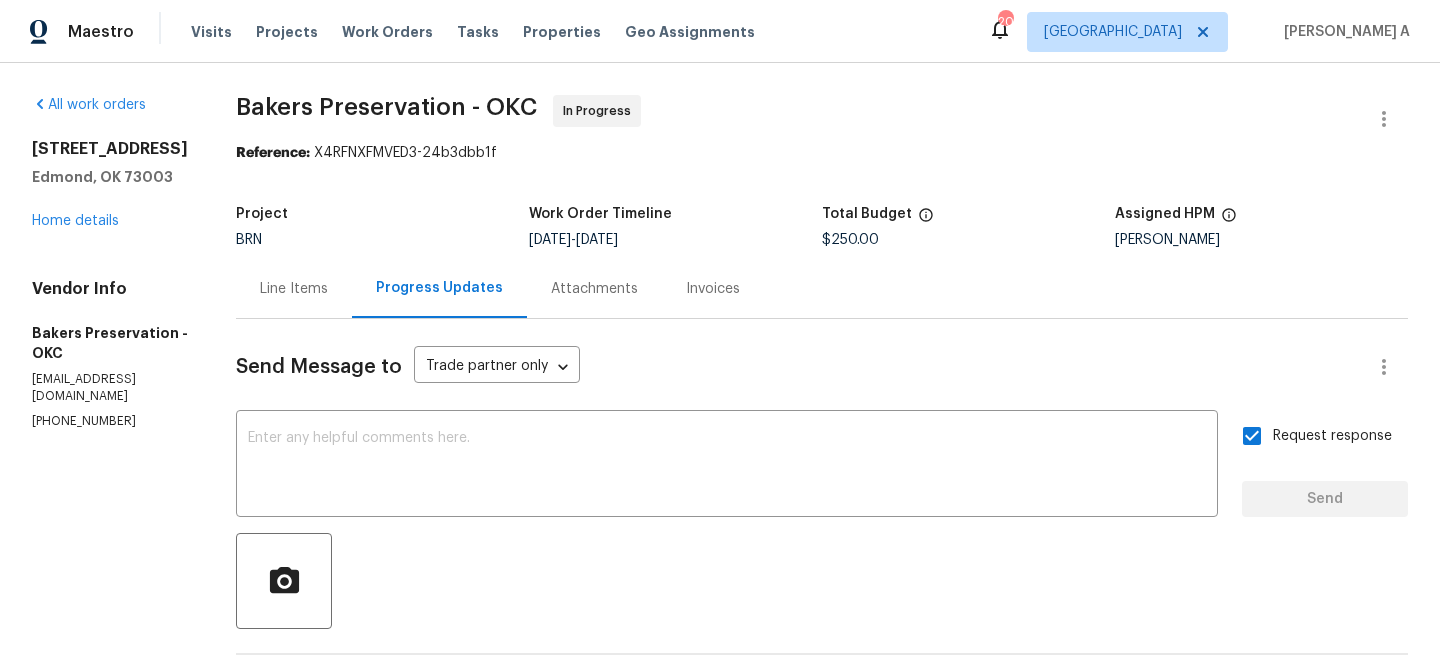 click on "Line Items" at bounding box center [294, 289] 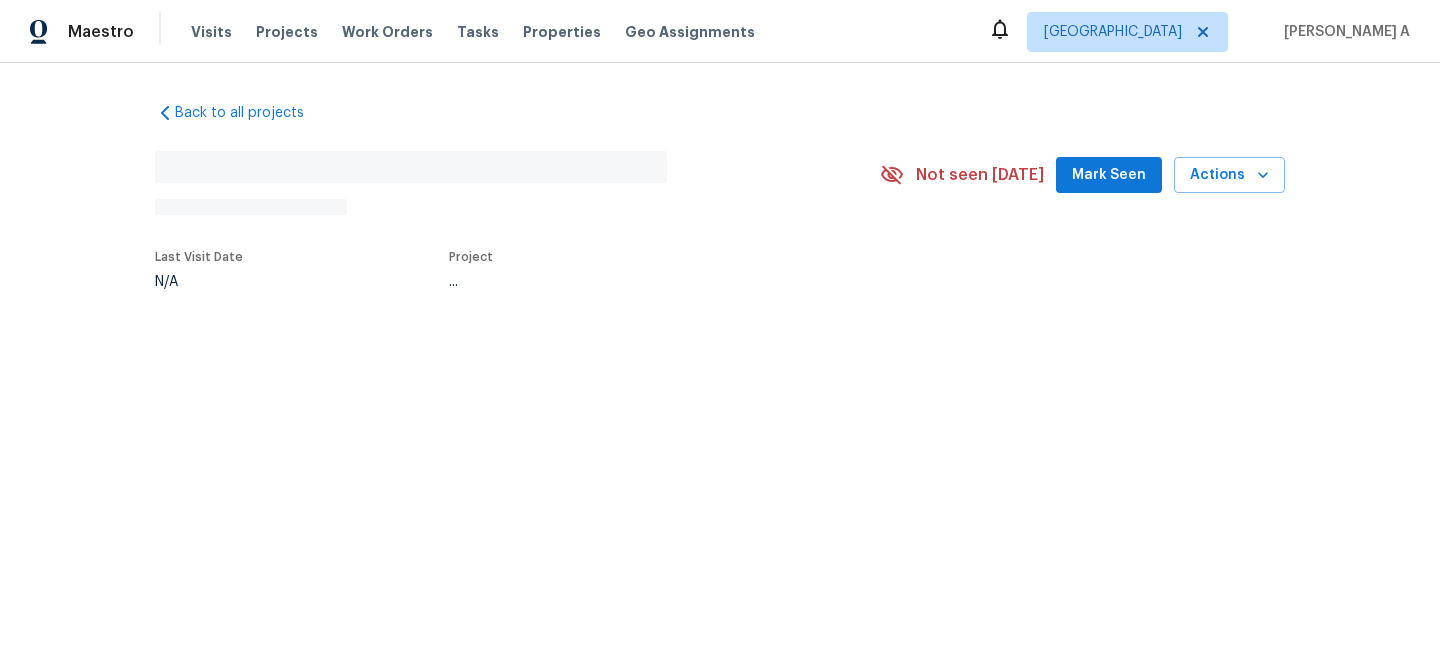 scroll, scrollTop: 0, scrollLeft: 0, axis: both 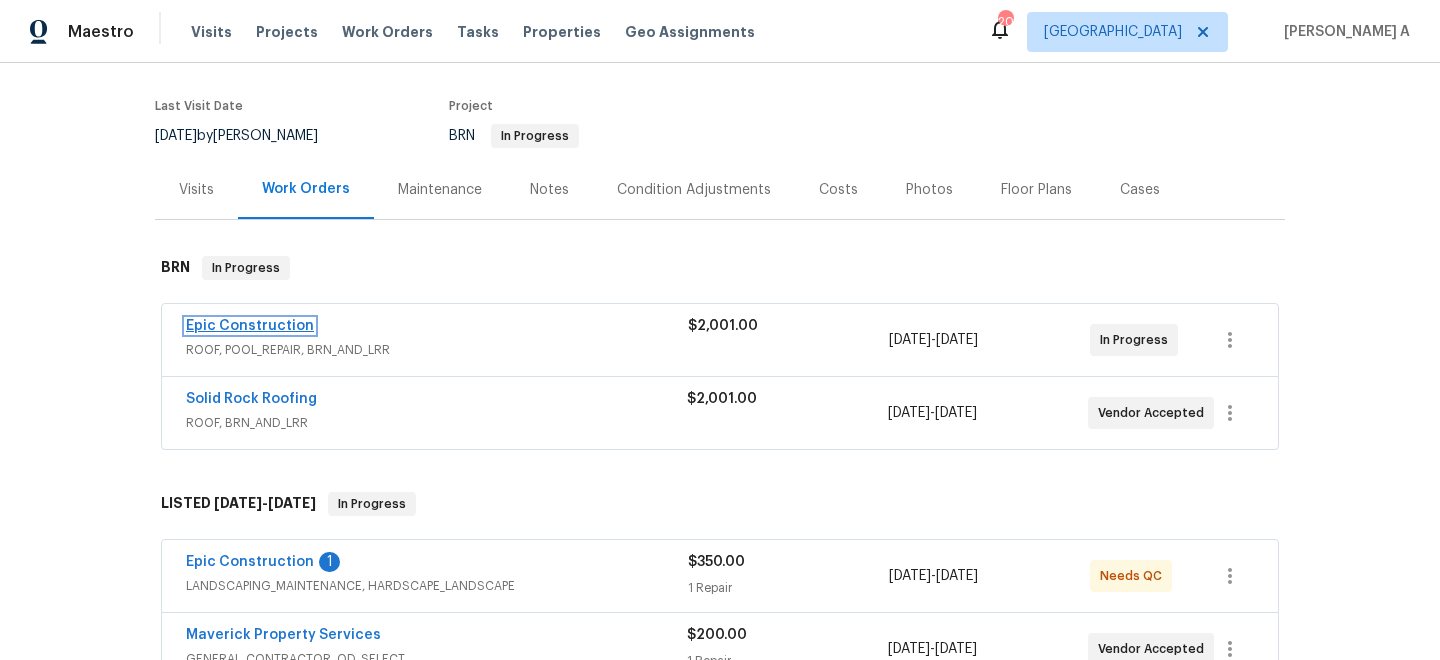 click on "Epic Construction" at bounding box center [250, 326] 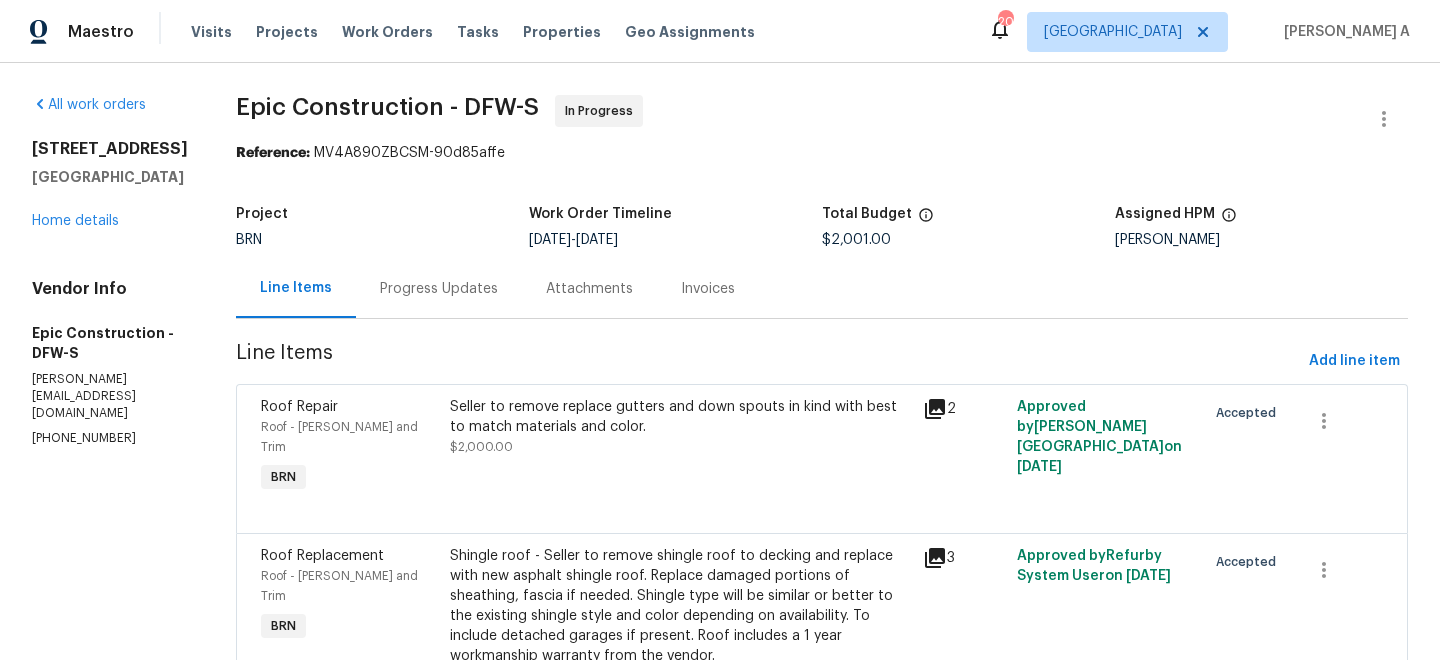 click on "Progress Updates" at bounding box center (439, 288) 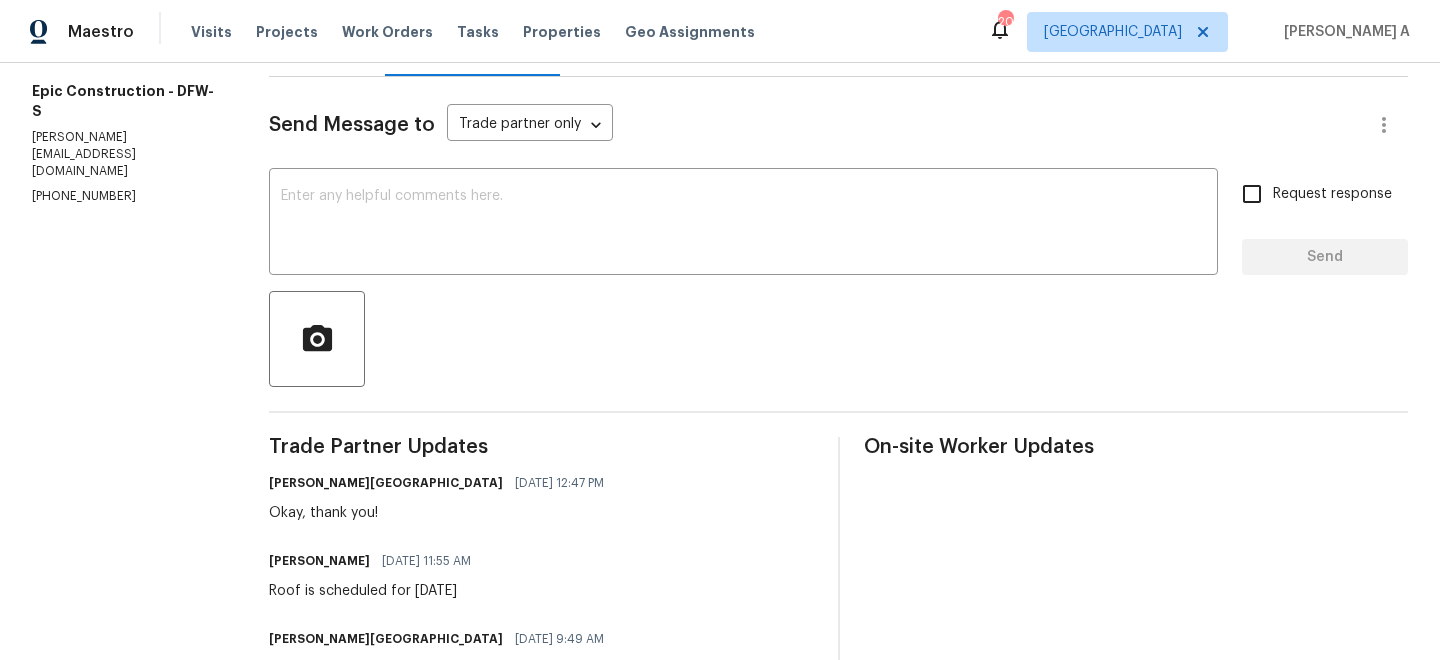 scroll, scrollTop: 0, scrollLeft: 0, axis: both 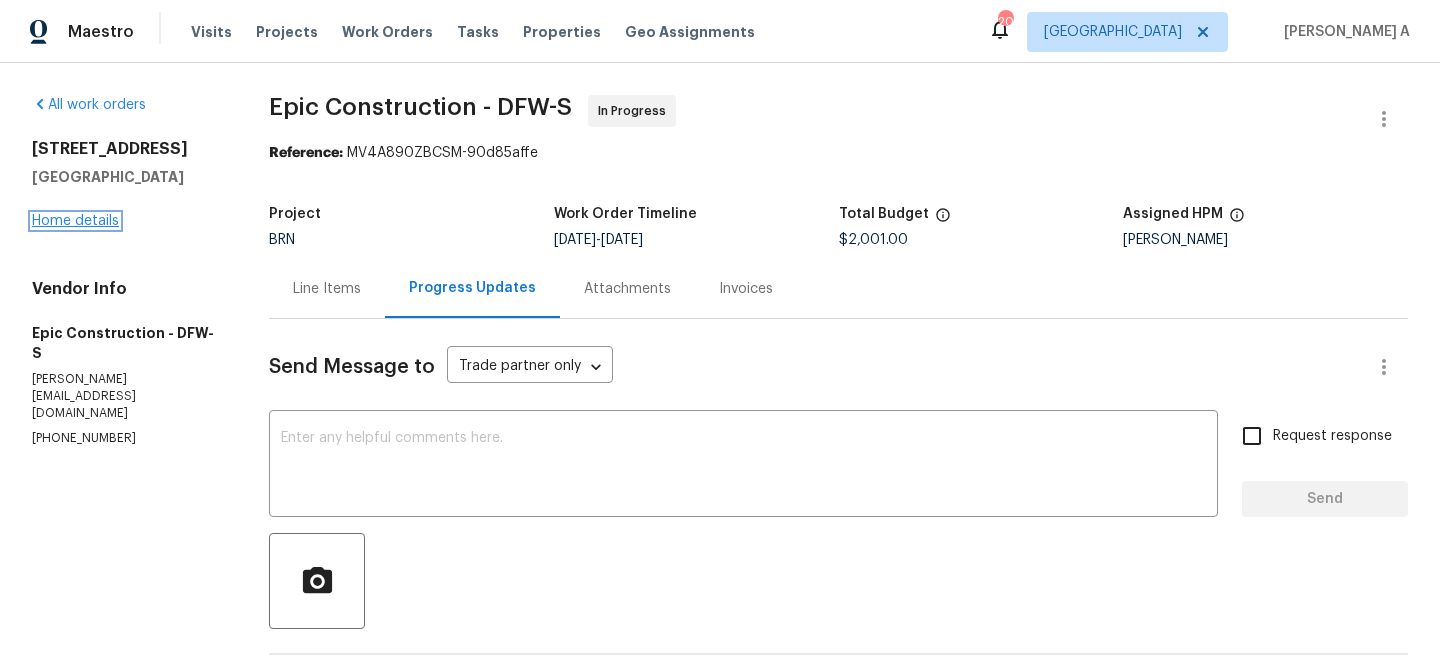 click on "Home details" at bounding box center (75, 221) 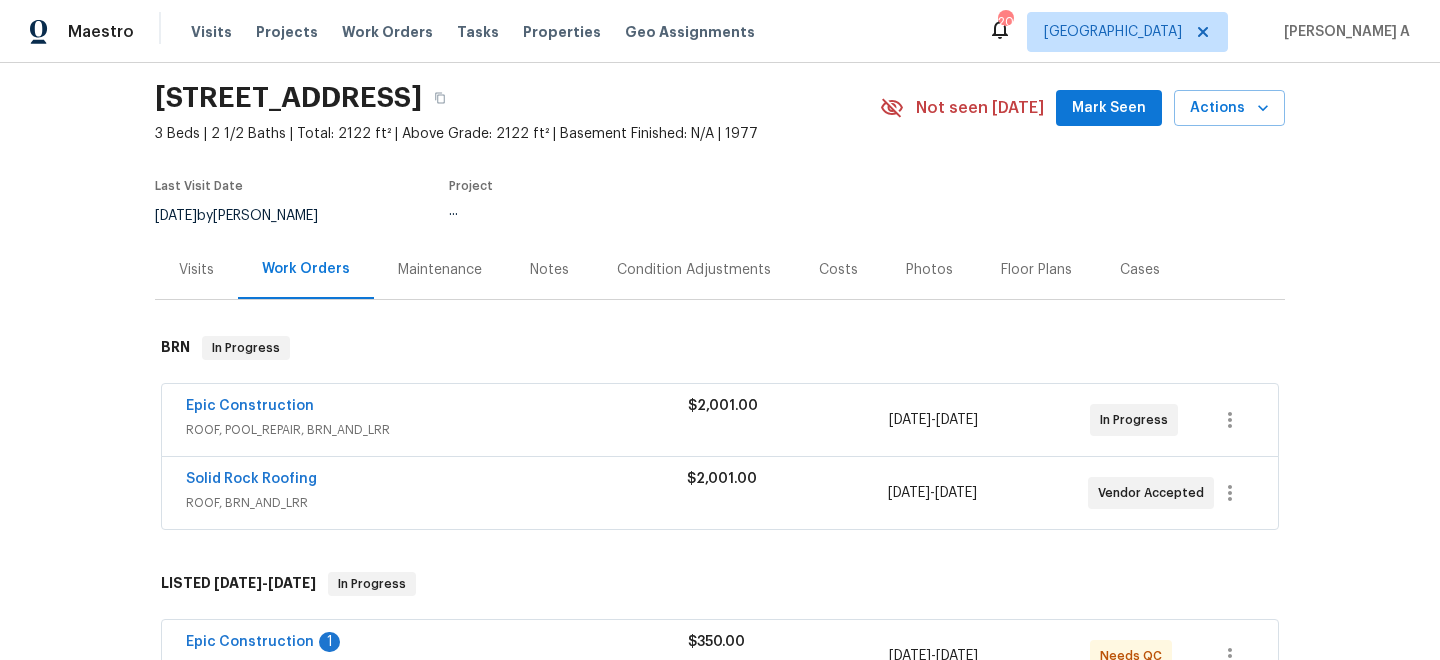 scroll, scrollTop: 139, scrollLeft: 0, axis: vertical 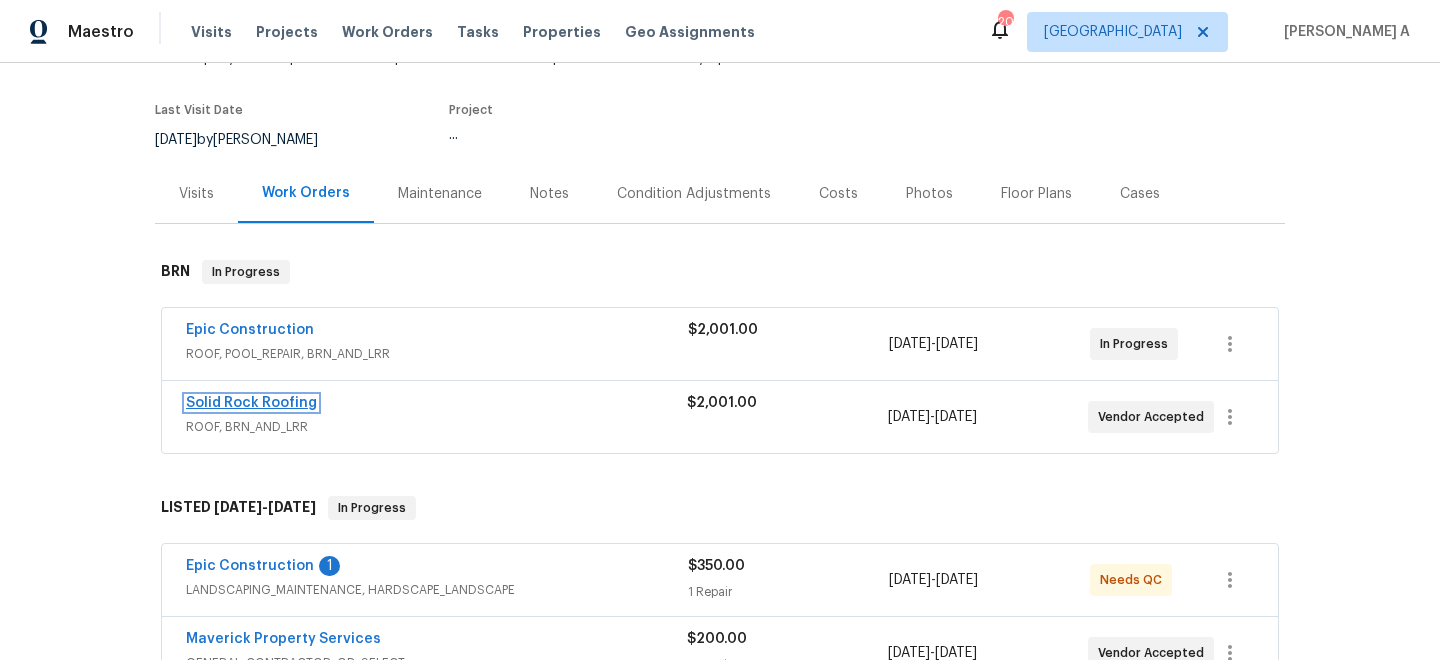 click on "Solid Rock Roofing" at bounding box center (251, 403) 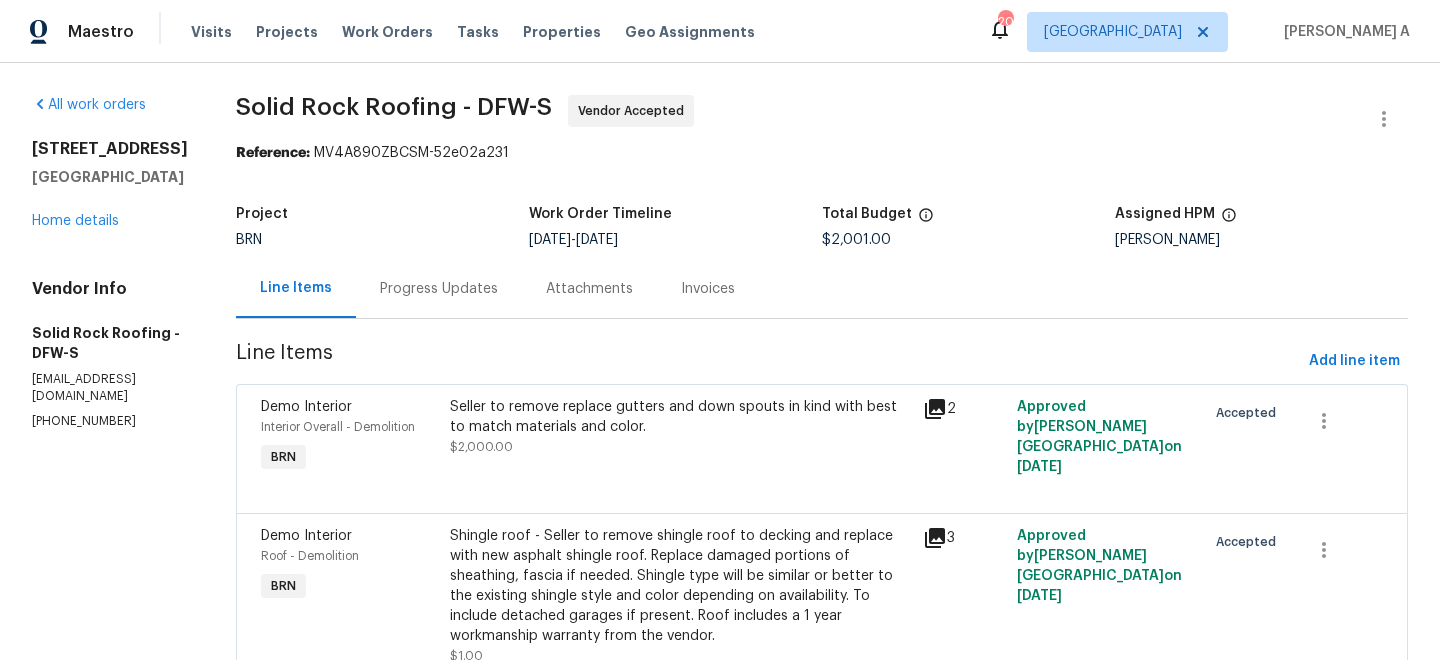 click on "Progress Updates" at bounding box center [439, 289] 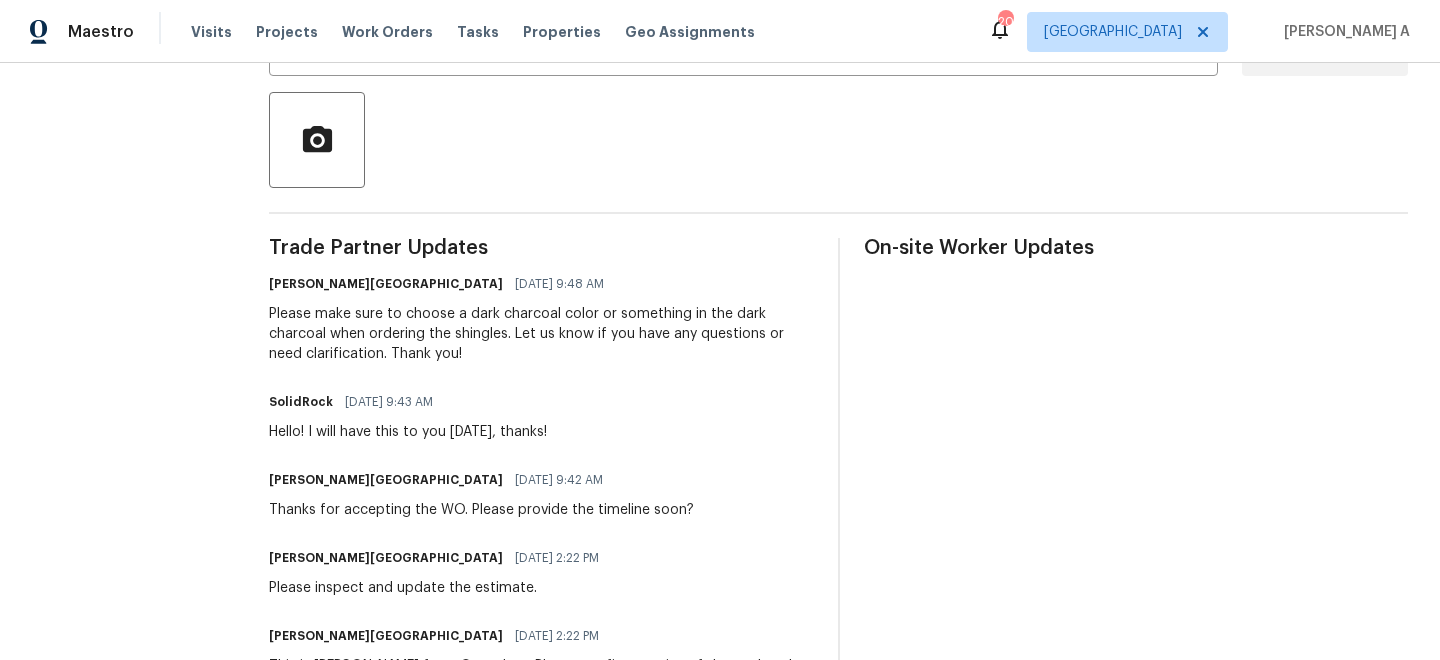 scroll, scrollTop: 0, scrollLeft: 0, axis: both 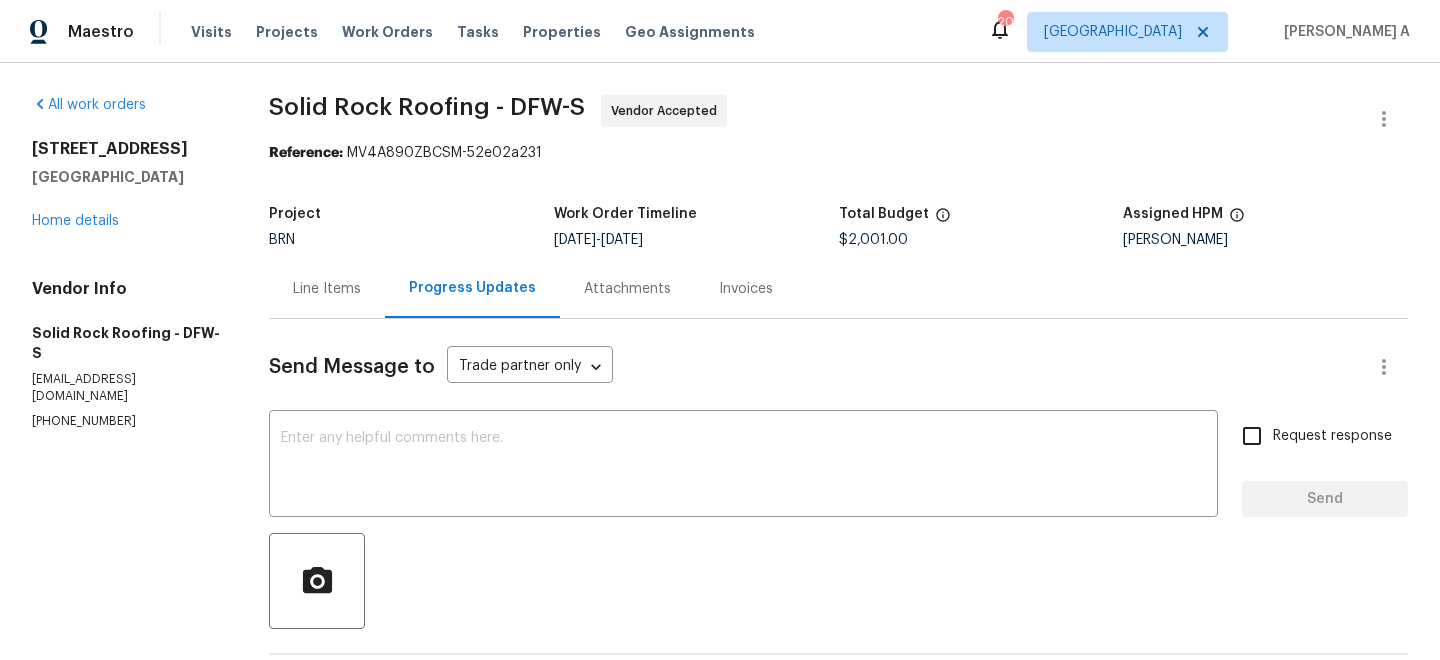 click on "Line Items" at bounding box center (327, 289) 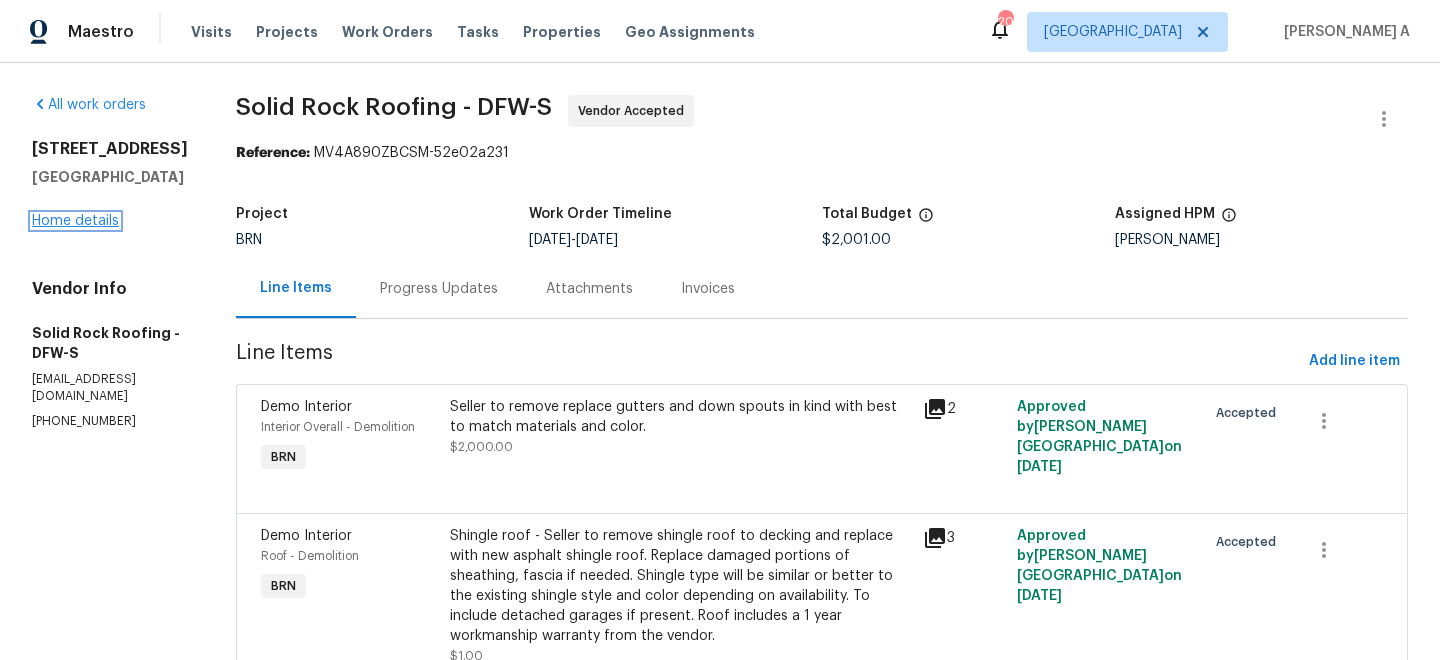 click on "Home details" at bounding box center (75, 221) 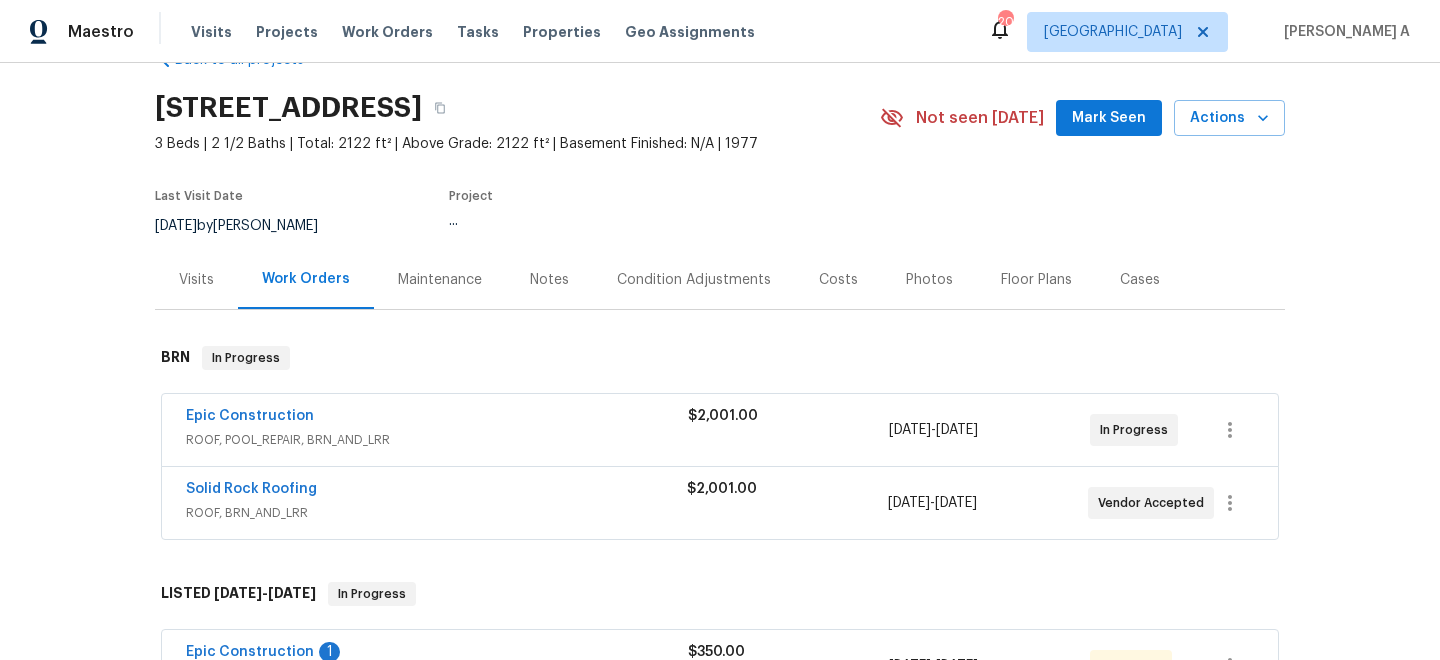 scroll, scrollTop: 55, scrollLeft: 0, axis: vertical 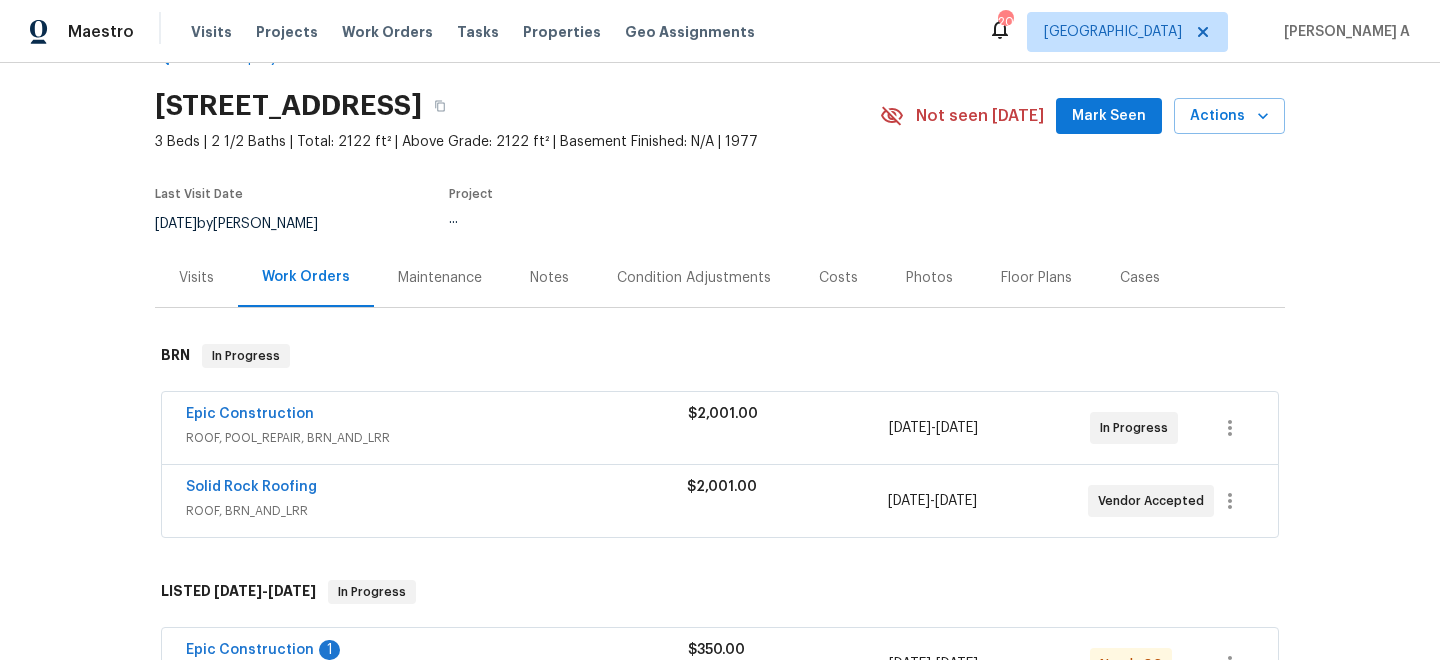 click on "ROOF, POOL_REPAIR, BRN_AND_LRR" at bounding box center [437, 438] 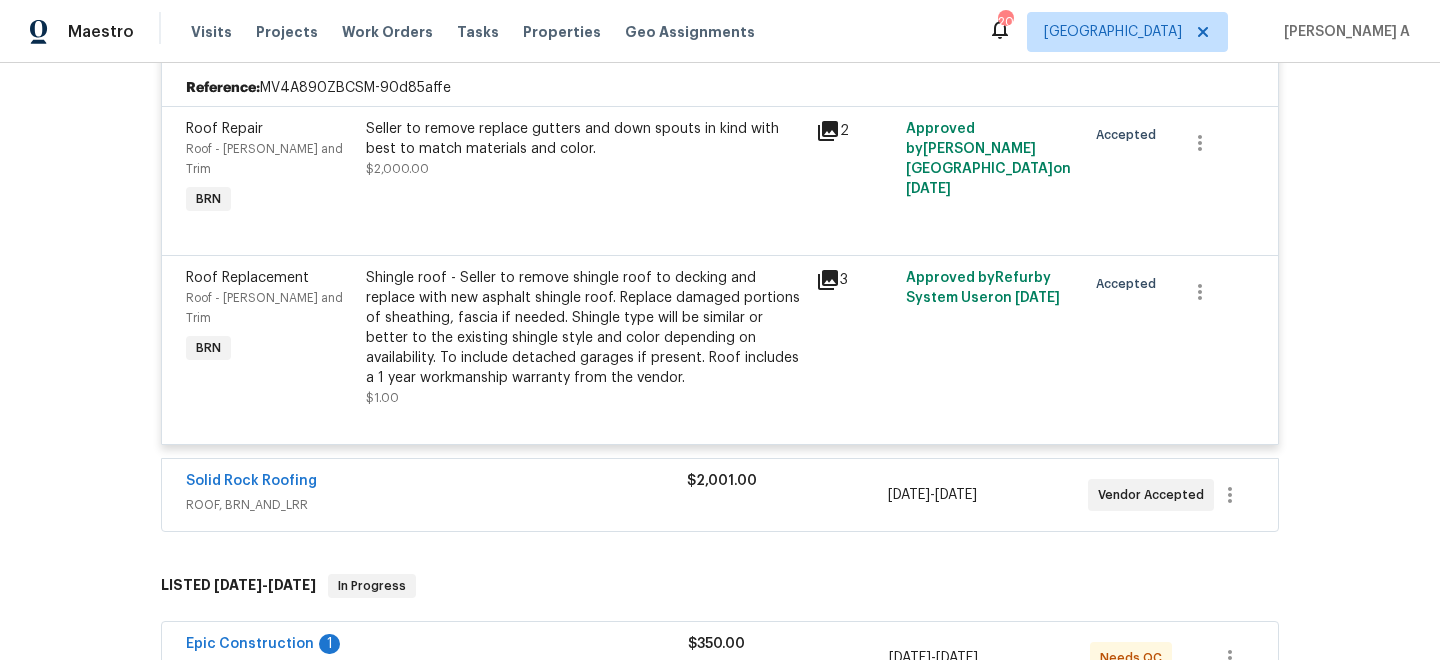 scroll, scrollTop: 490, scrollLeft: 0, axis: vertical 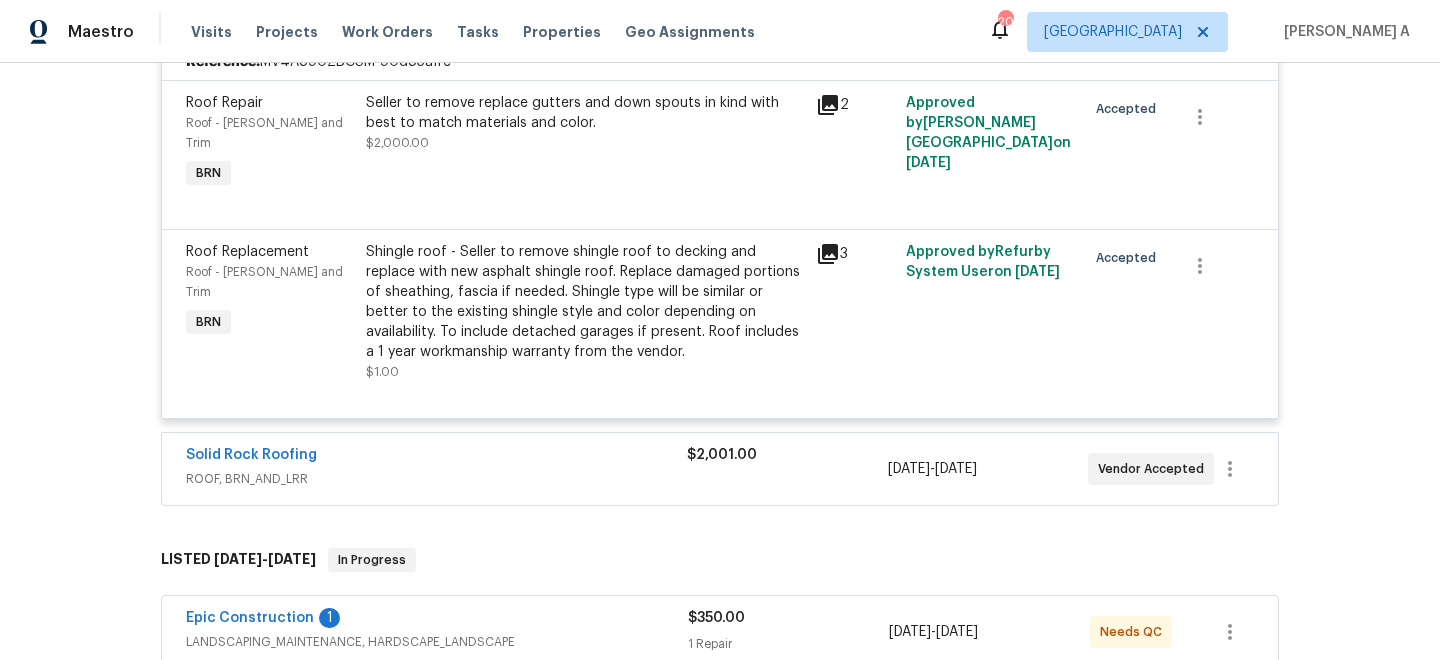 click on "ROOF, BRN_AND_LRR" at bounding box center [436, 479] 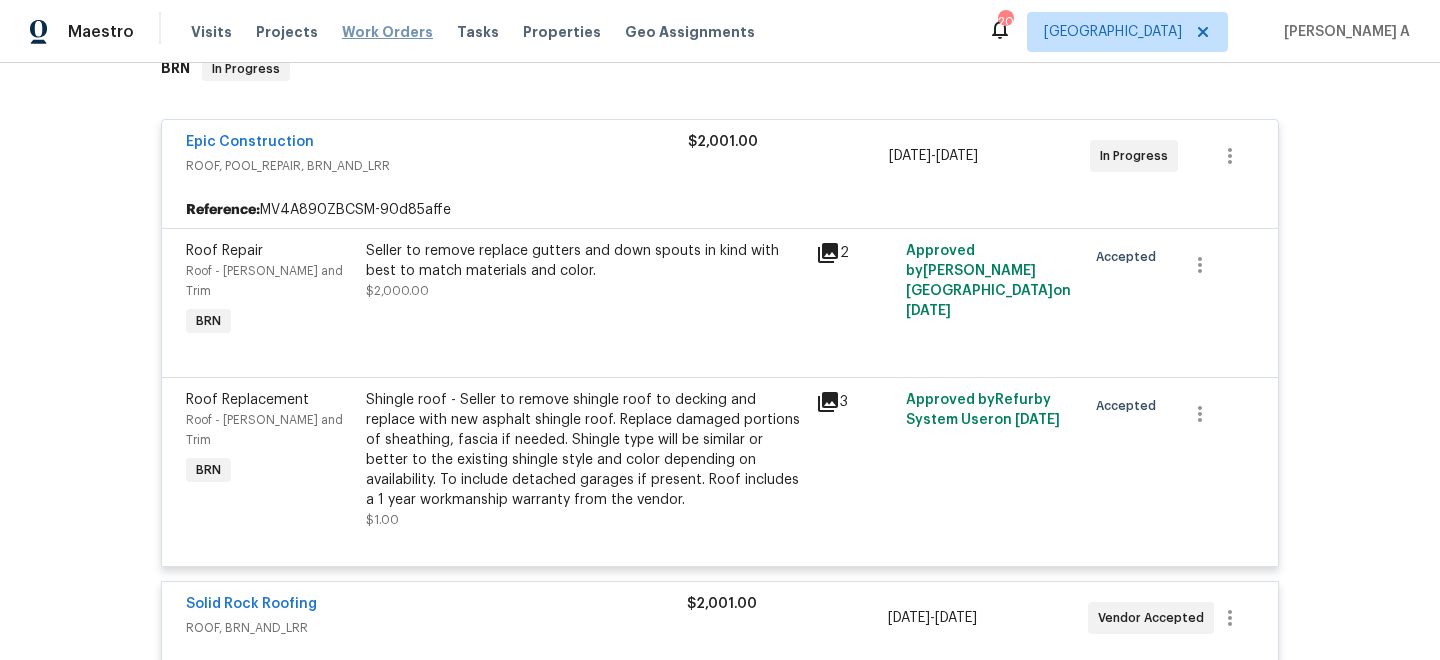 scroll, scrollTop: 280, scrollLeft: 0, axis: vertical 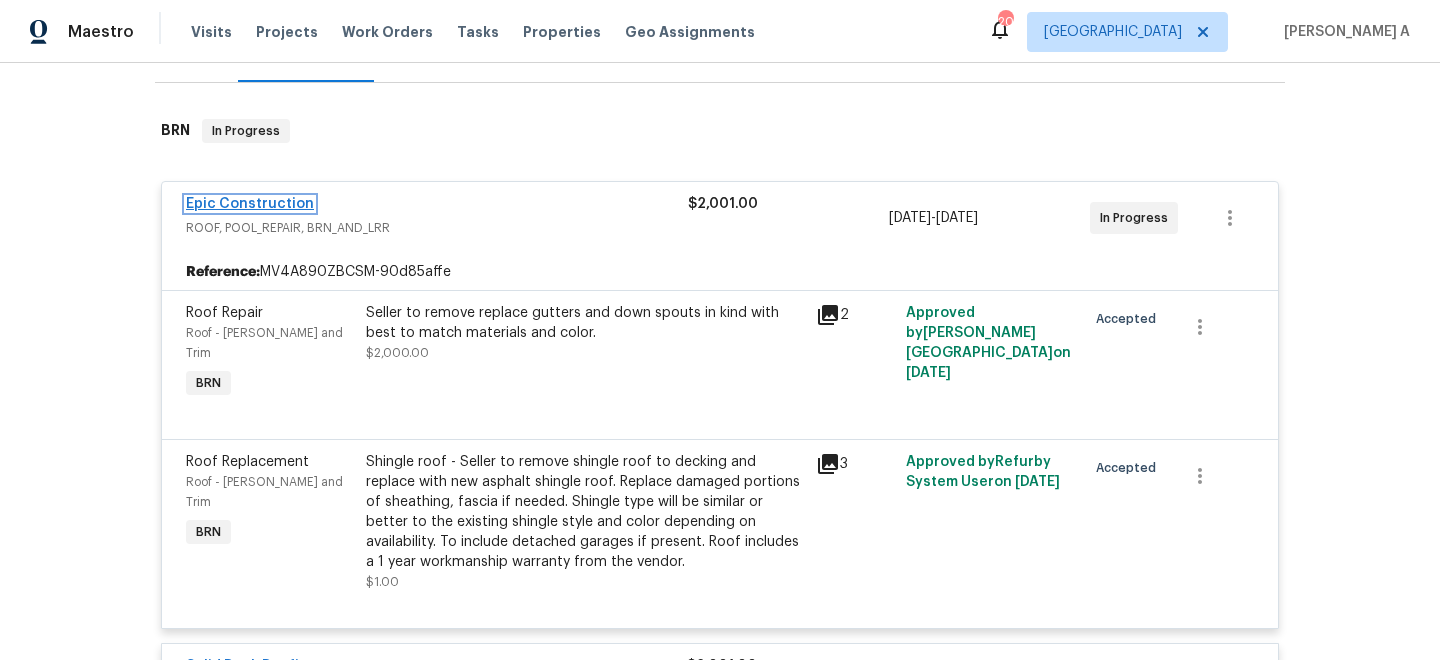 click on "Epic Construction" at bounding box center (250, 204) 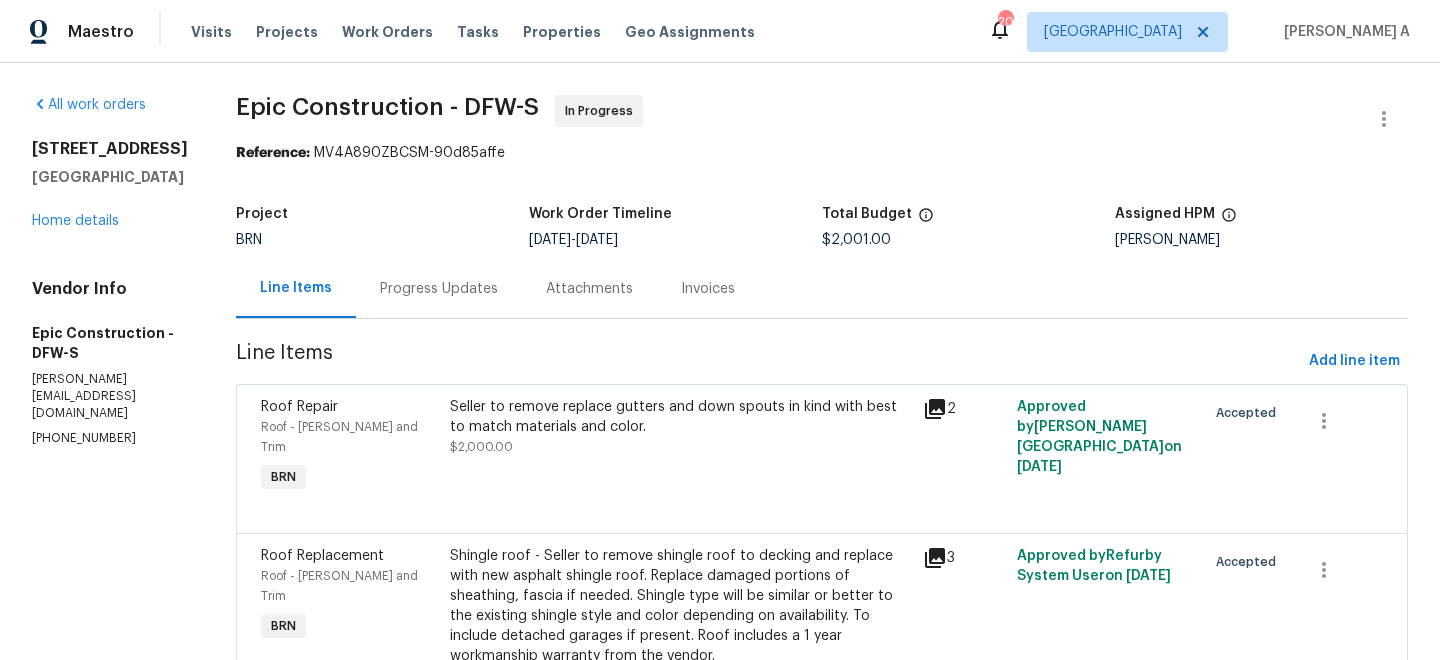 click on "Progress Updates" at bounding box center [439, 289] 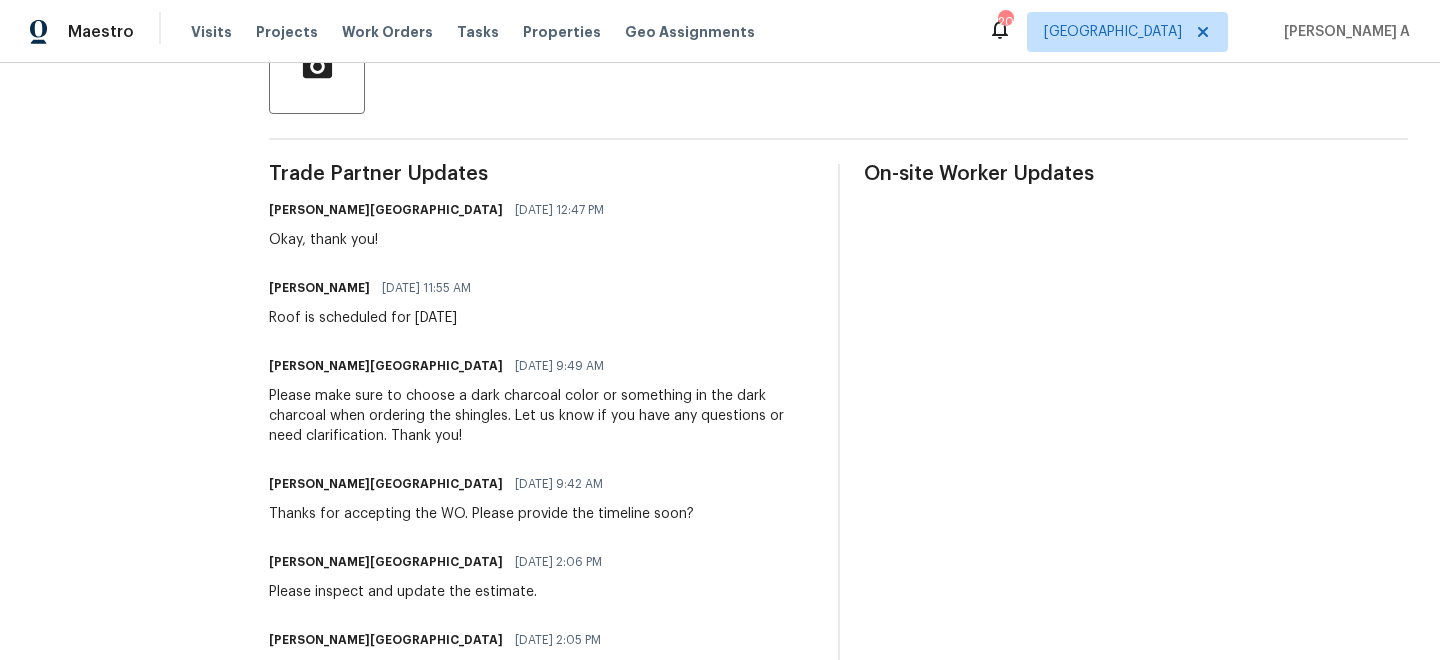 scroll, scrollTop: 83, scrollLeft: 0, axis: vertical 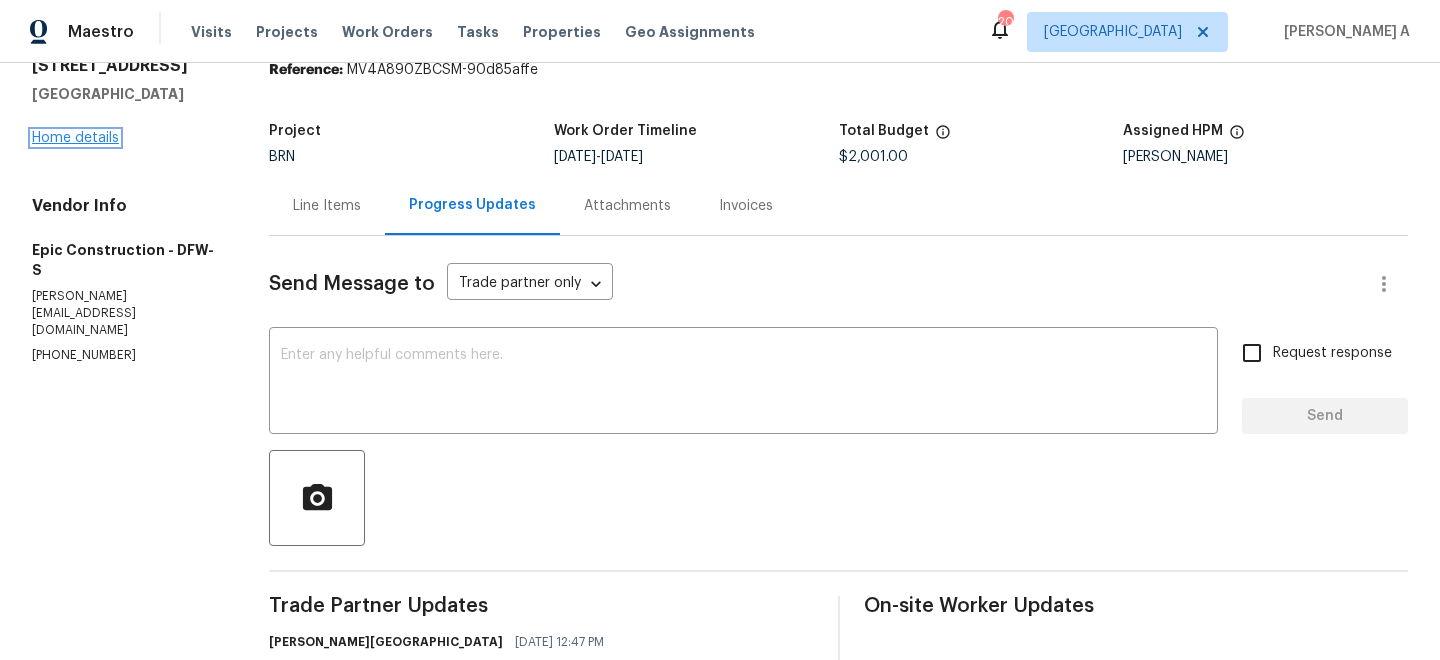 click on "Home details" at bounding box center [75, 138] 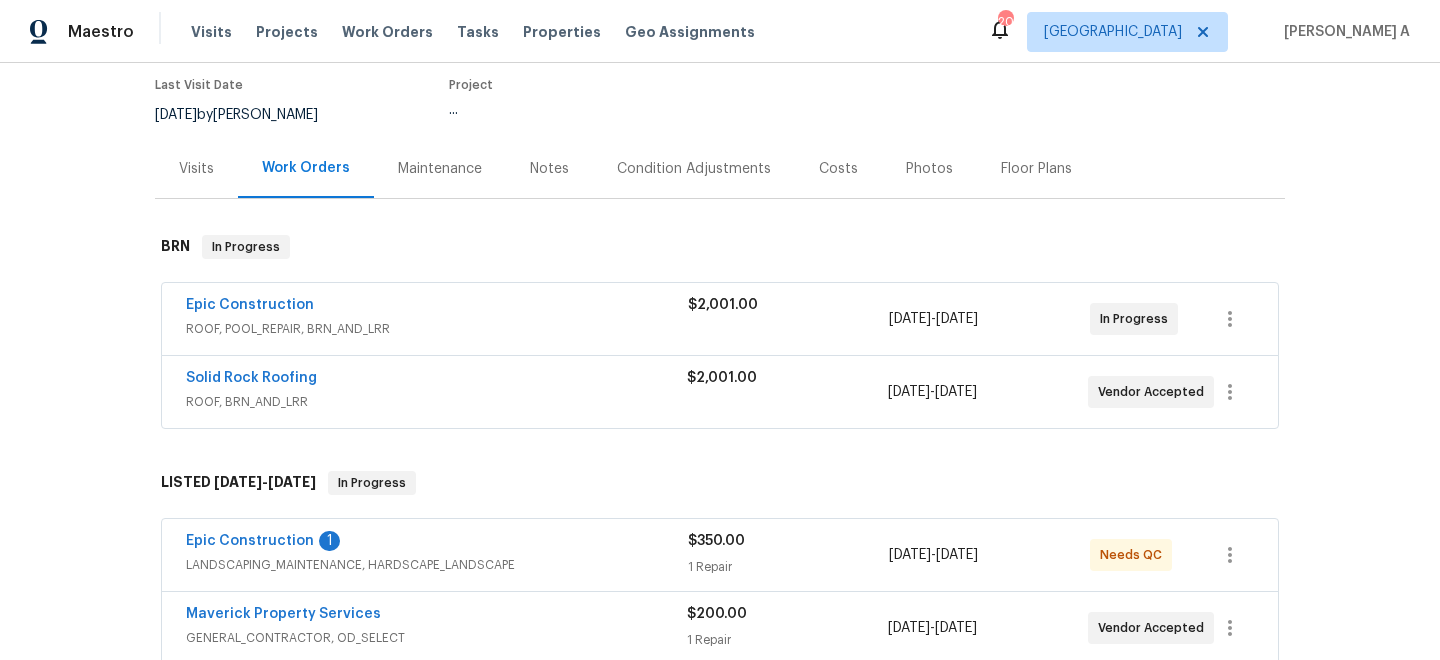 scroll, scrollTop: 199, scrollLeft: 0, axis: vertical 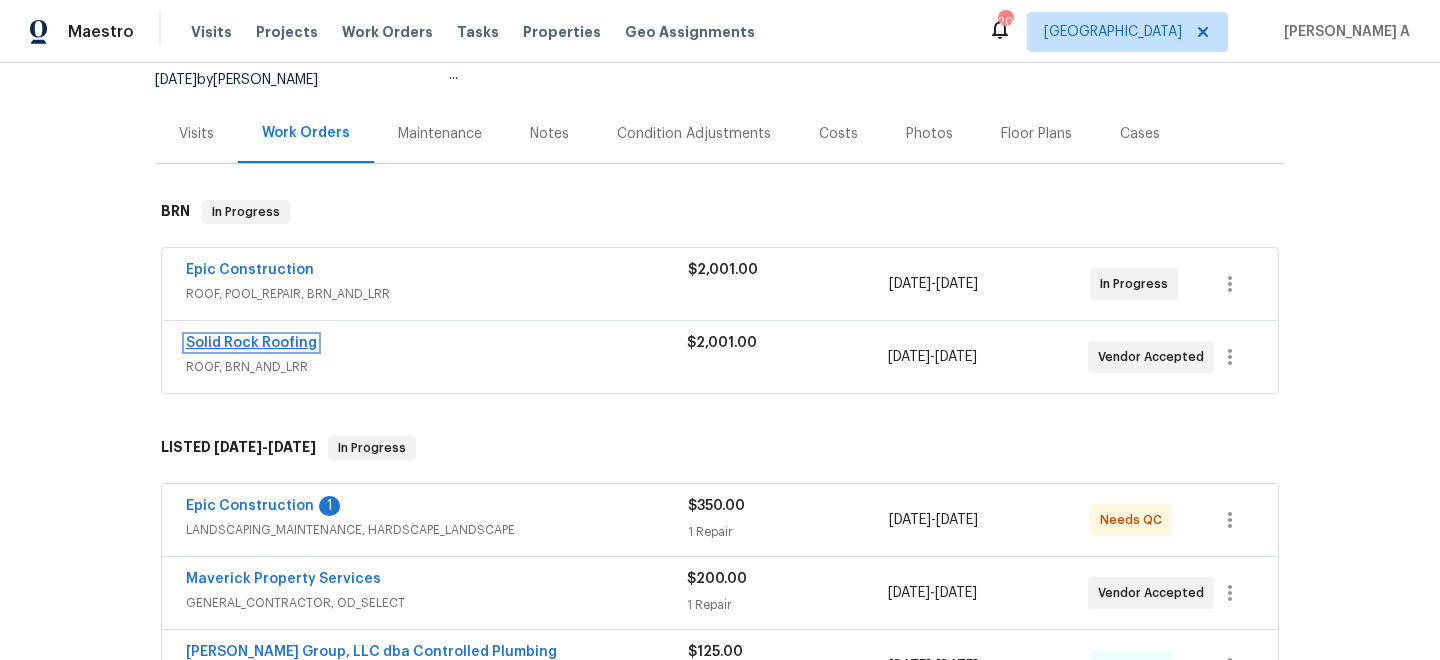 click on "Solid Rock Roofing" at bounding box center (251, 343) 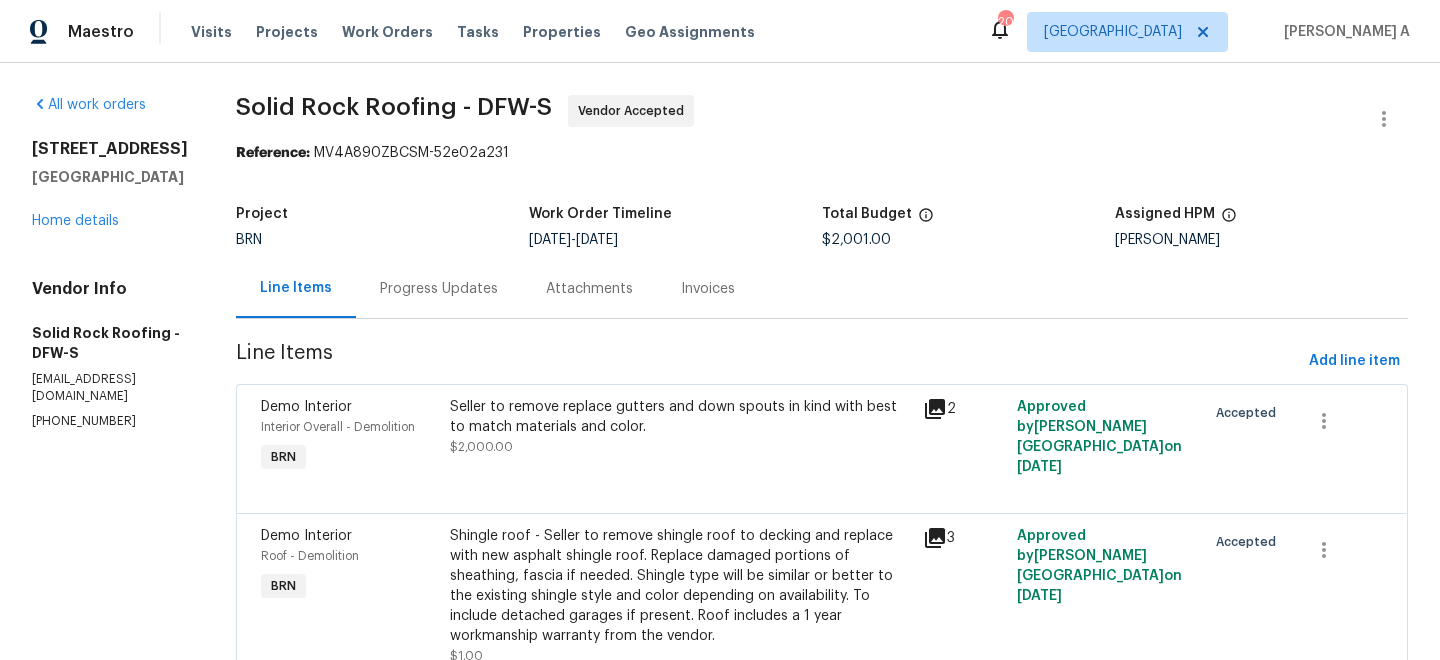 click on "Progress Updates" at bounding box center (439, 289) 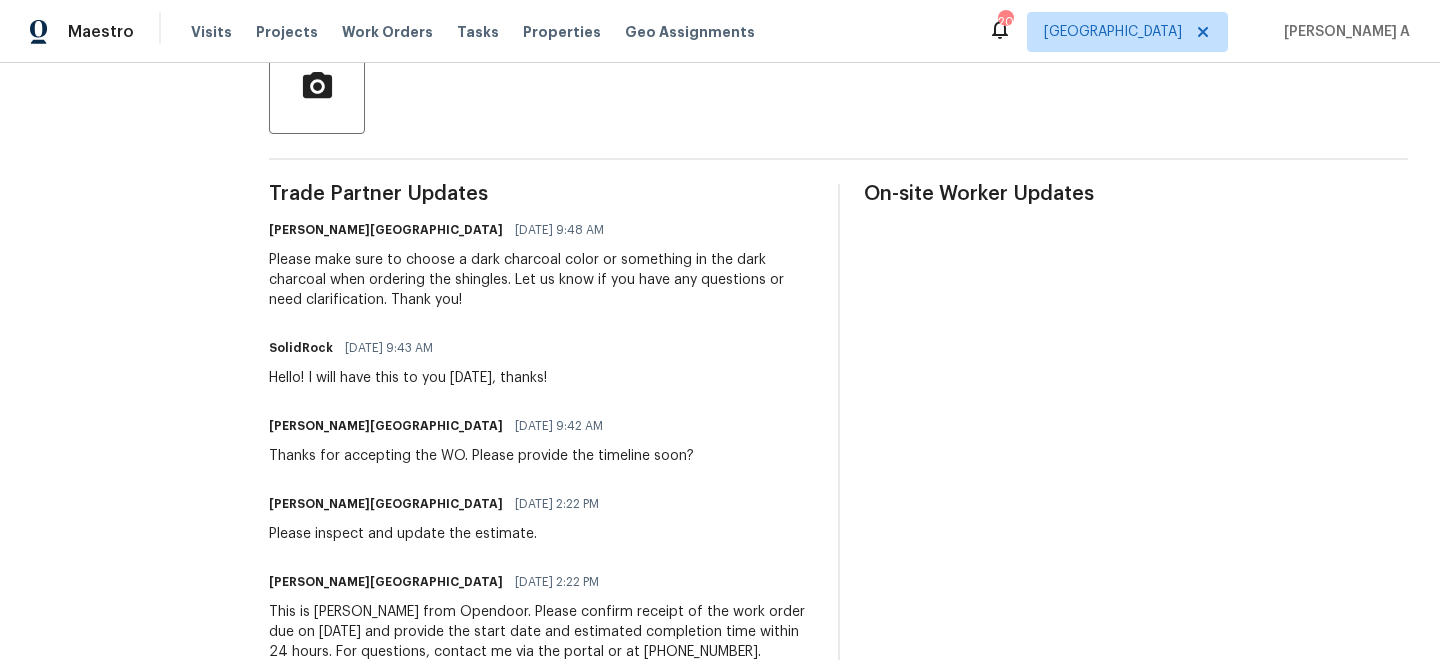 scroll, scrollTop: 494, scrollLeft: 0, axis: vertical 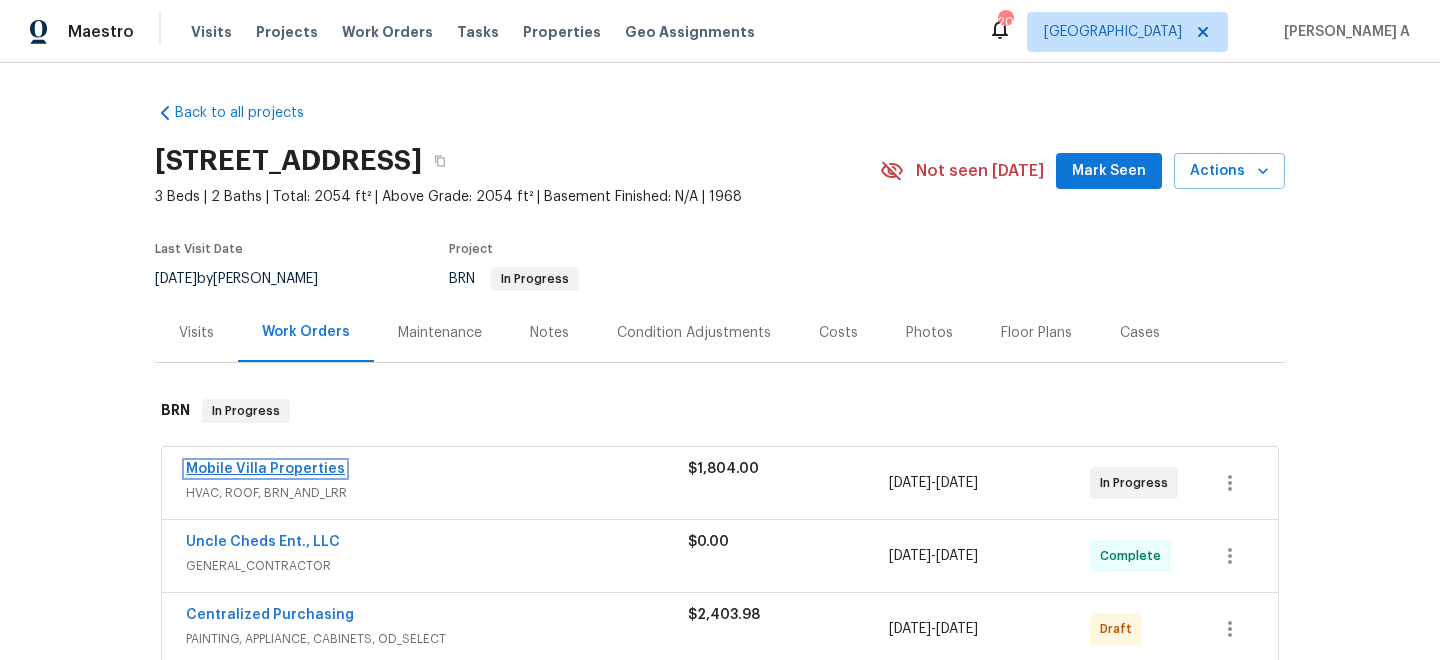 click on "Mobile Villa Properties" at bounding box center (265, 469) 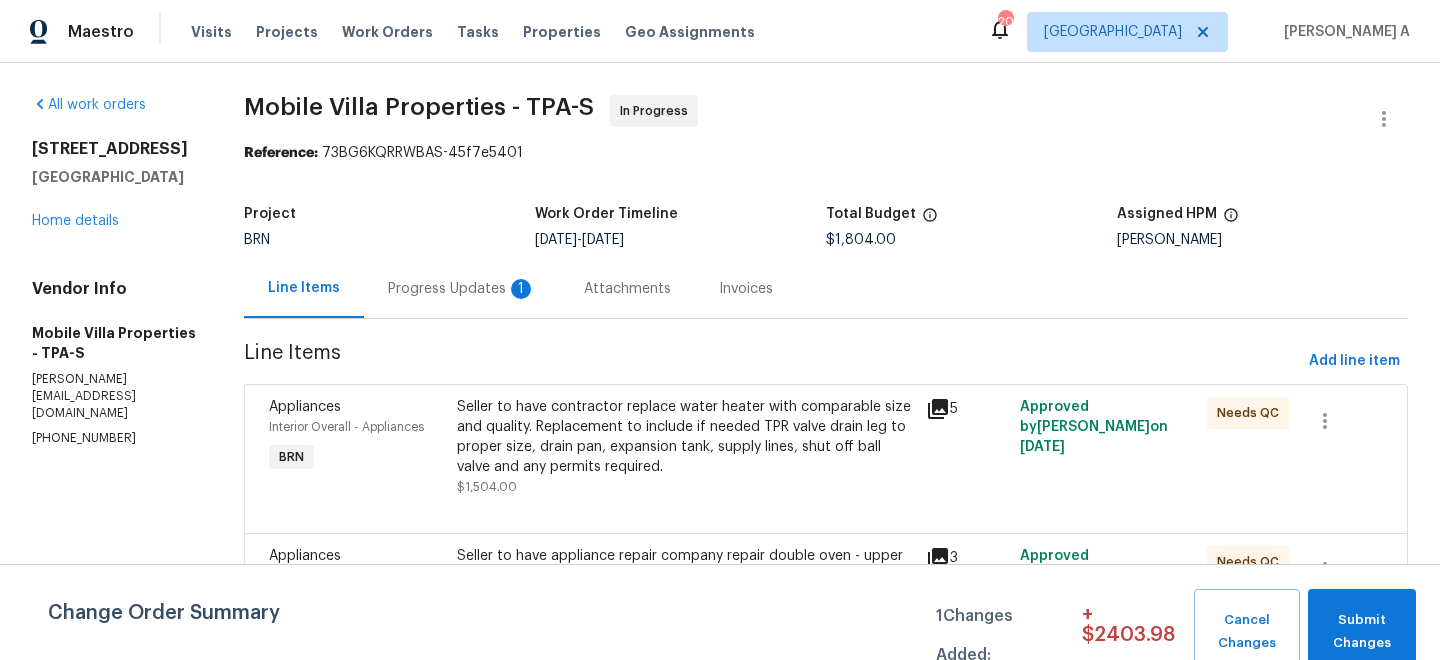 click on "Progress Updates 1" at bounding box center (462, 289) 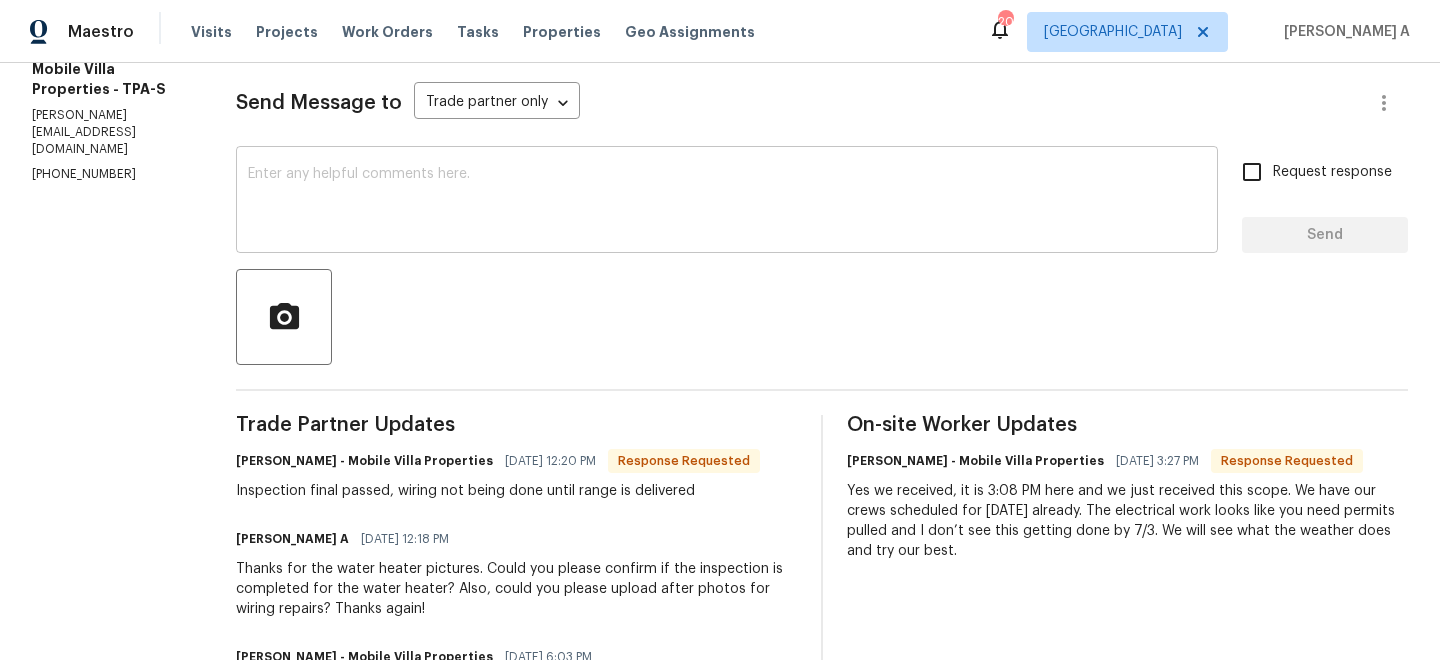 scroll, scrollTop: 208, scrollLeft: 0, axis: vertical 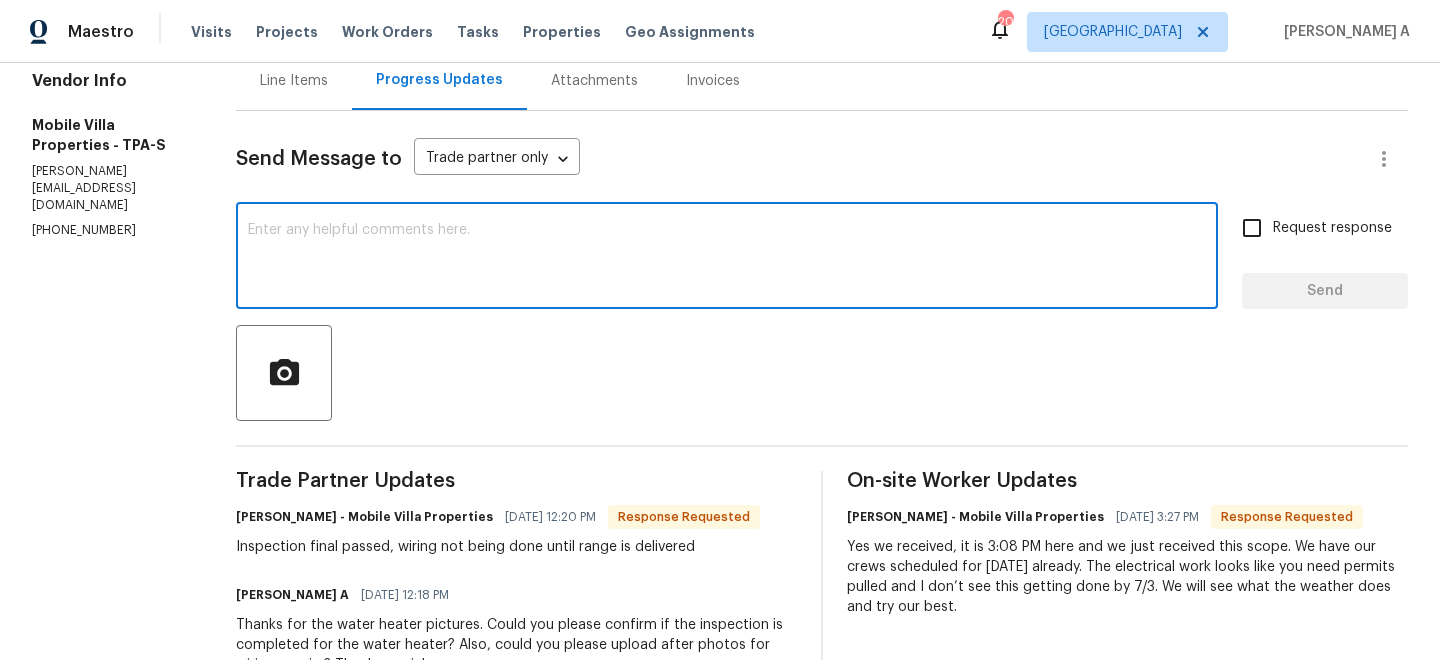 click at bounding box center (727, 258) 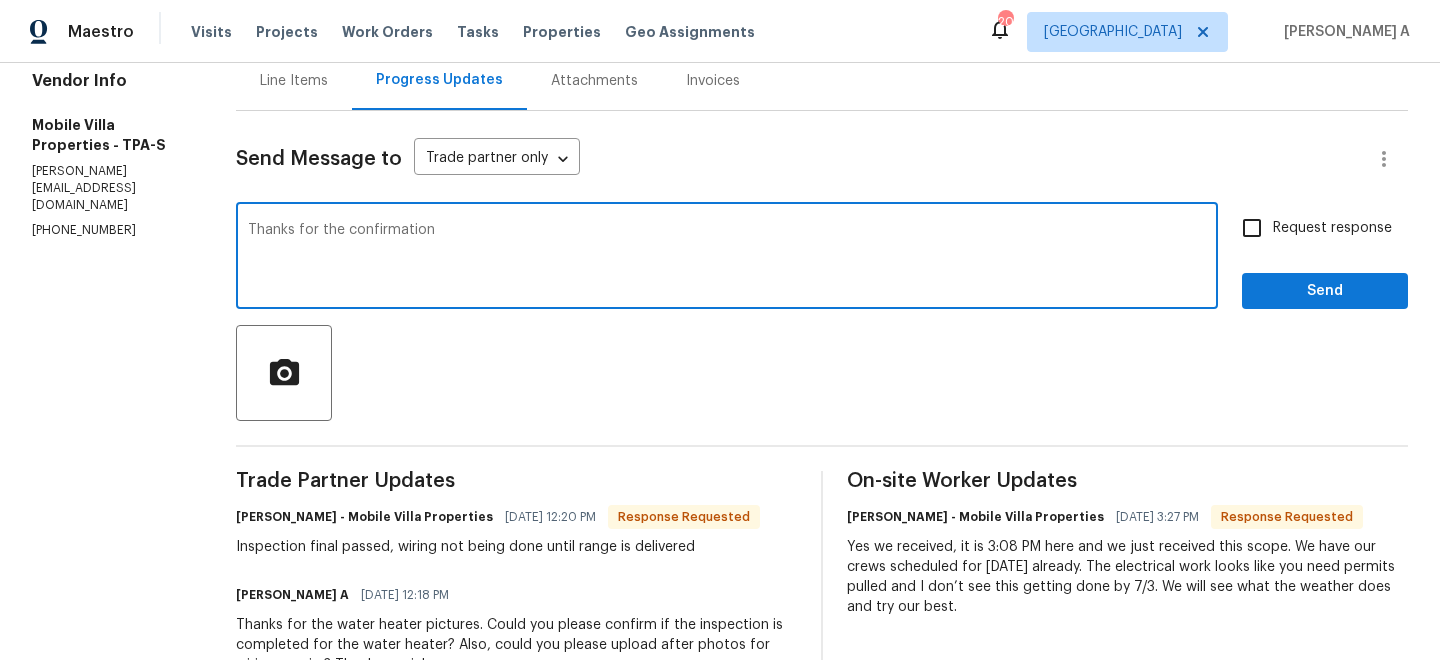 type on "Thanks for the confirmation" 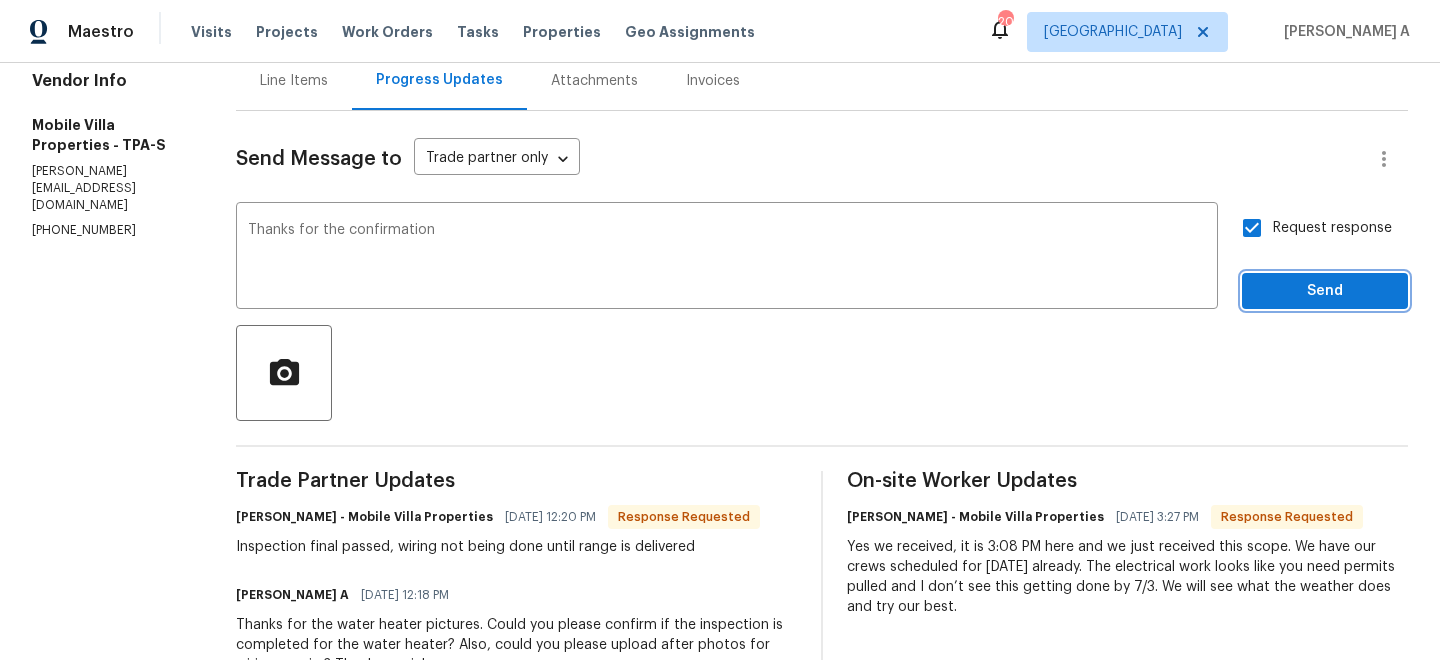 click on "Send" at bounding box center [1325, 291] 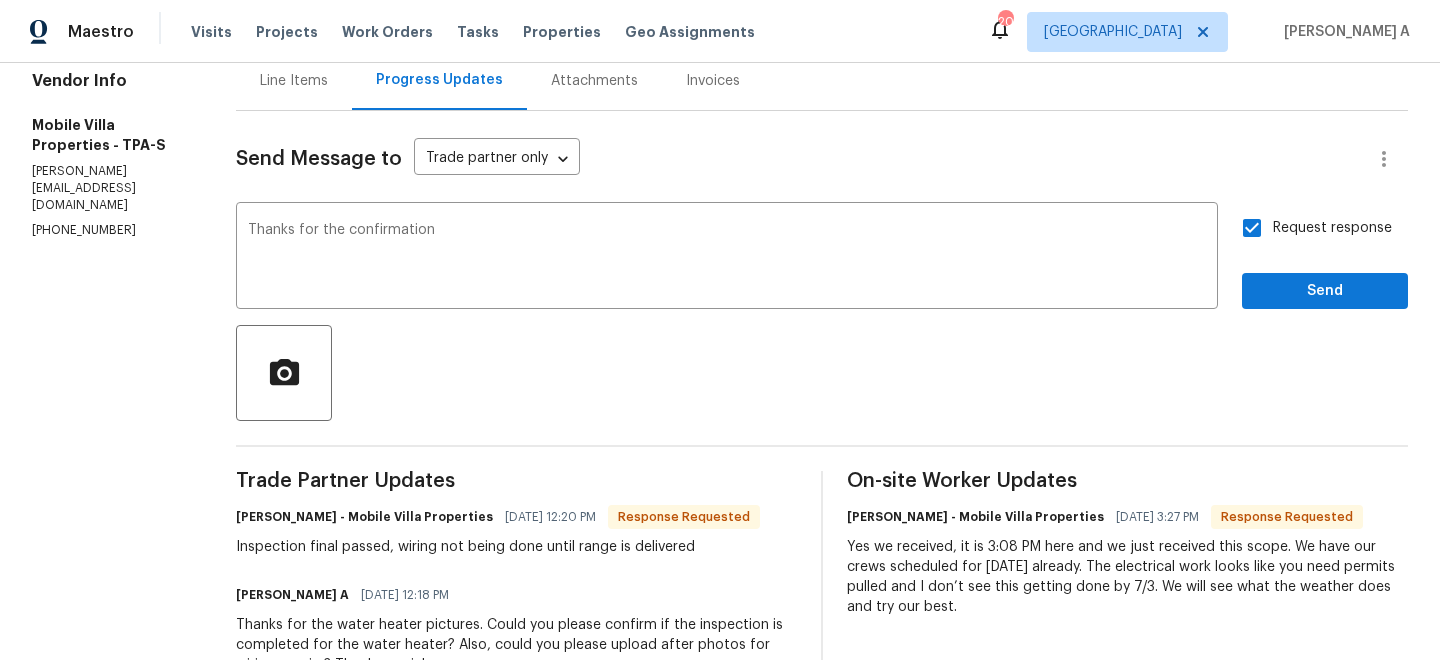 scroll, scrollTop: 128, scrollLeft: 0, axis: vertical 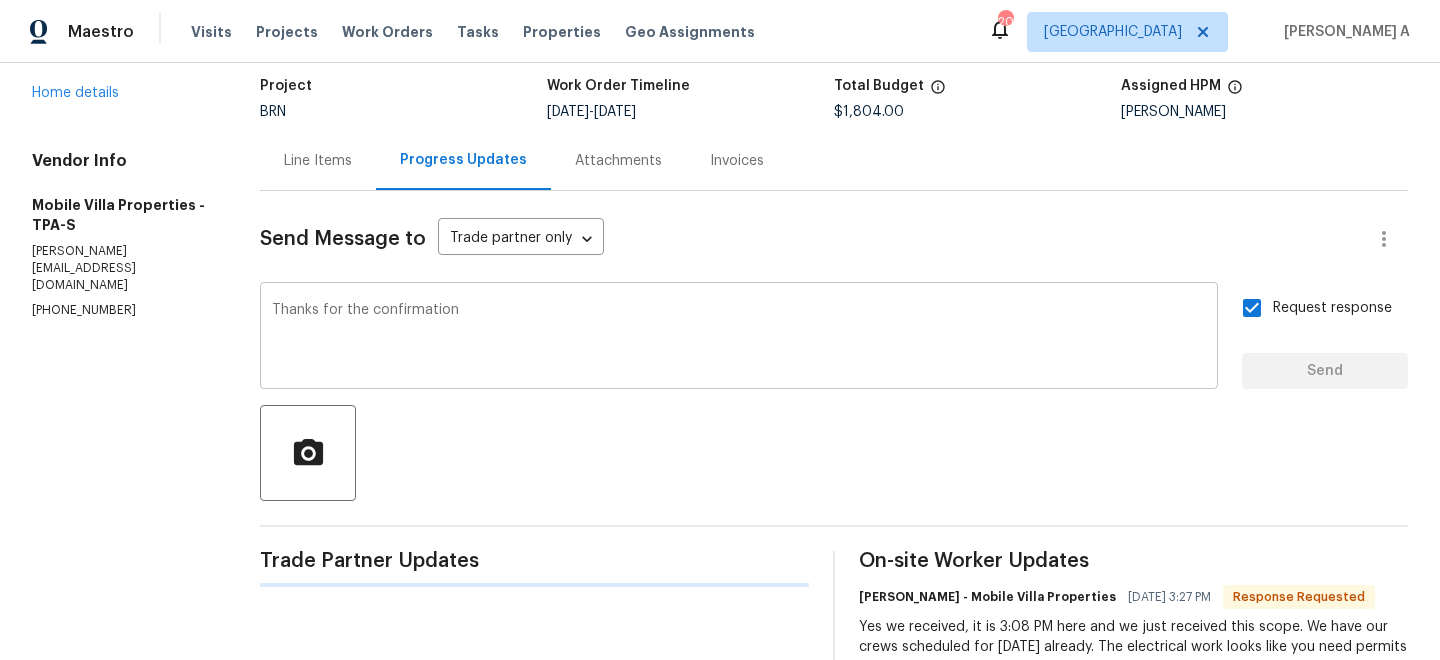 type 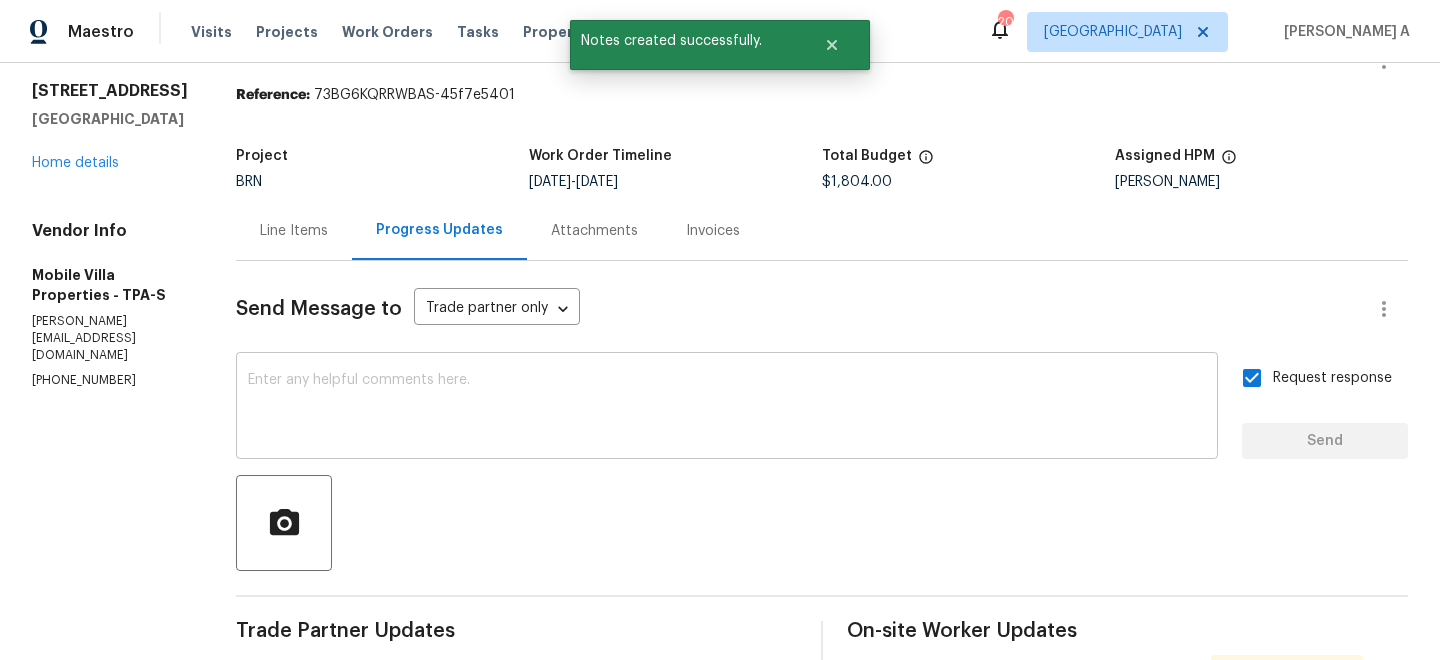 scroll, scrollTop: 0, scrollLeft: 0, axis: both 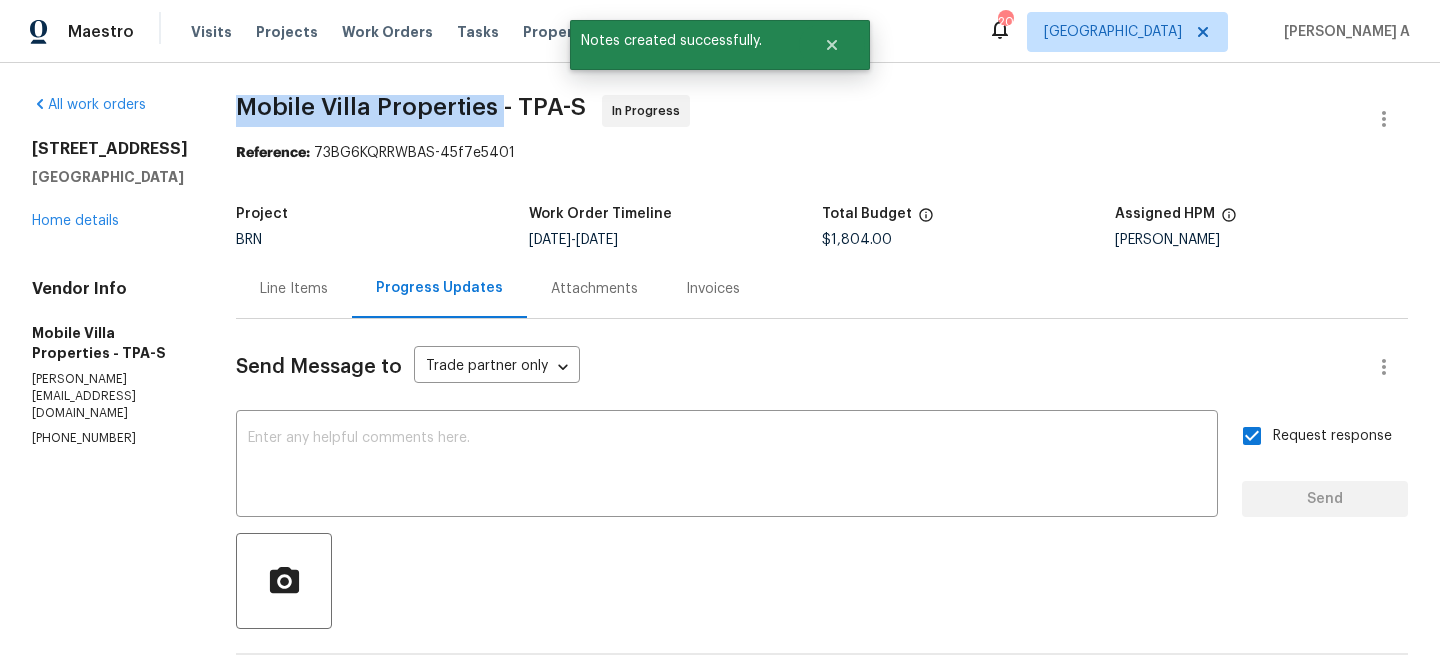 drag, startPoint x: 168, startPoint y: 102, endPoint x: 437, endPoint y: 101, distance: 269.00186 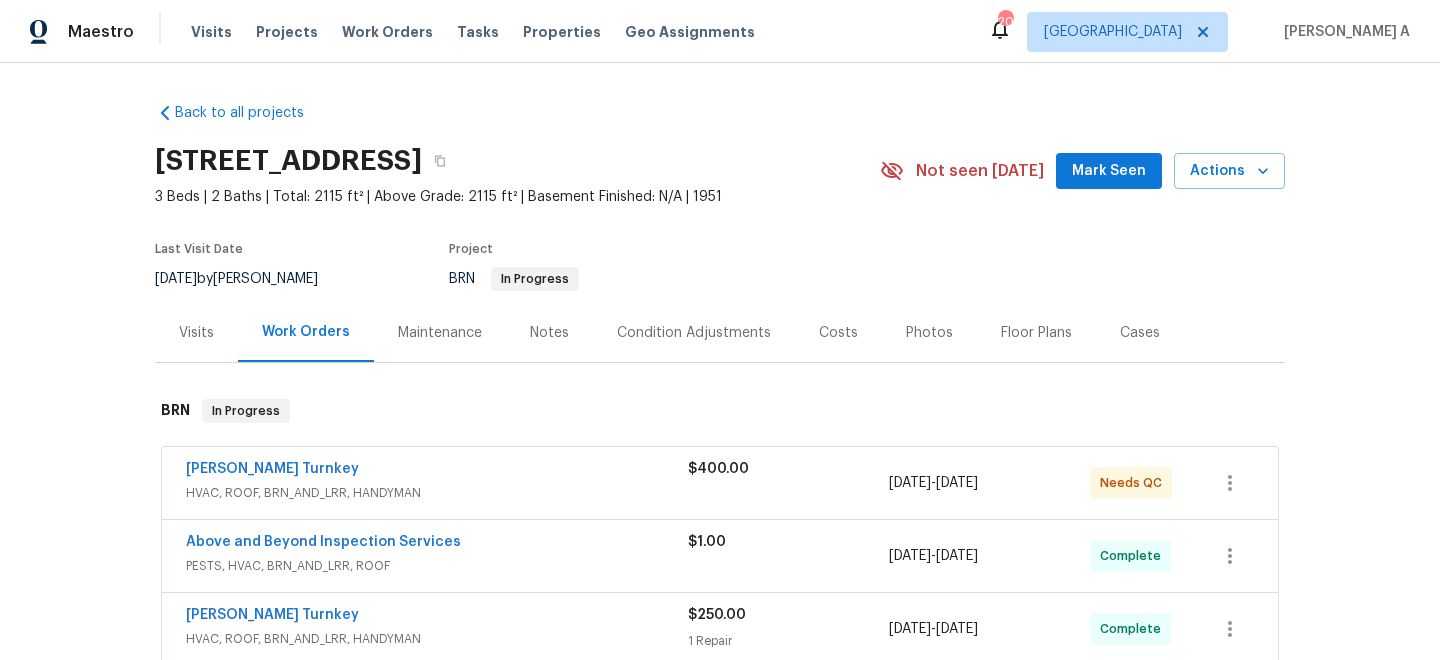 scroll, scrollTop: 0, scrollLeft: 0, axis: both 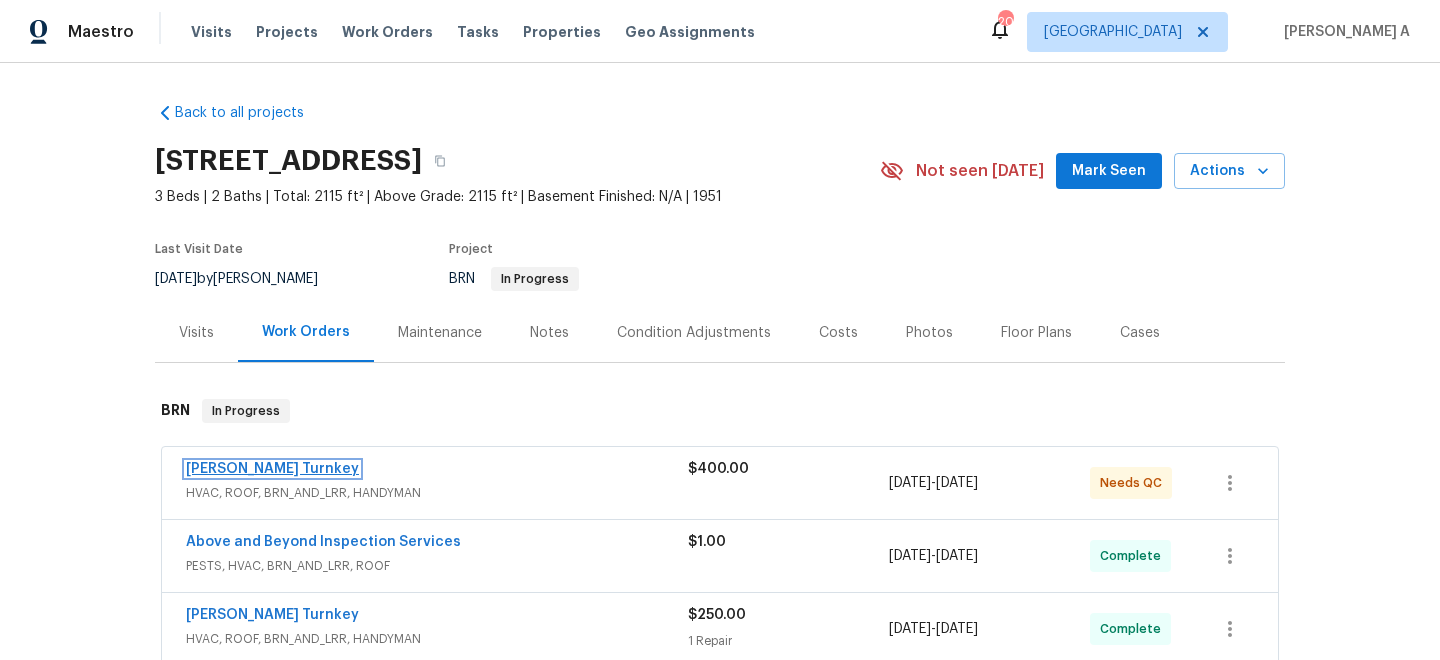 click on "Davis Turnkey" at bounding box center [272, 469] 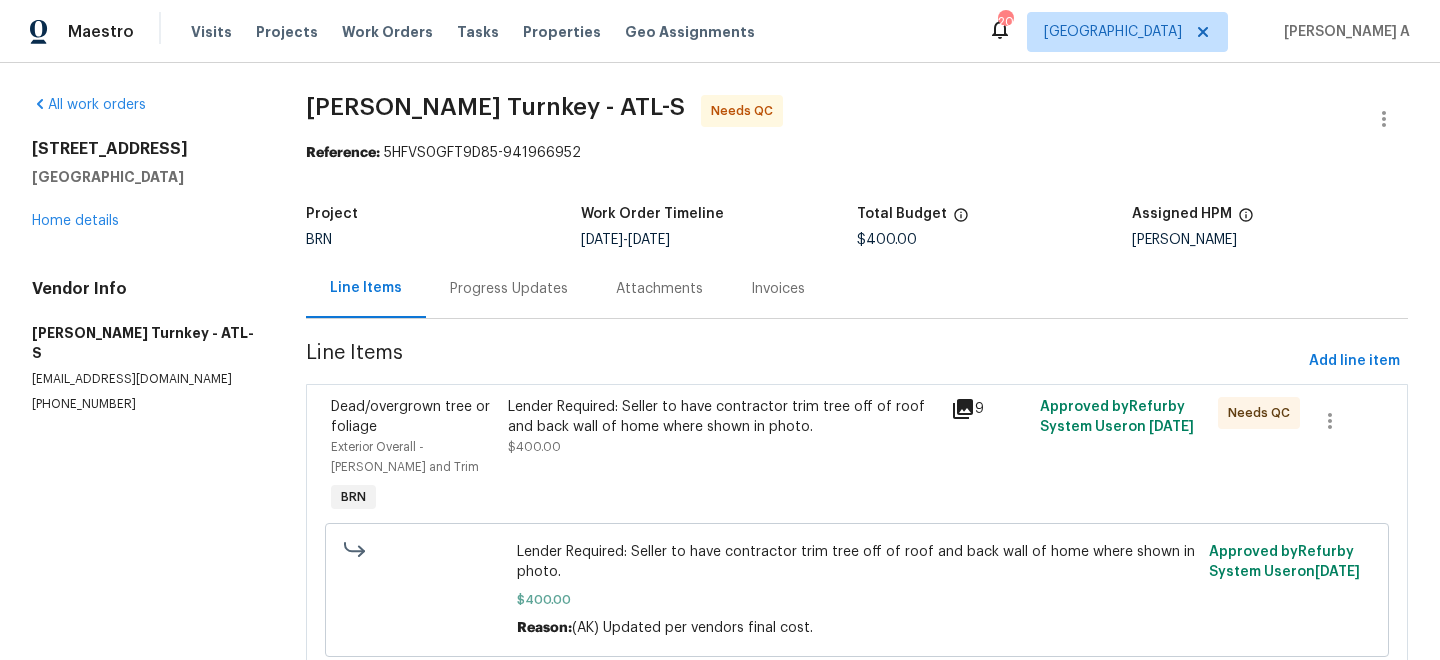 click on "Progress Updates" at bounding box center (509, 289) 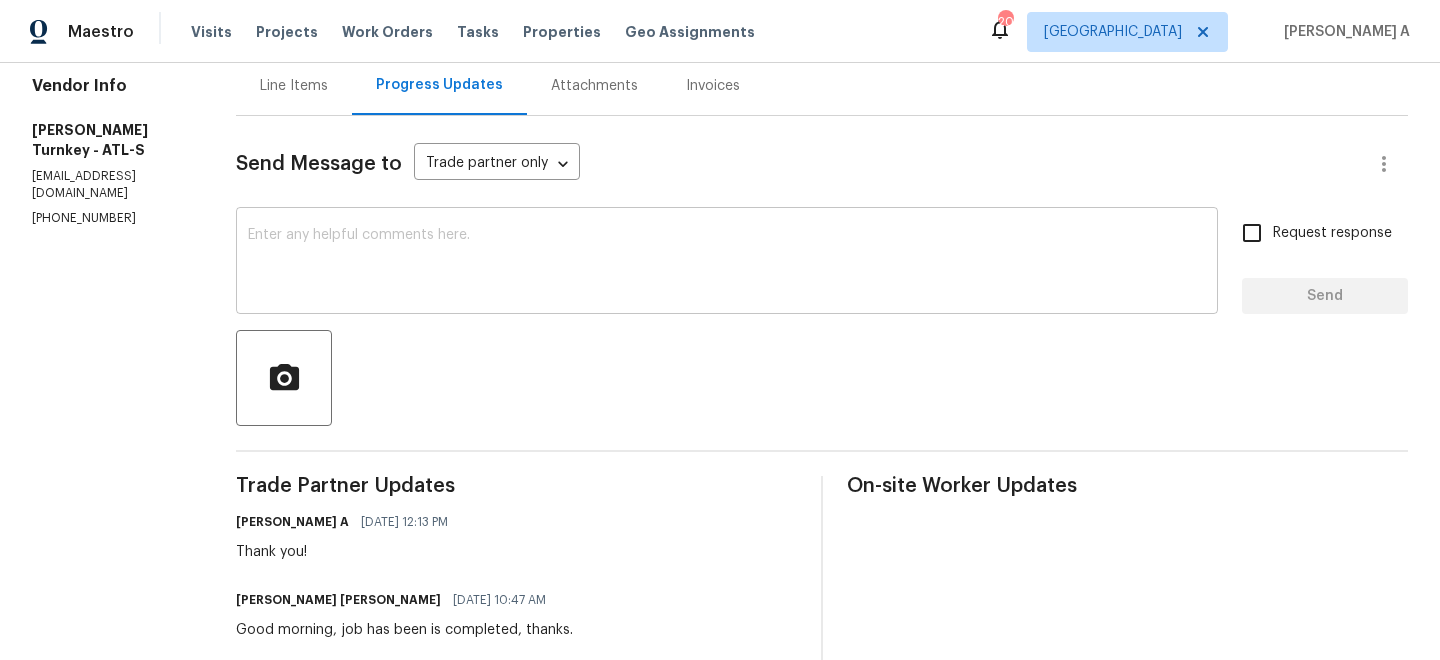 scroll, scrollTop: 0, scrollLeft: 0, axis: both 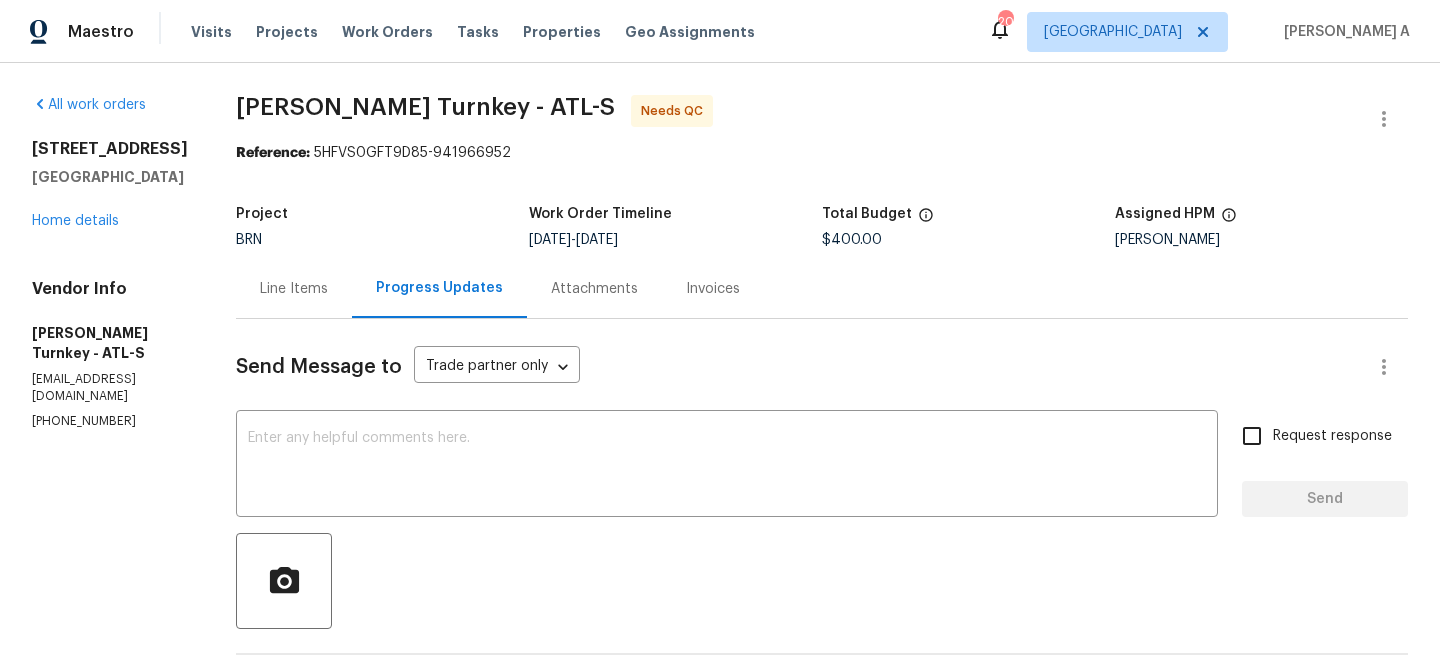 click on "Line Items" at bounding box center (294, 289) 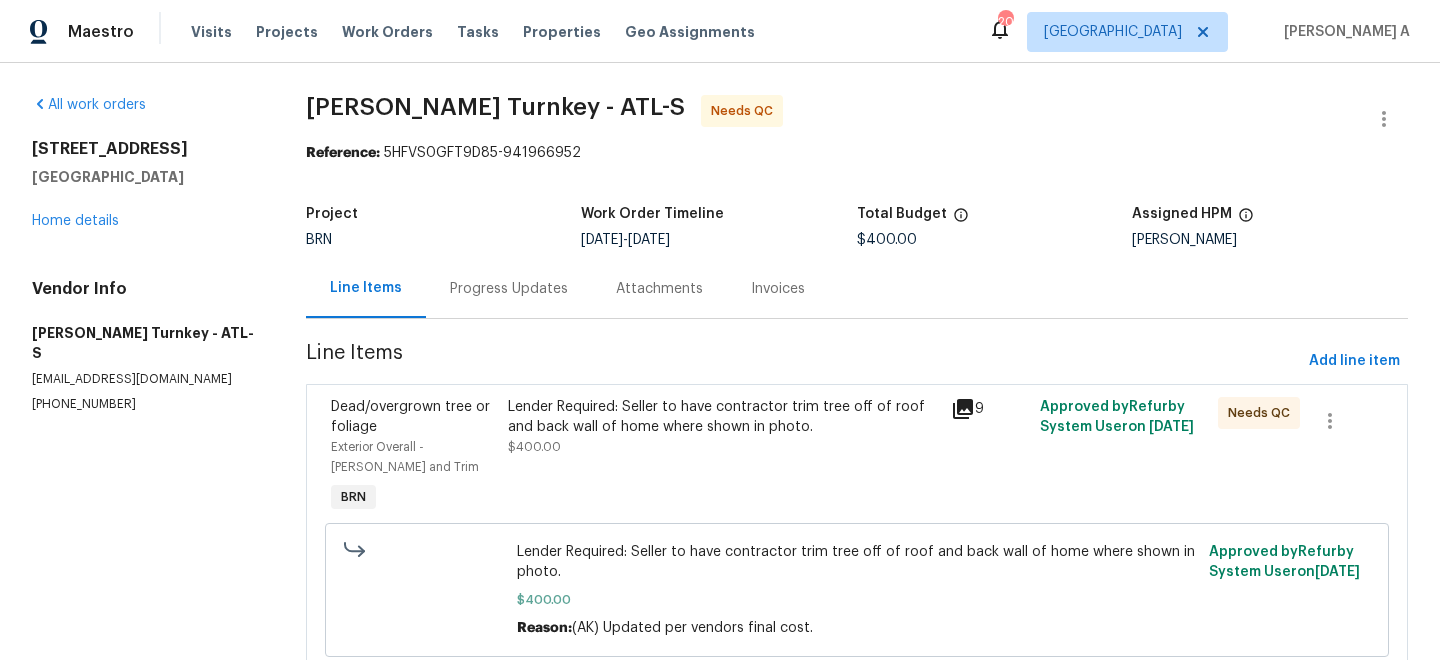 scroll, scrollTop: 73, scrollLeft: 0, axis: vertical 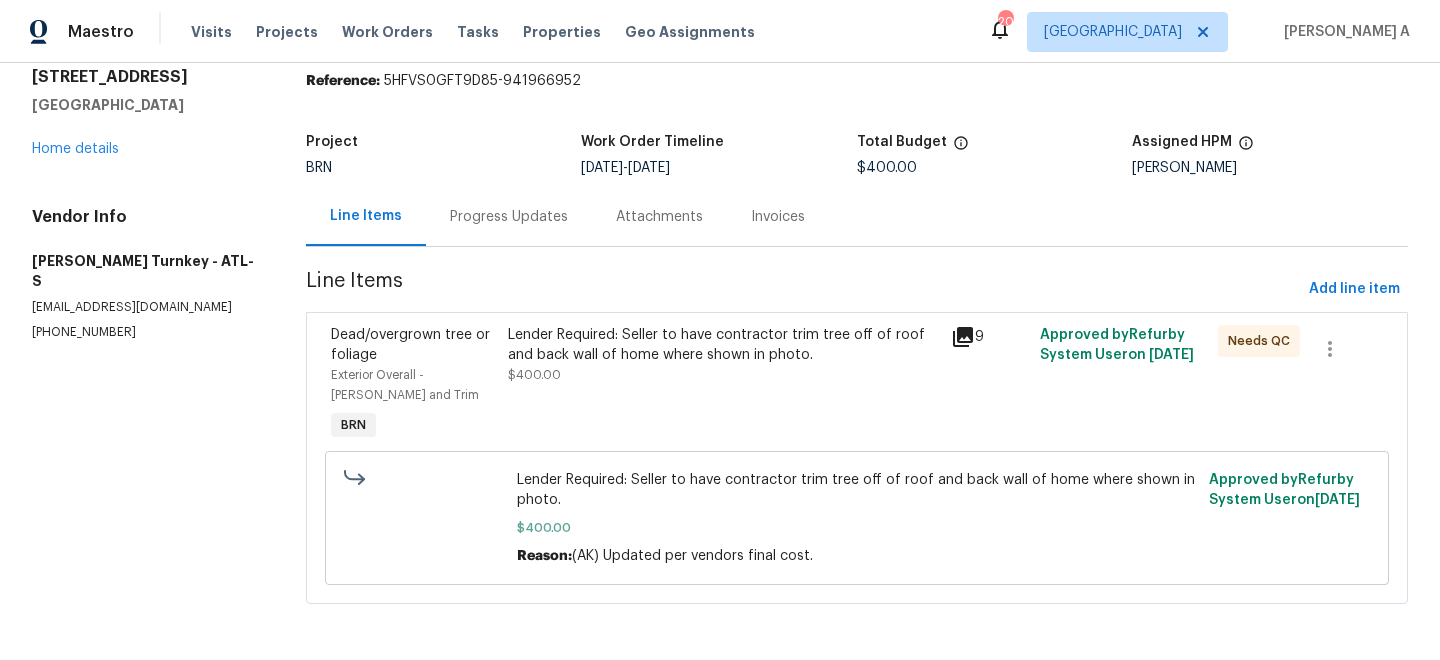 click on "Lender Required: Seller to have contractor trim tree off of roof and back wall of home where shown in photo." at bounding box center [724, 345] 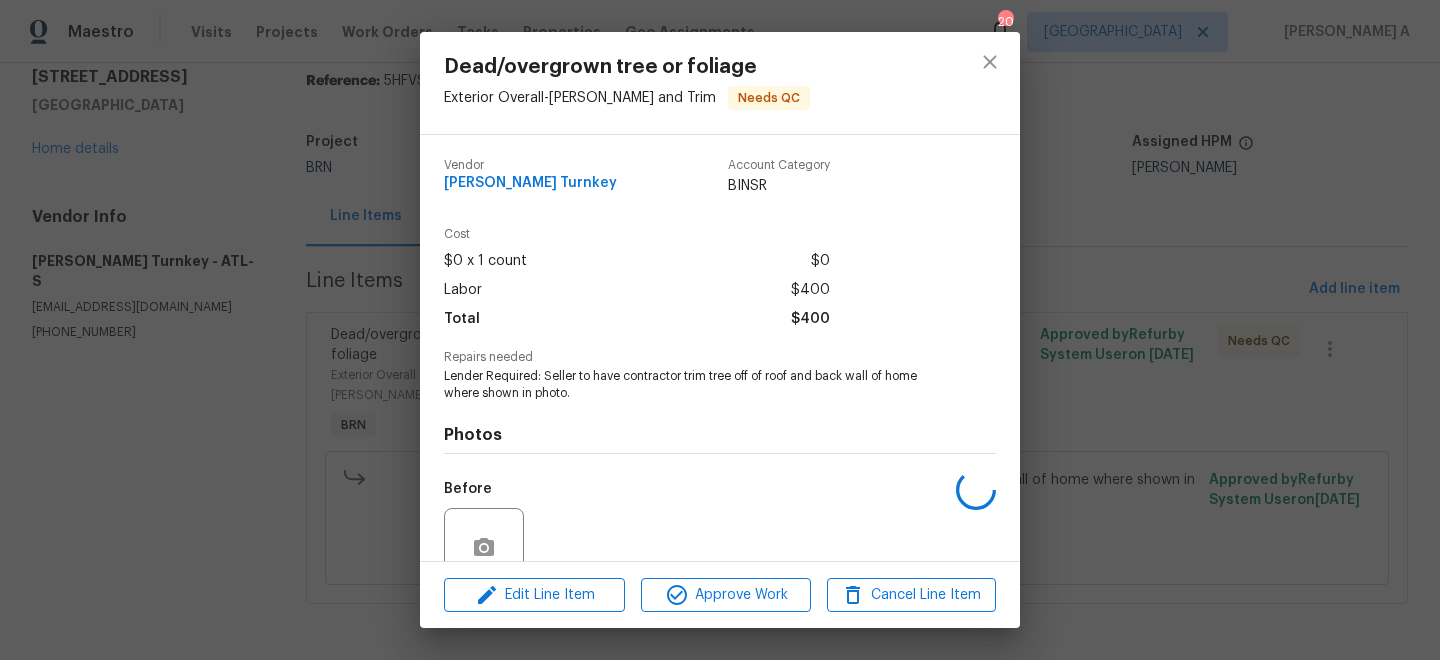 click on "Davis Turnkey" at bounding box center (530, 183) 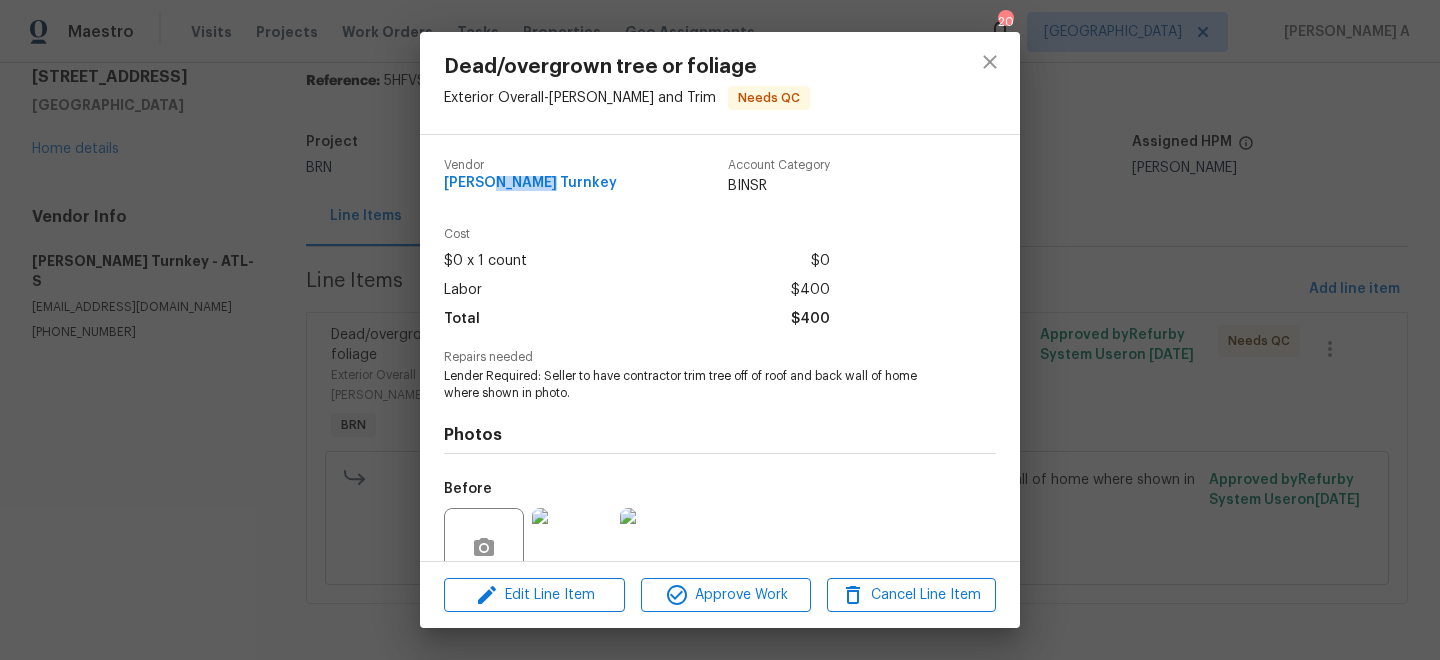 click on "Davis Turnkey" at bounding box center (530, 183) 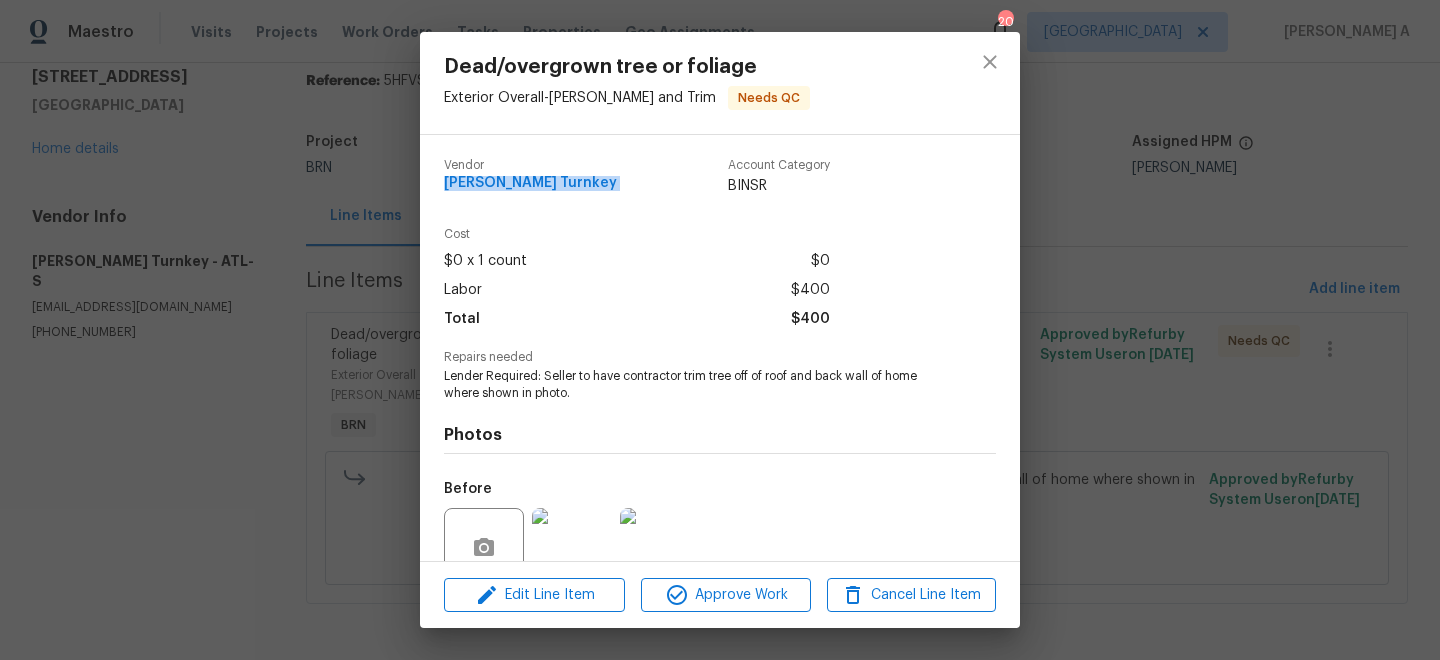click on "Davis Turnkey" at bounding box center [530, 183] 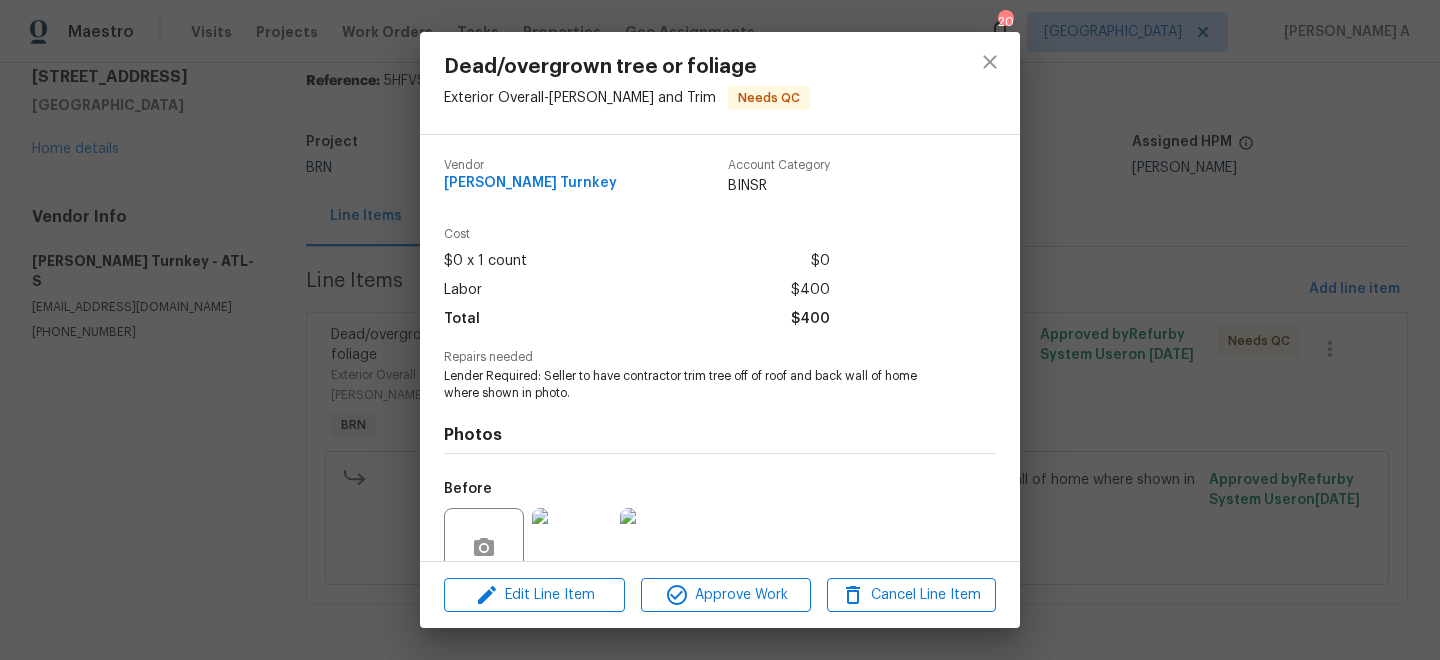 click on "Lender Required: Seller to have contractor trim tree off of roof and back wall of home where shown in photo." at bounding box center [692, 385] 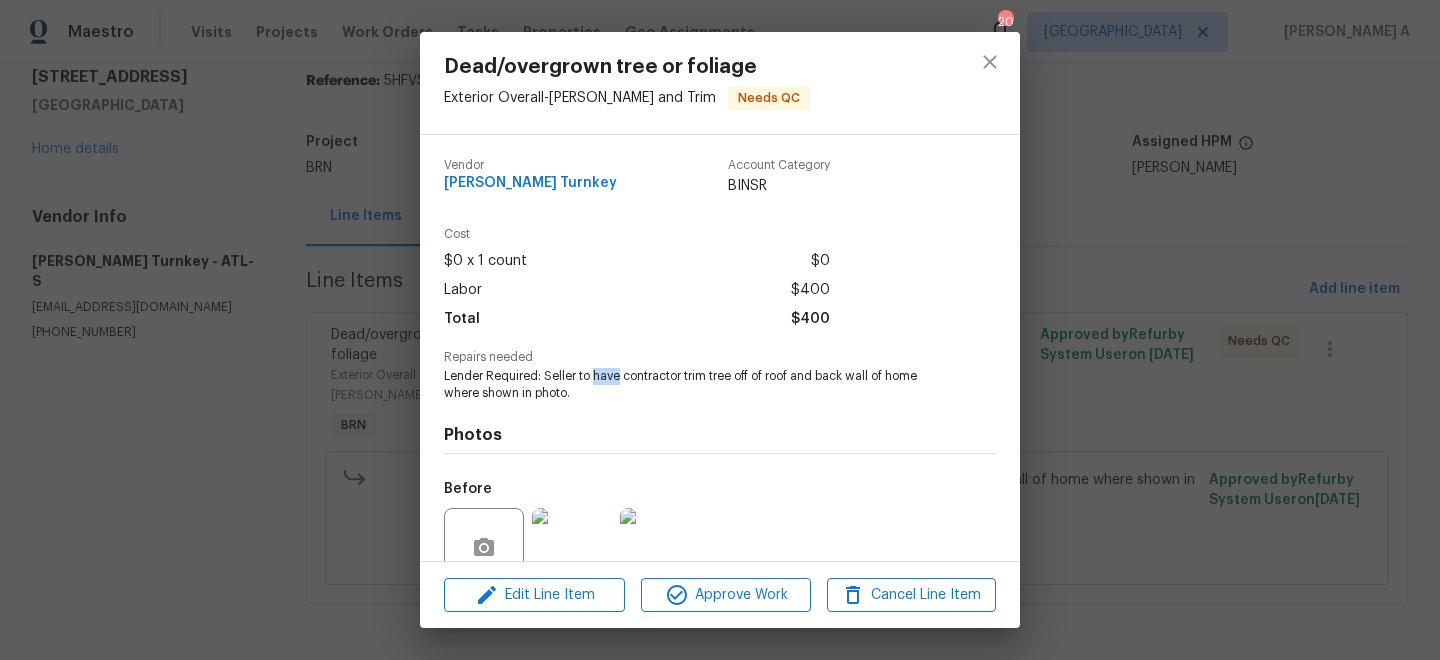 click on "Lender Required: Seller to have contractor trim tree off of roof and back wall of home where shown in photo." at bounding box center [692, 385] 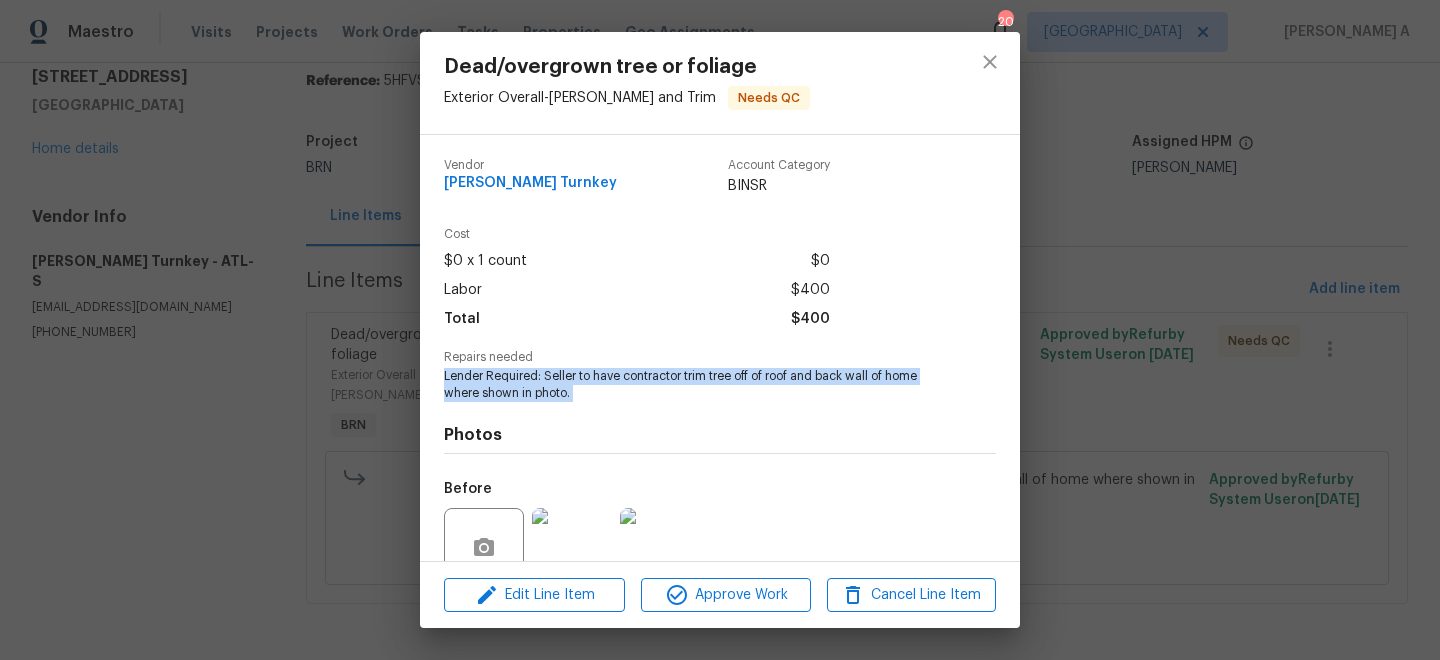 click on "Lender Required: Seller to have contractor trim tree off of roof and back wall of home where shown in photo." at bounding box center [692, 385] 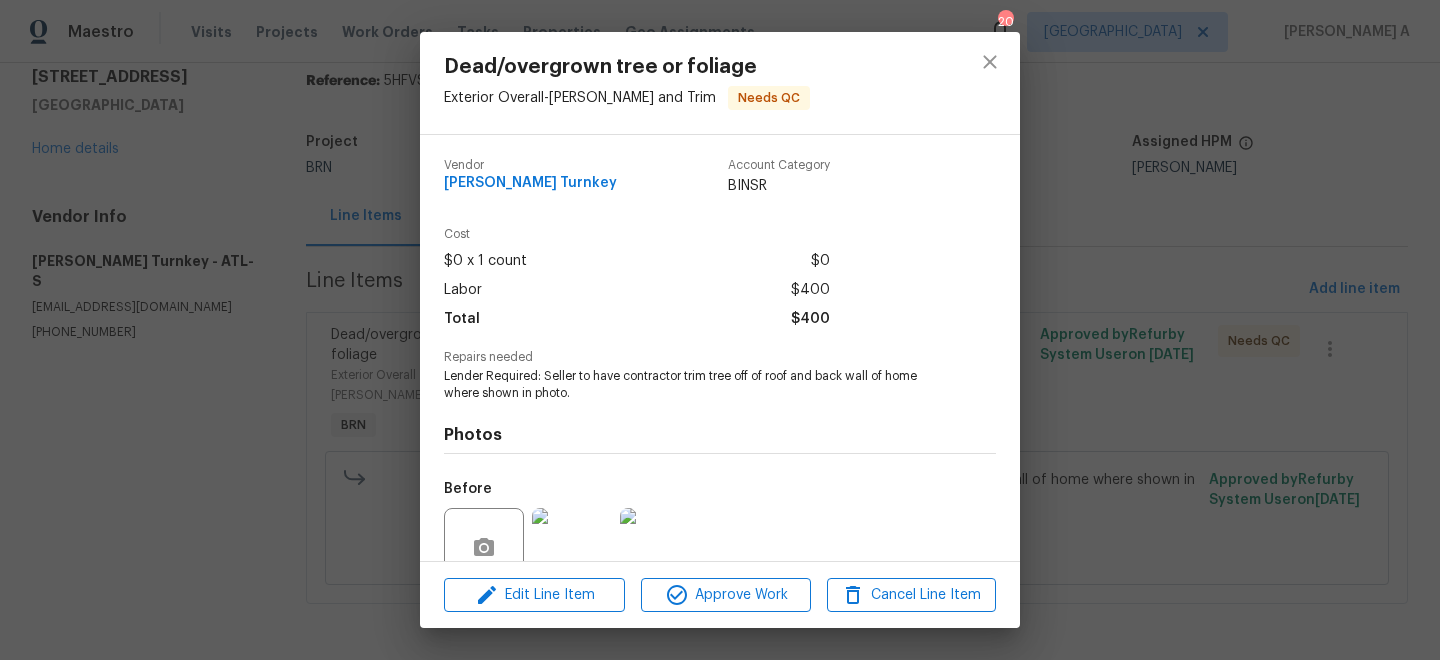click on "Davis Turnkey" at bounding box center [530, 183] 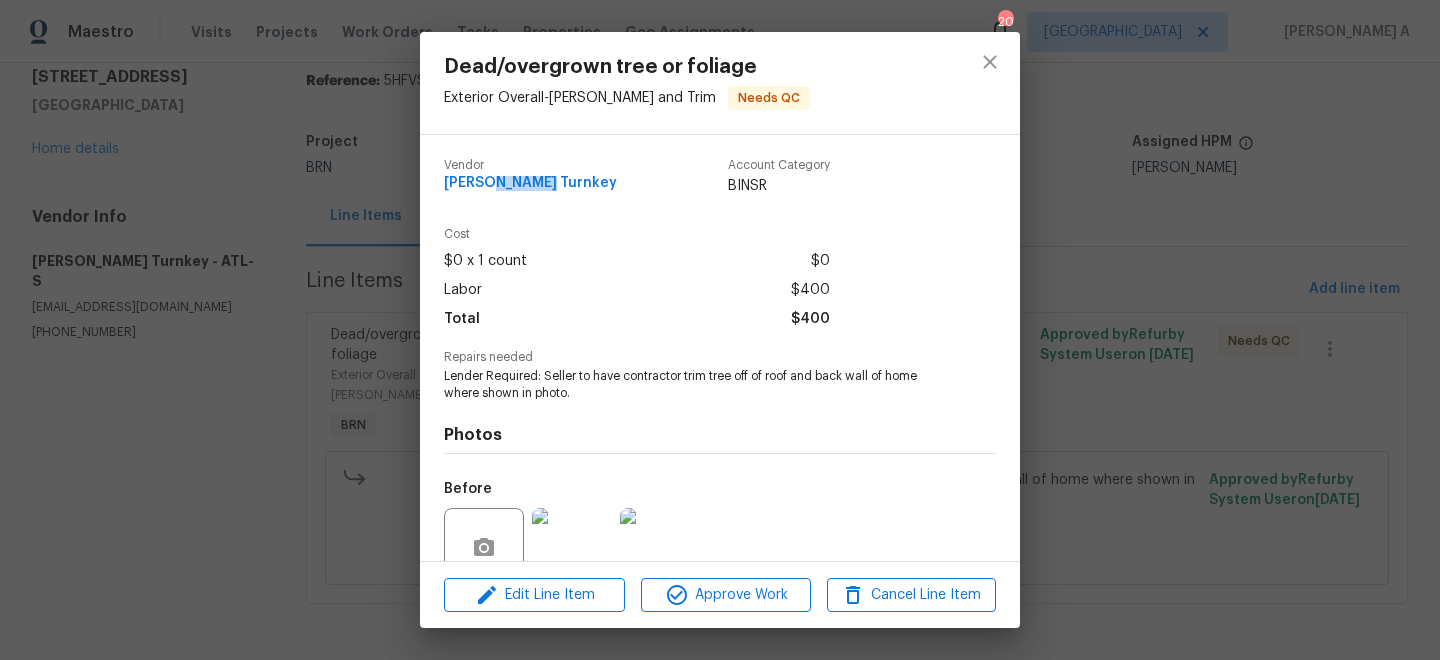 click on "Davis Turnkey" at bounding box center [530, 183] 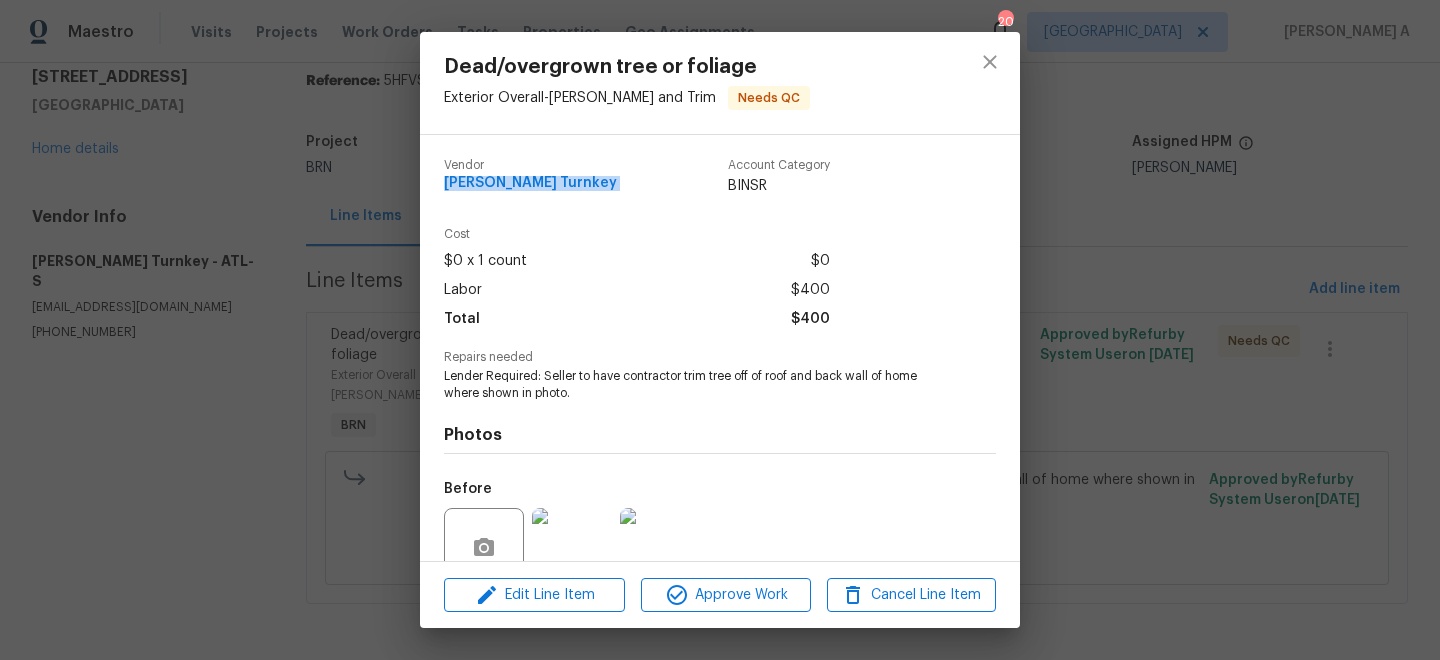 click on "Davis Turnkey" at bounding box center (530, 183) 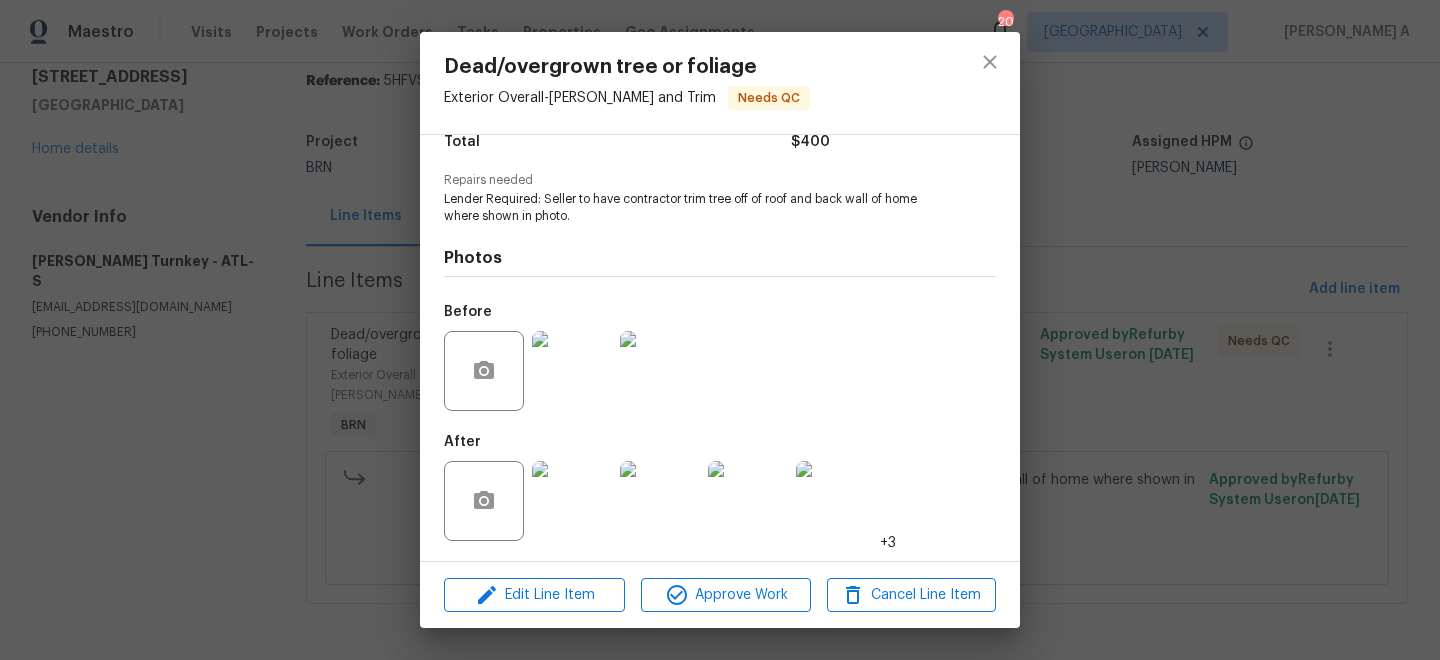 click at bounding box center (660, 371) 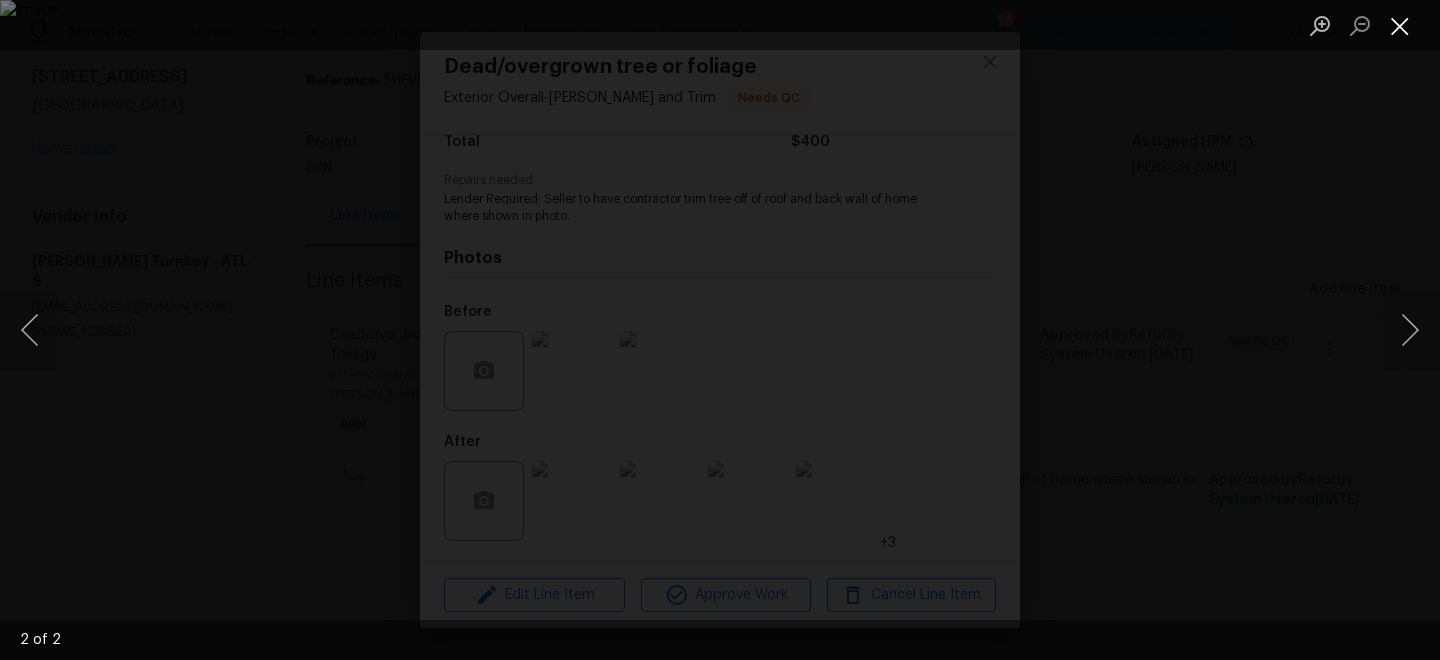 click at bounding box center (1400, 25) 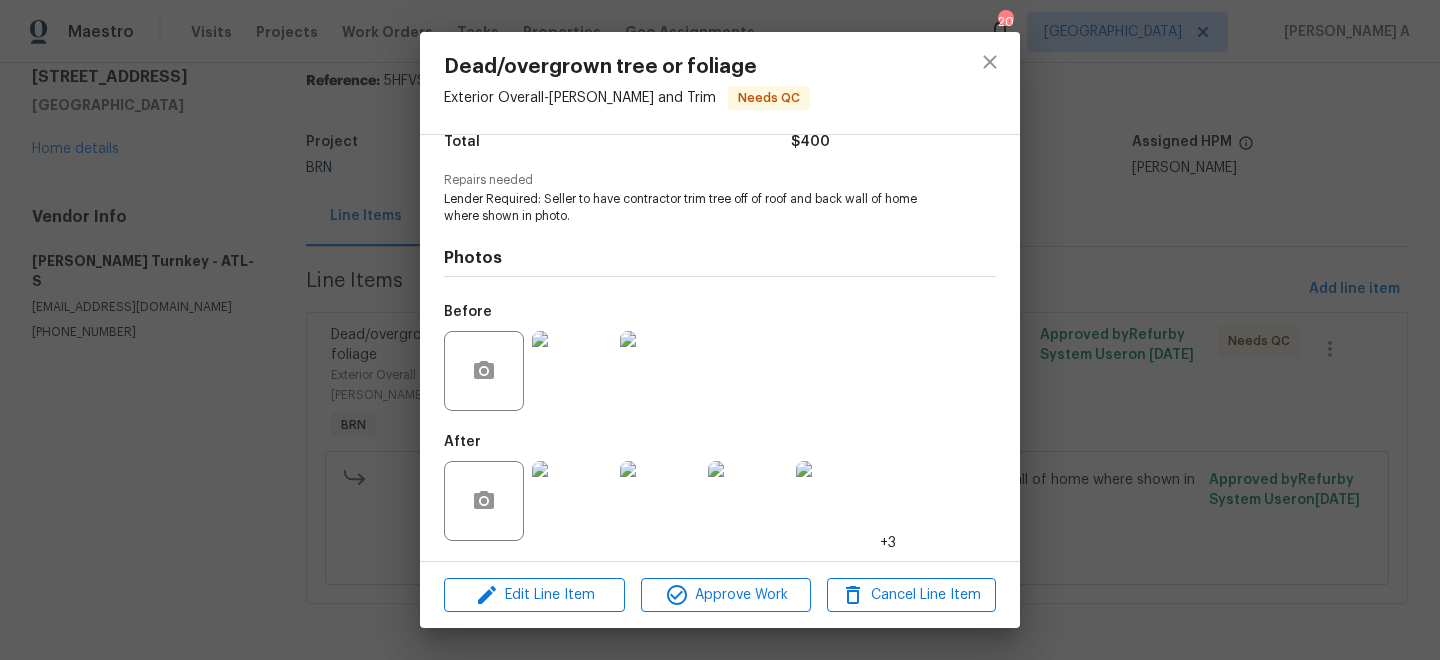 click at bounding box center [572, 501] 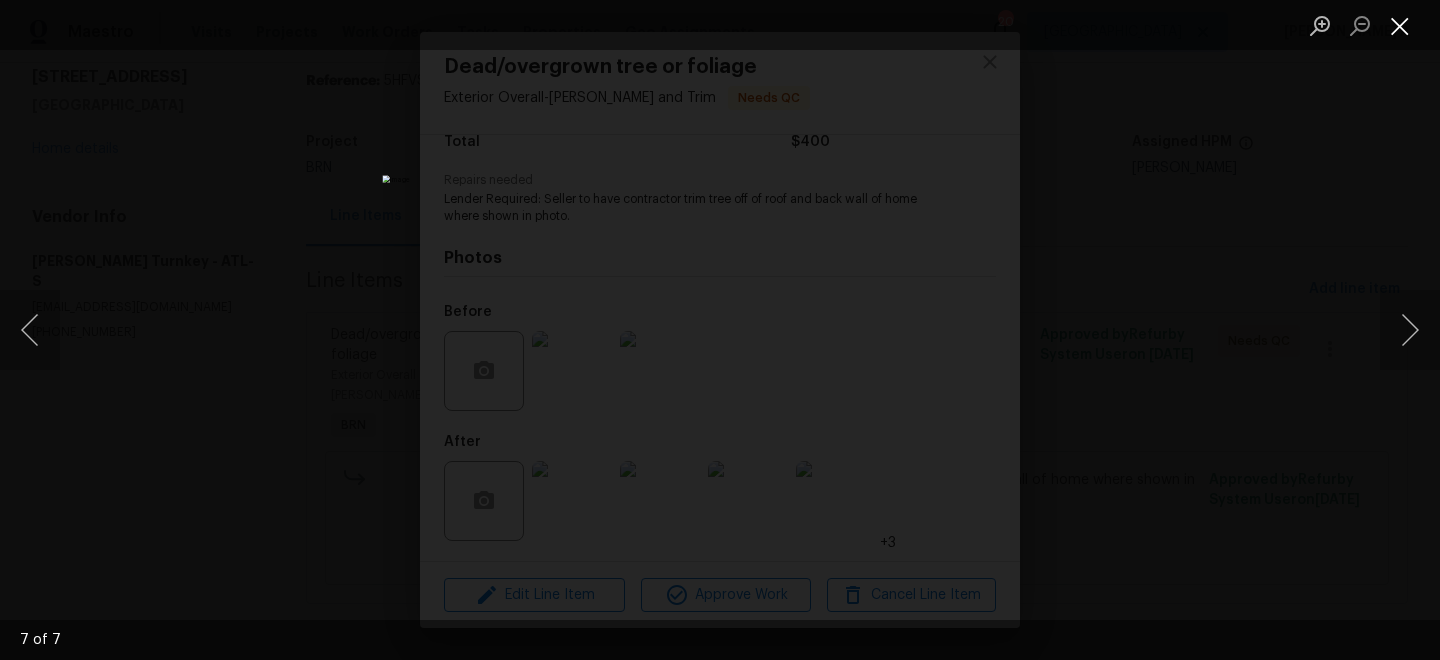 click at bounding box center (1400, 25) 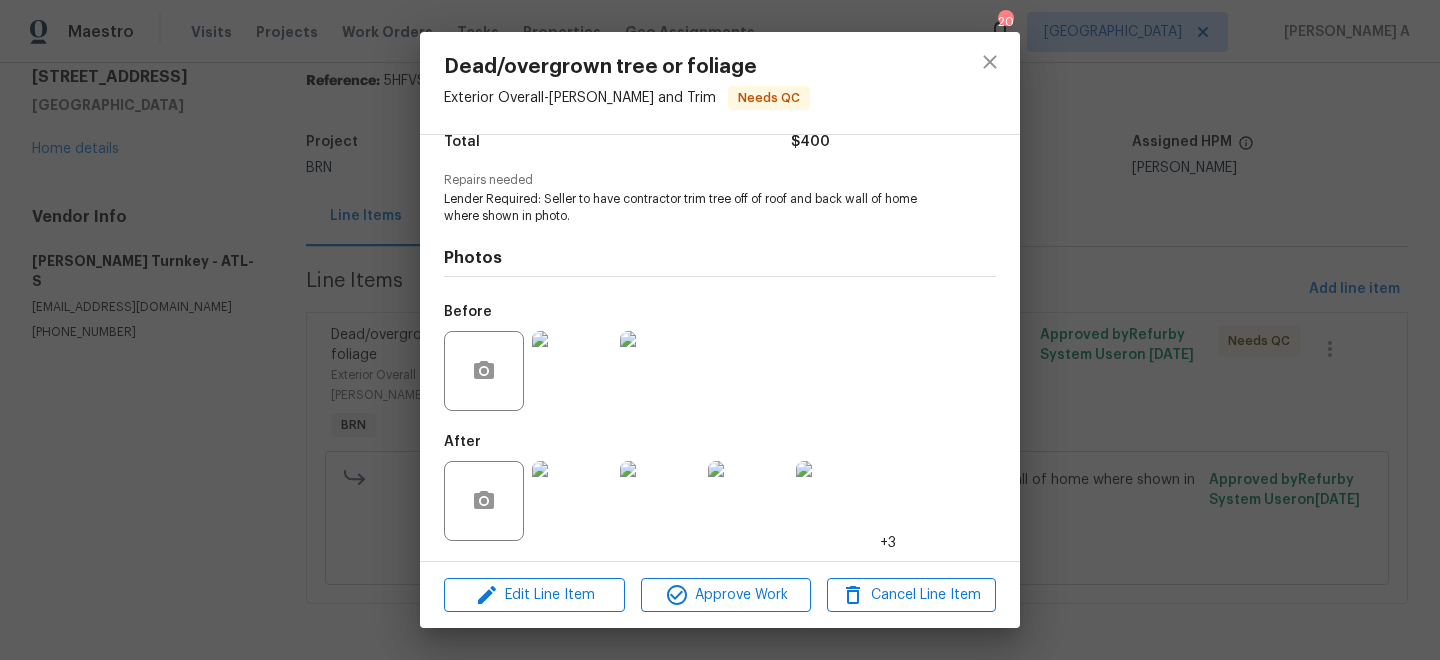 click at bounding box center (660, 371) 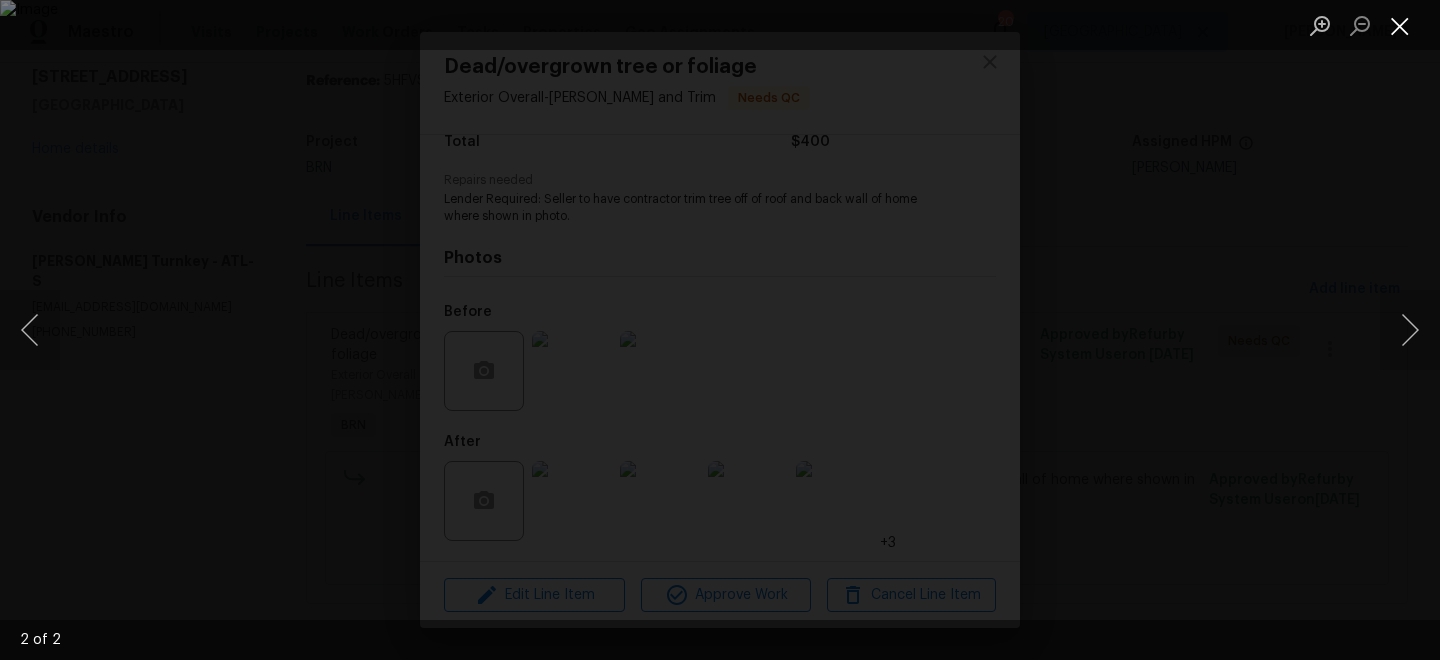 click at bounding box center (1400, 25) 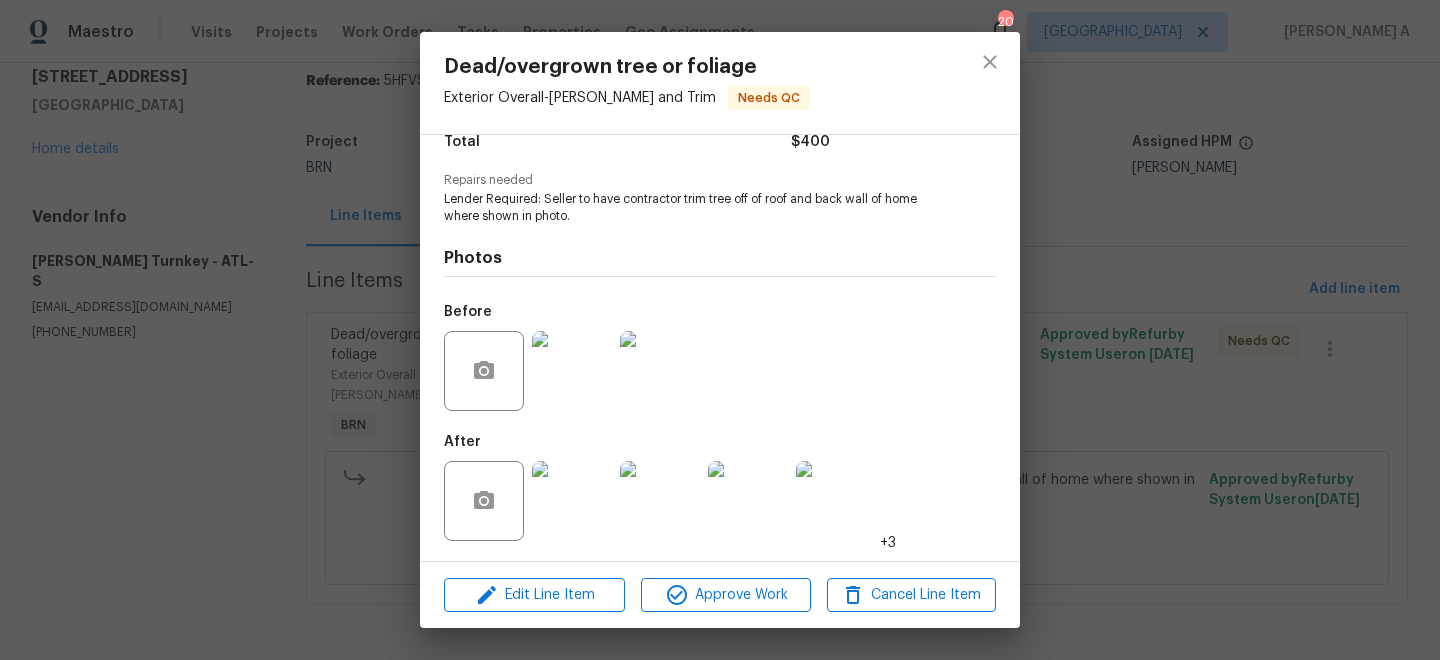 click at bounding box center (660, 371) 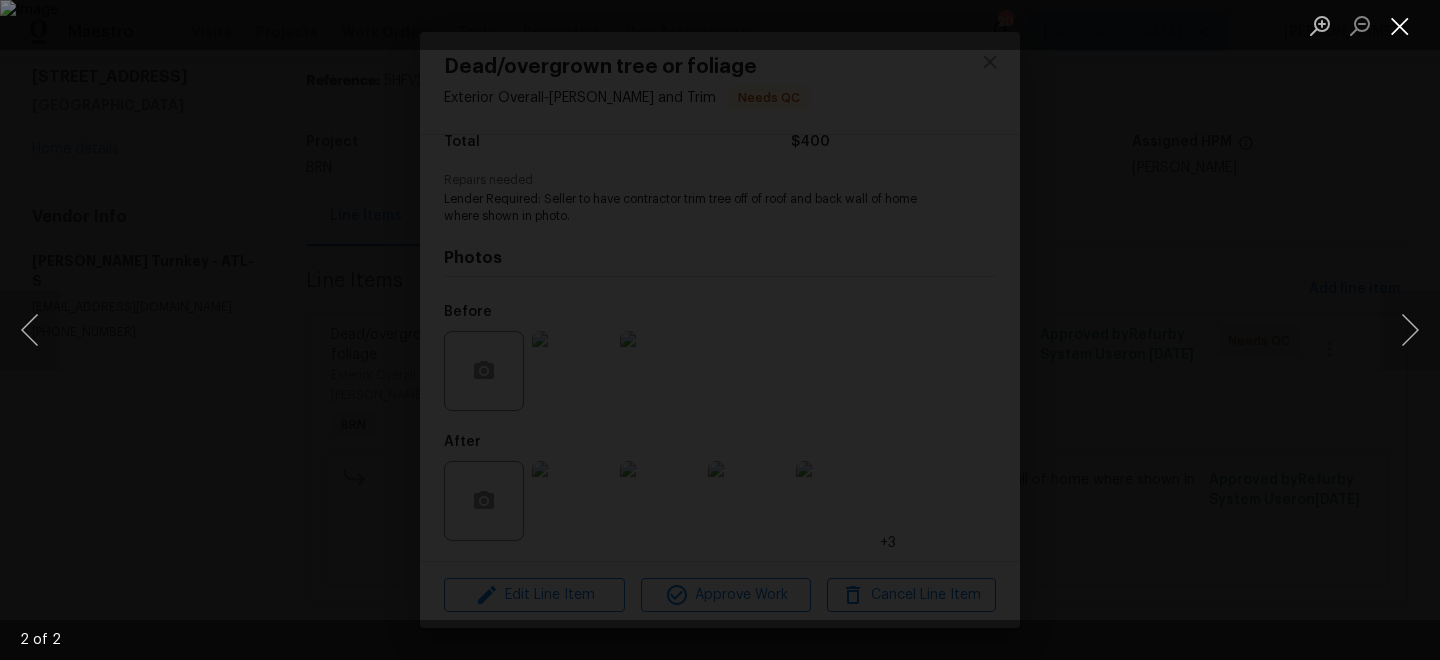 click at bounding box center [1400, 25] 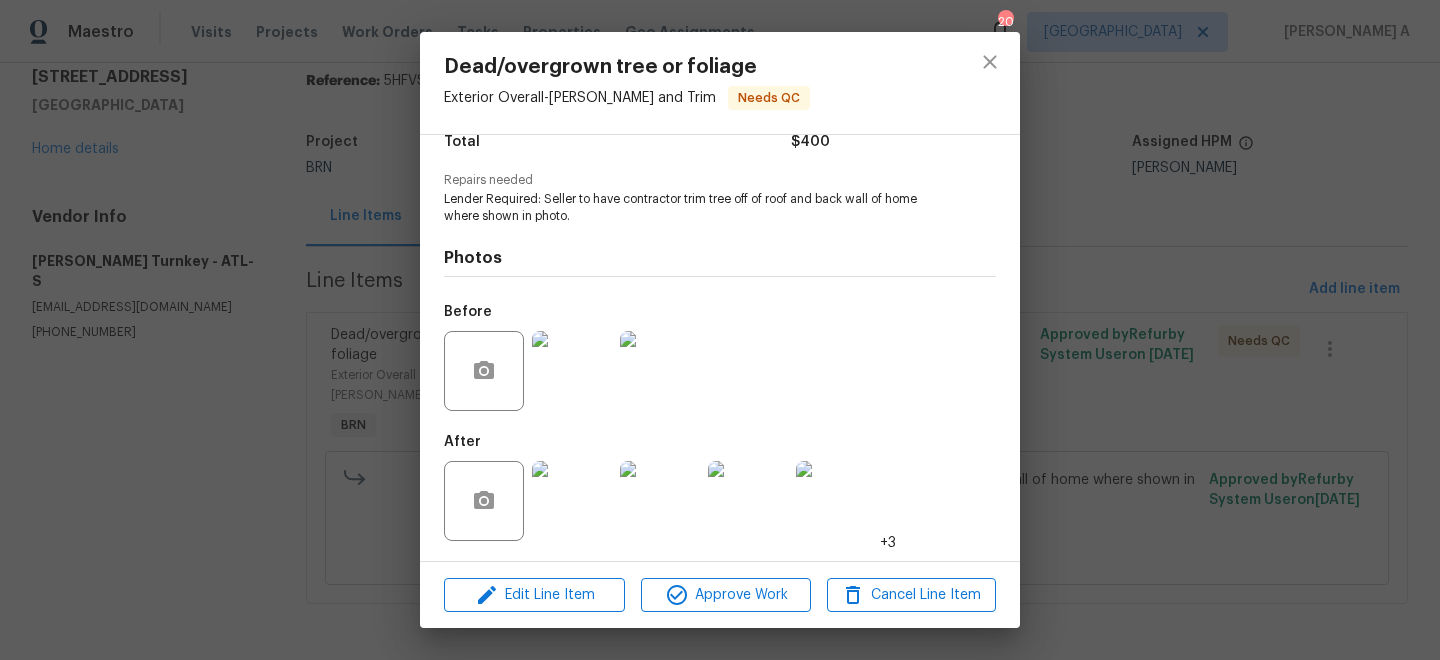 click at bounding box center (572, 501) 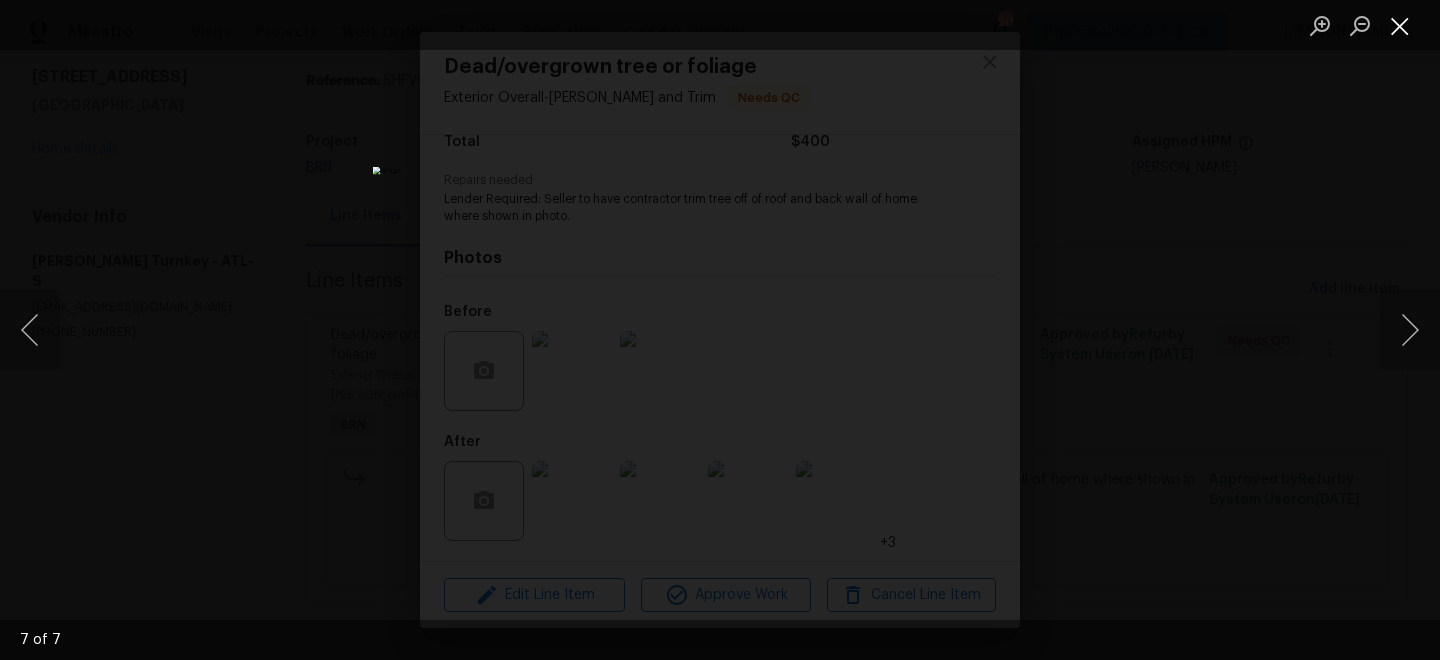 click at bounding box center (1400, 25) 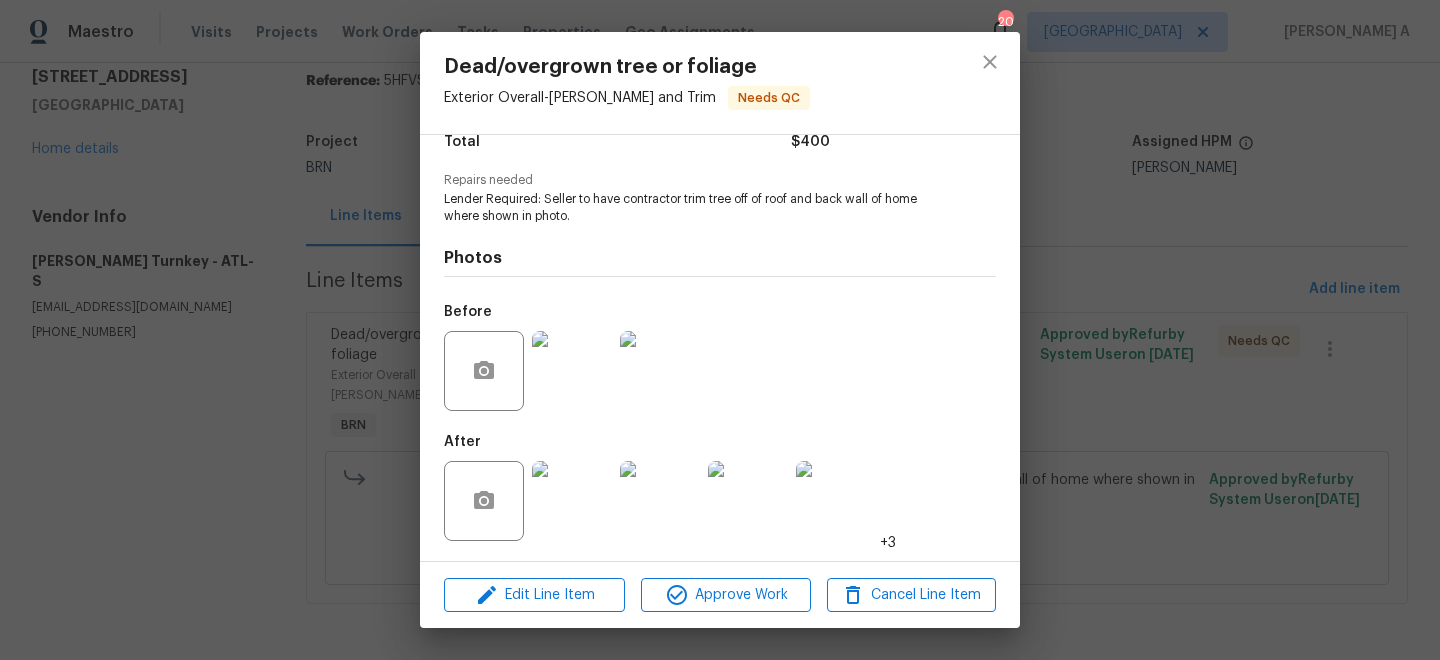 click at bounding box center [660, 371] 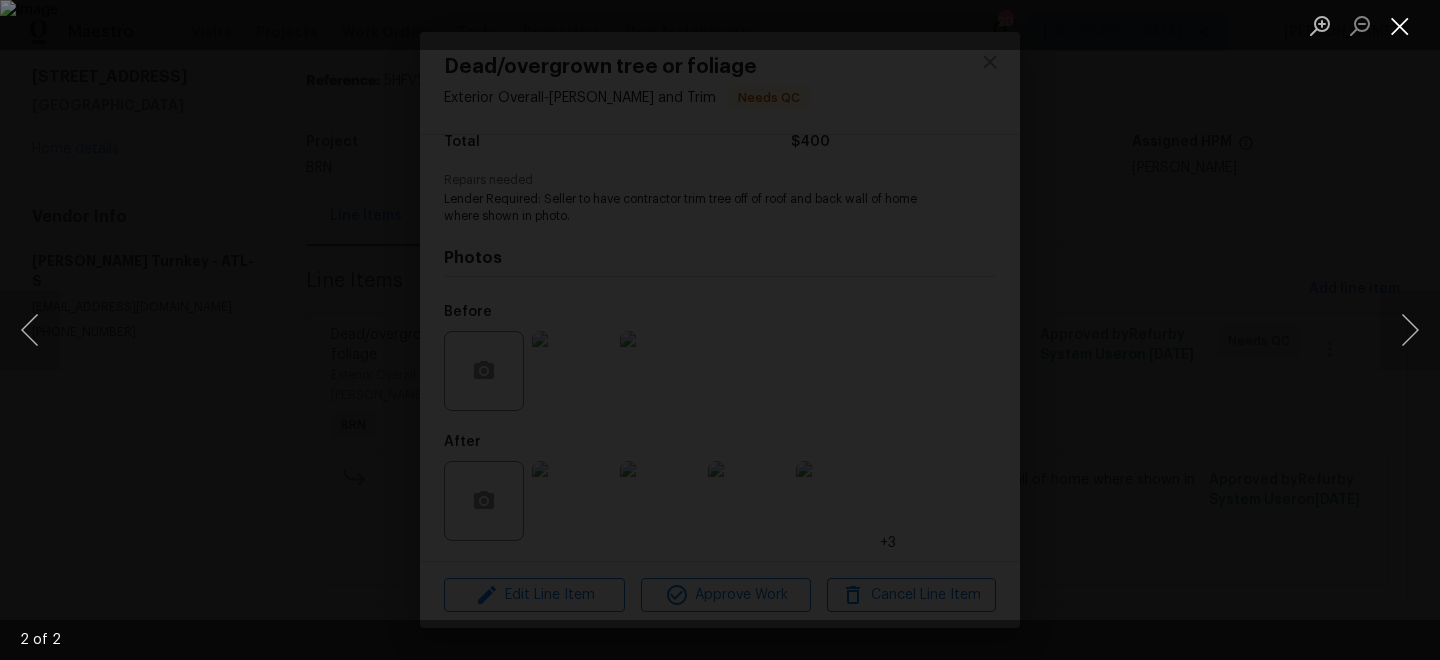 click at bounding box center [1400, 25] 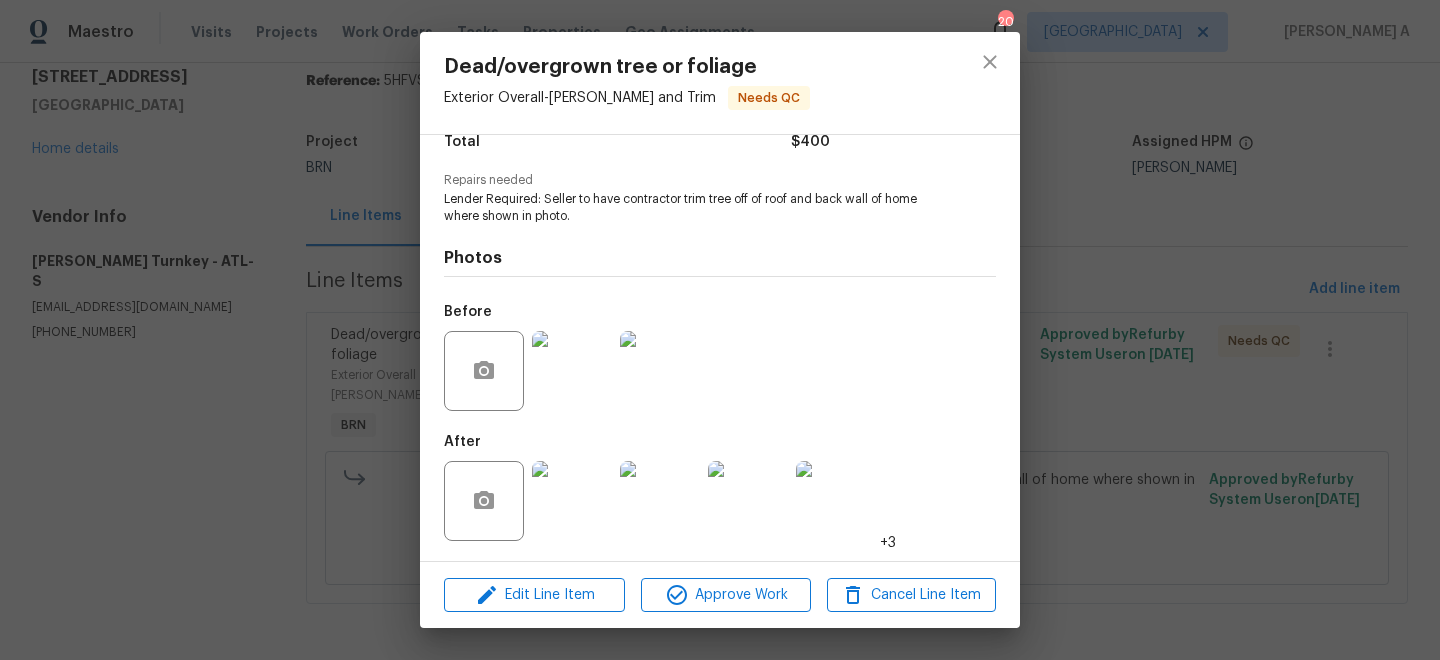 click at bounding box center [572, 501] 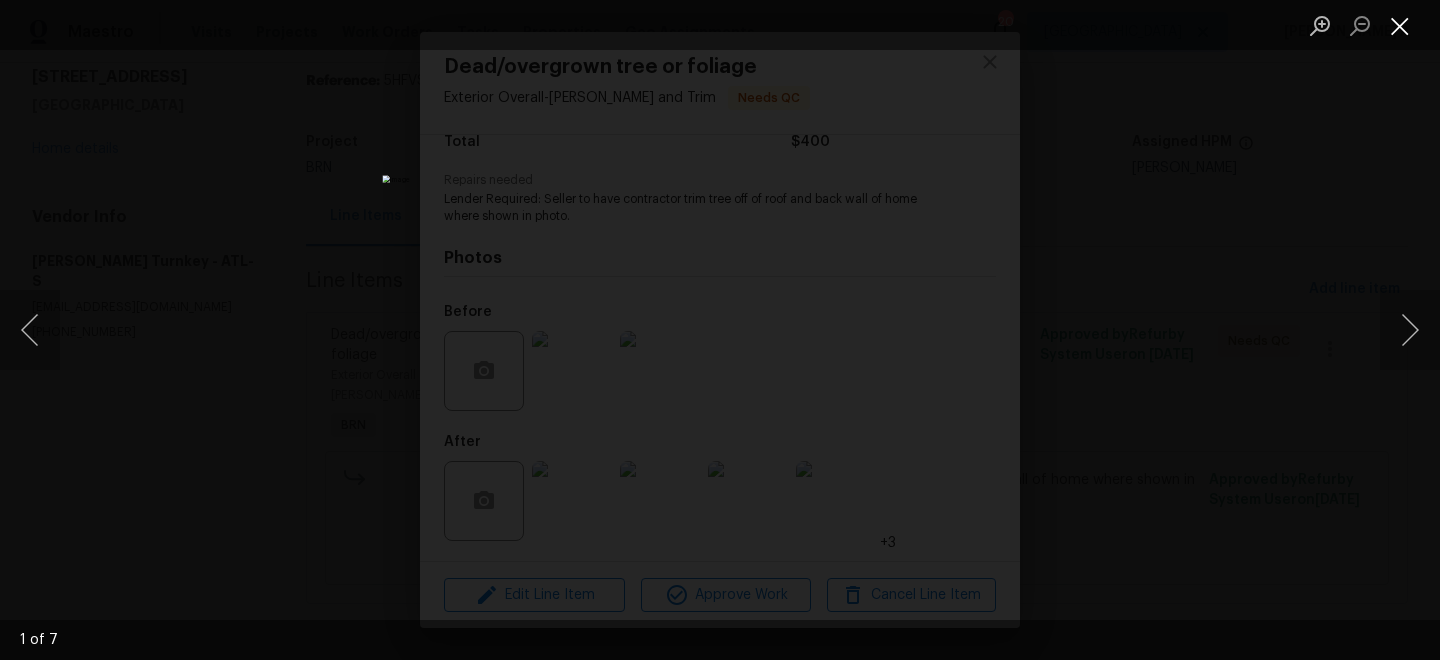click at bounding box center (1400, 25) 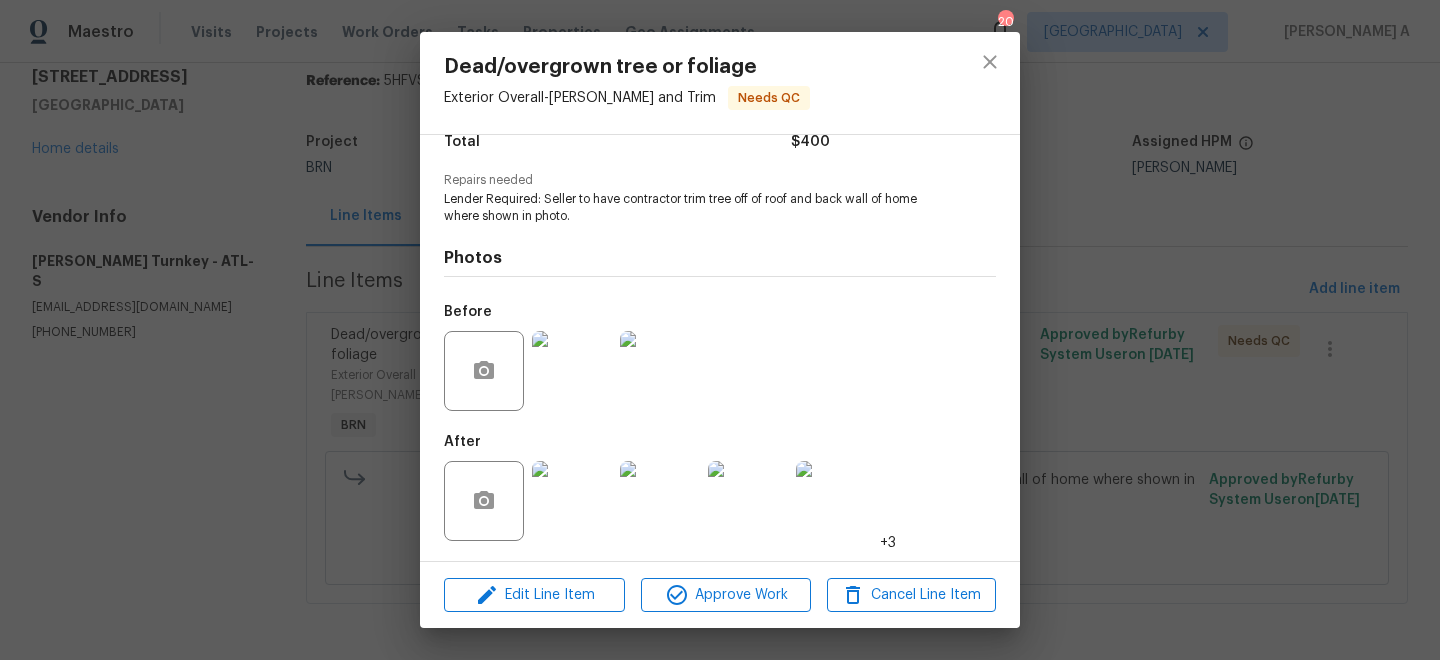 click at bounding box center (660, 371) 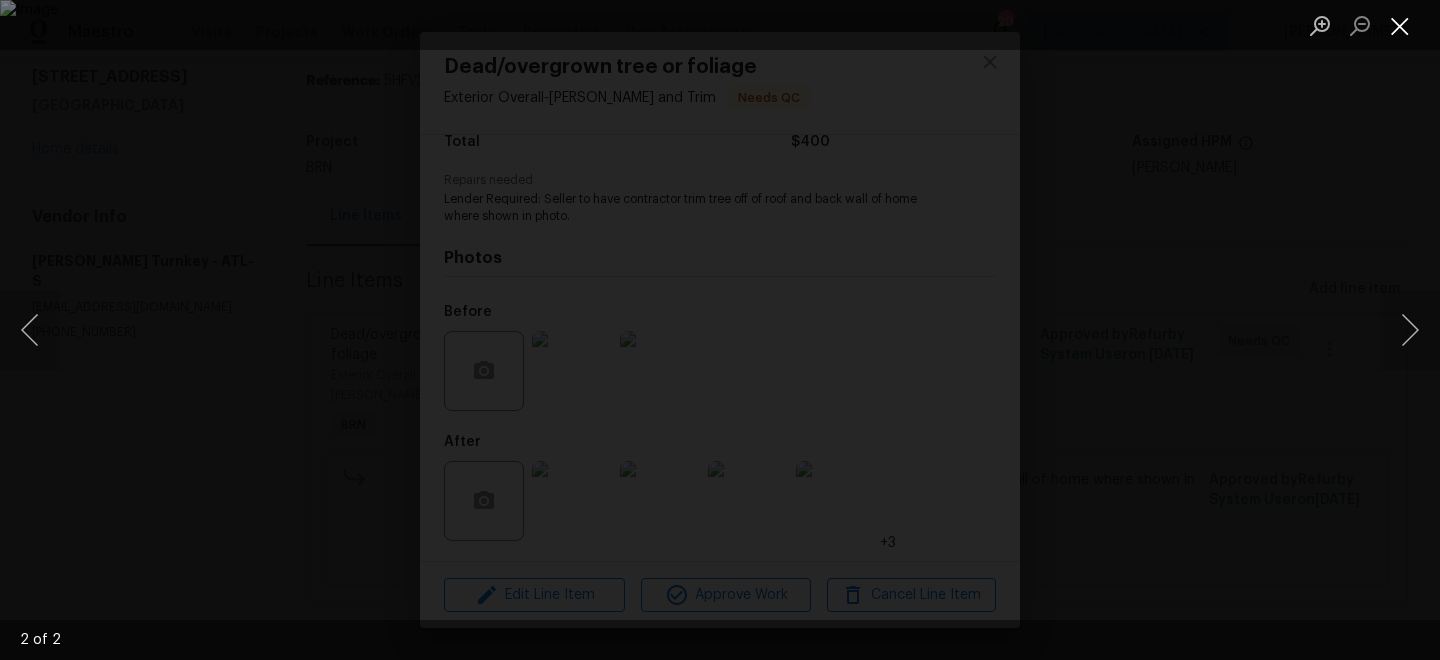 click at bounding box center (1400, 25) 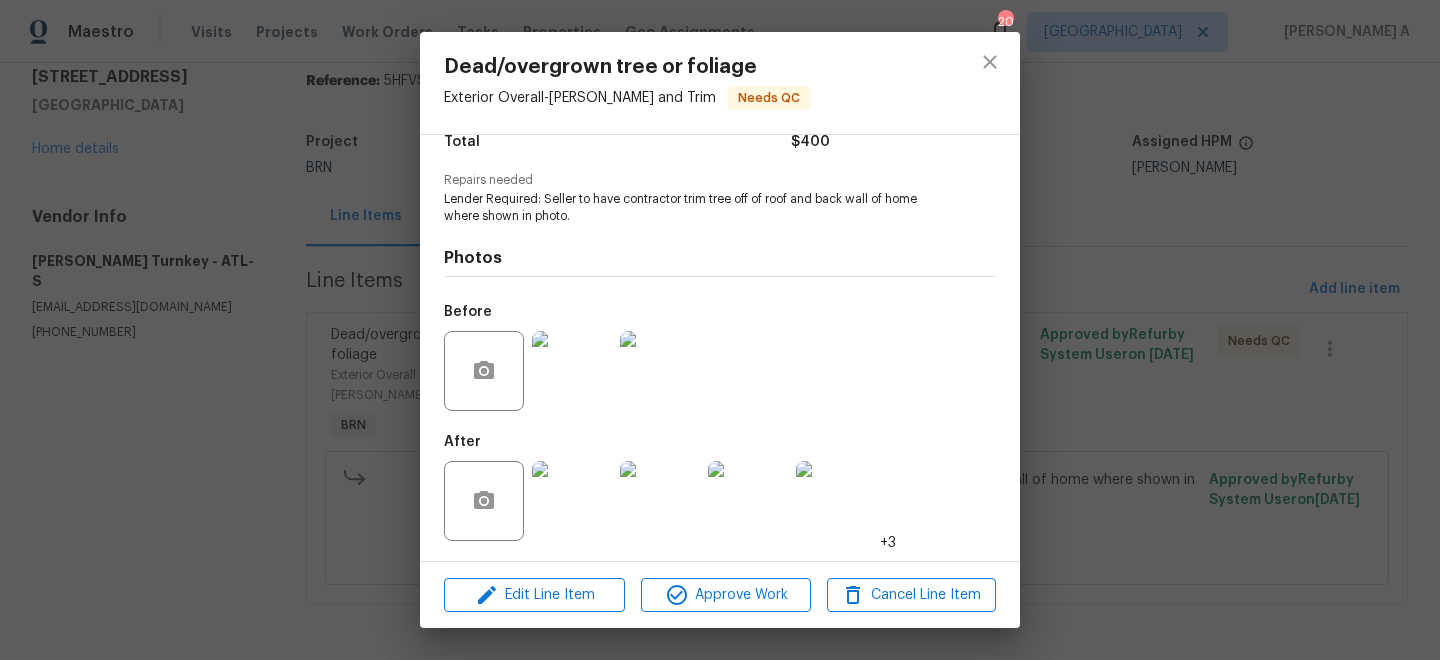 click at bounding box center (572, 501) 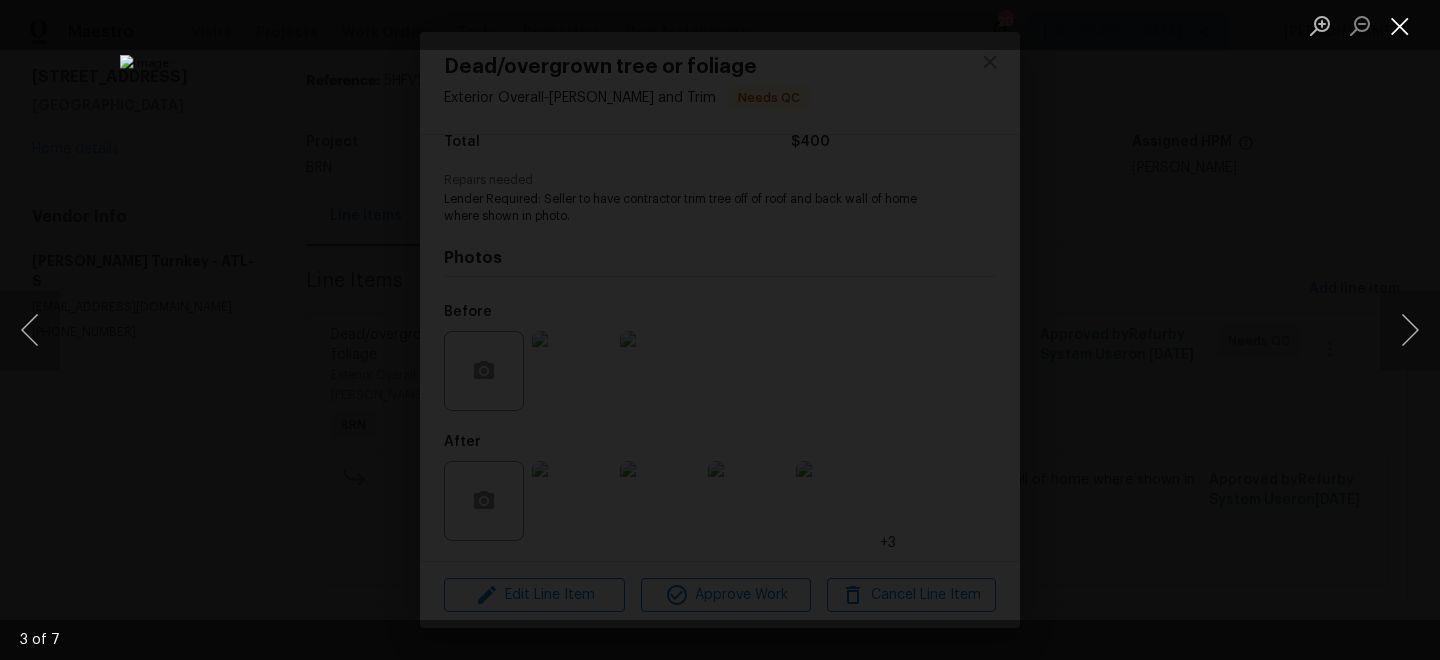 click at bounding box center [1400, 25] 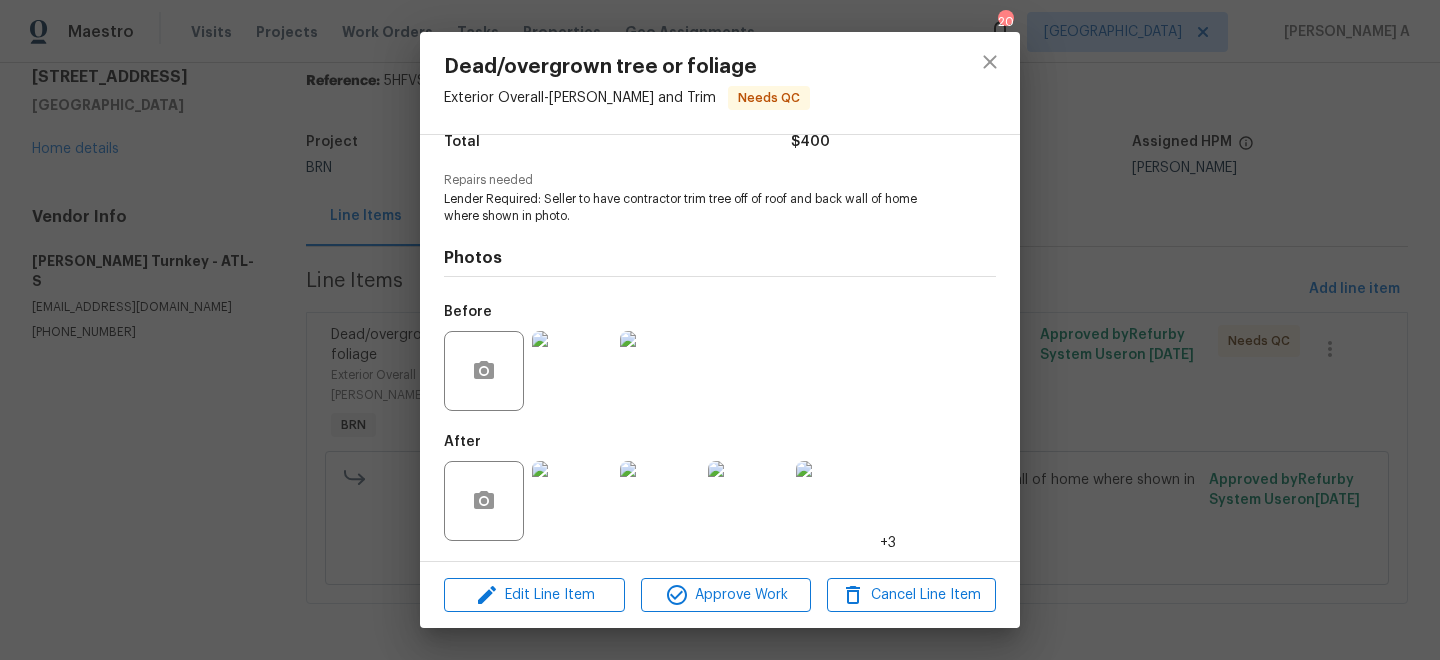 click at bounding box center [990, 83] 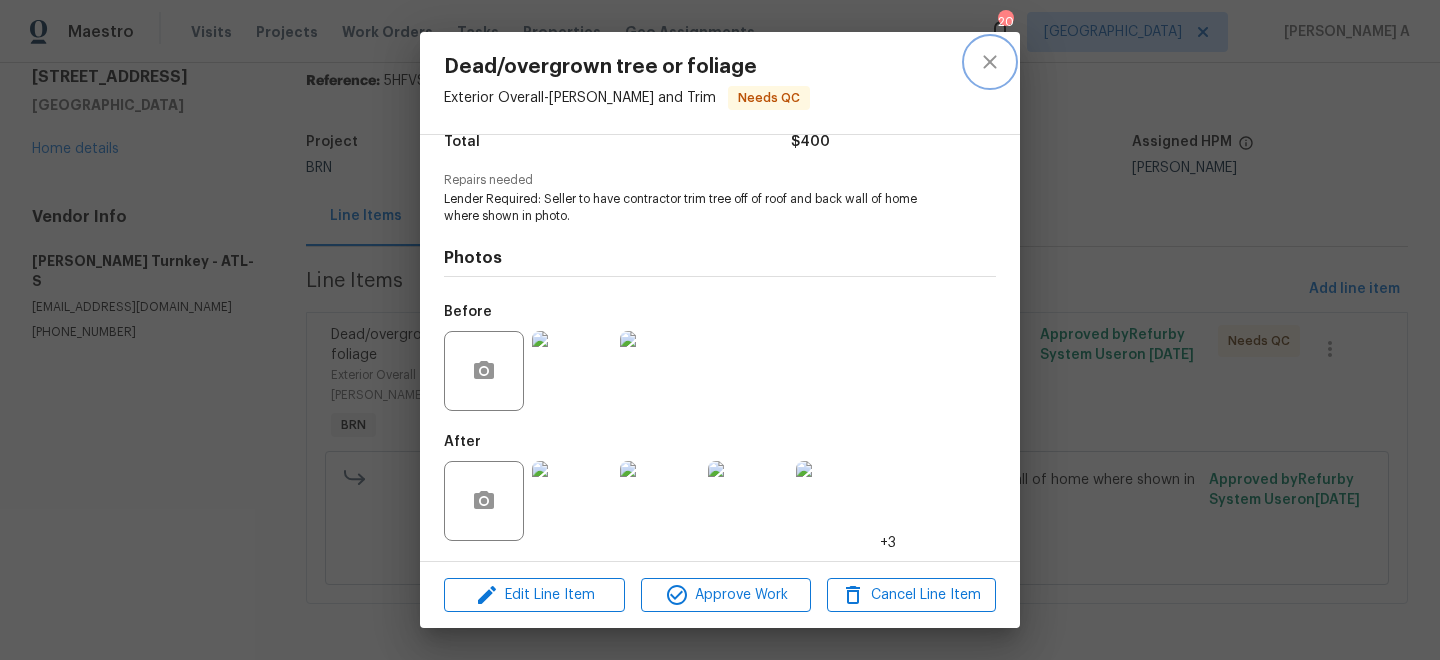 click 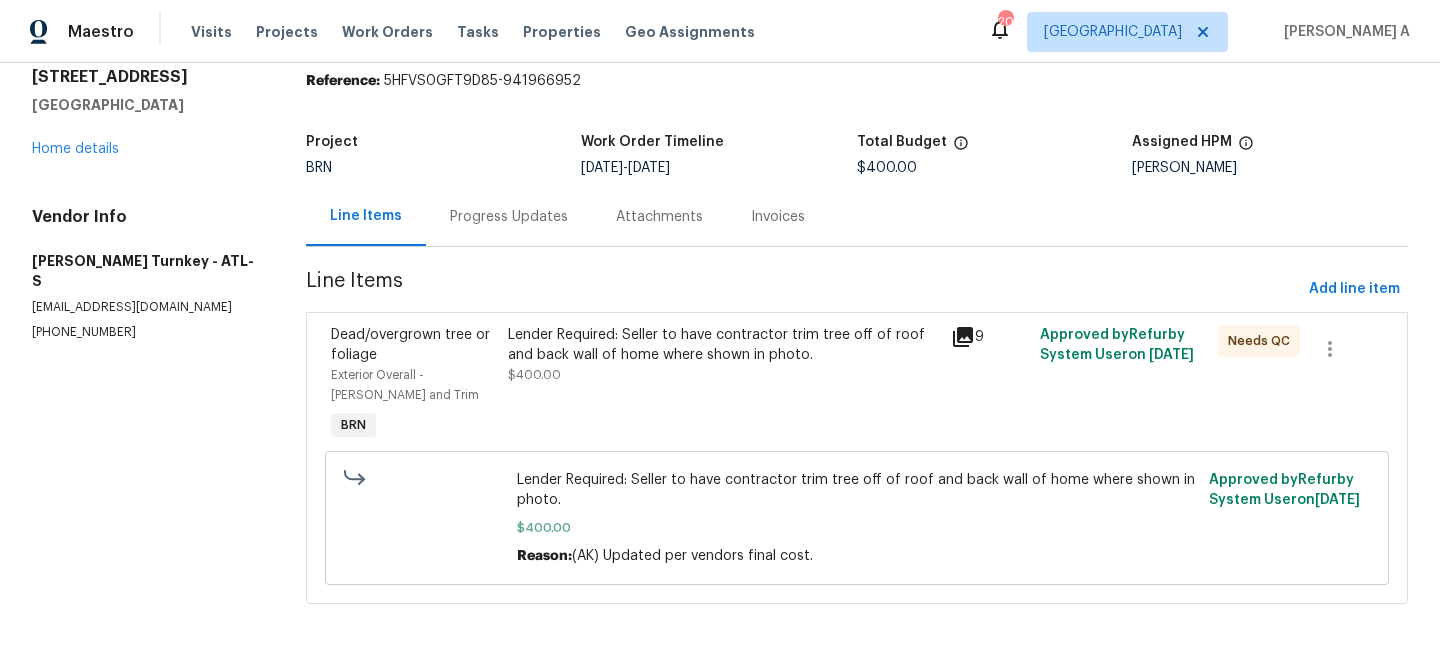 scroll, scrollTop: 0, scrollLeft: 0, axis: both 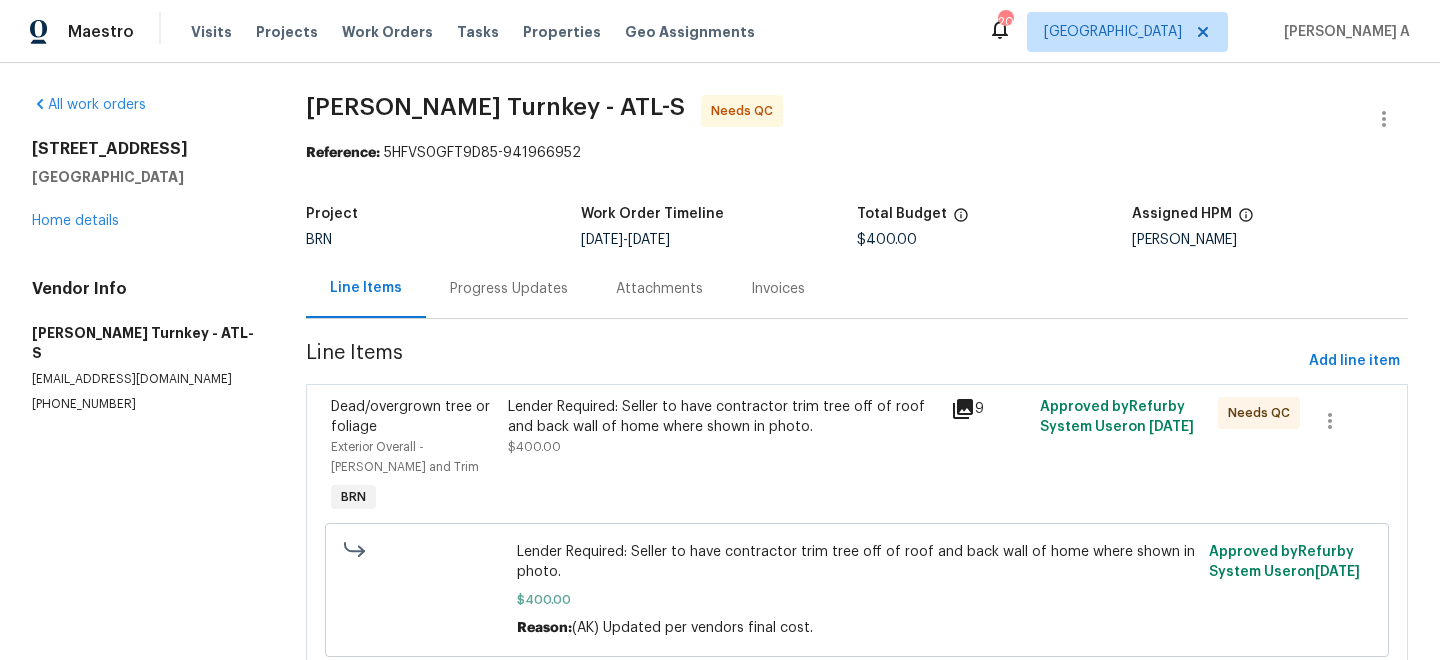 click on "Lender Required: Seller to have contractor trim tree off of roof and back wall of home where shown in photo." at bounding box center [724, 417] 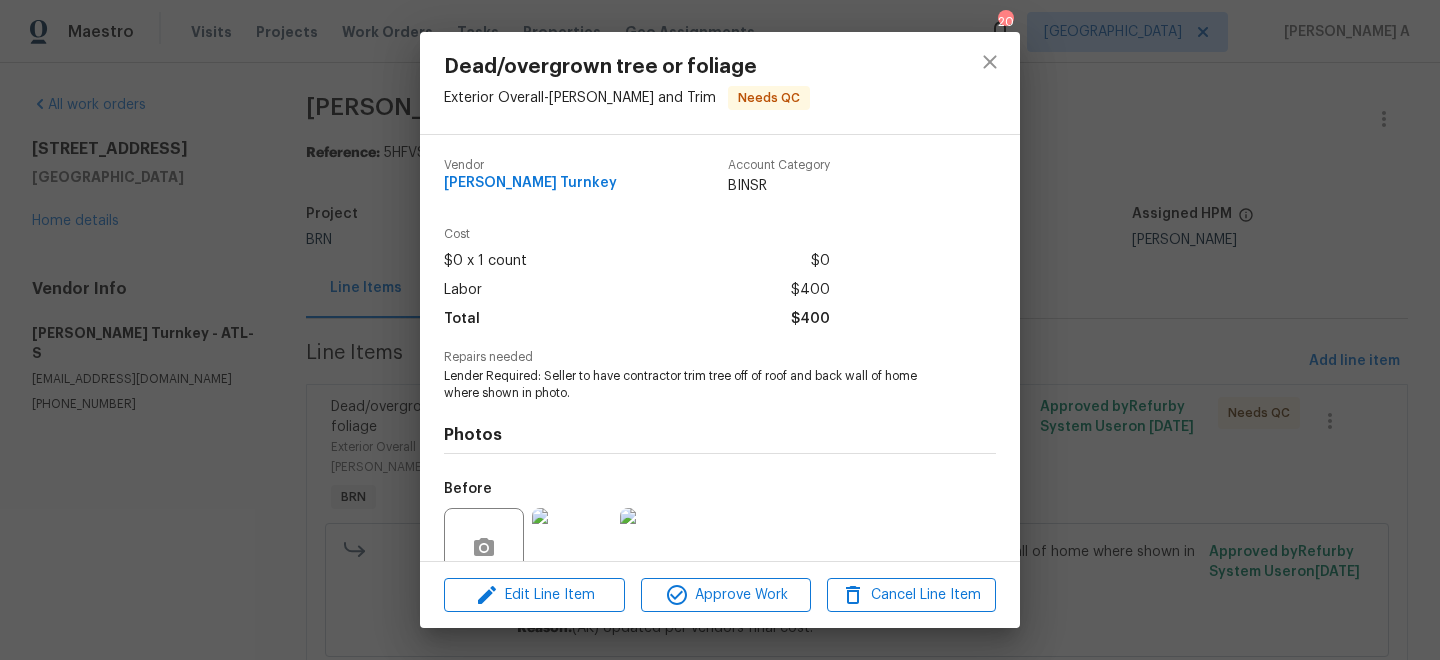 scroll, scrollTop: 177, scrollLeft: 0, axis: vertical 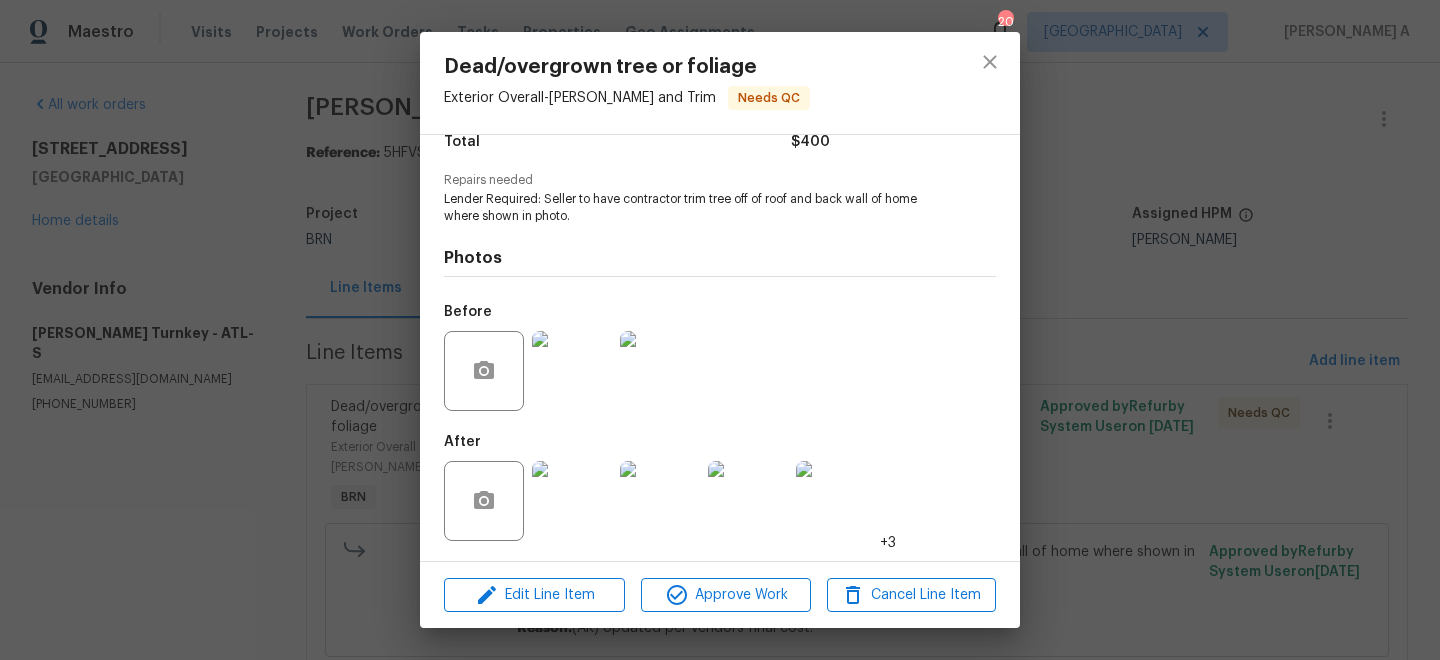click on "Edit Line Item  Approve Work  Cancel Line Item" at bounding box center (720, 595) 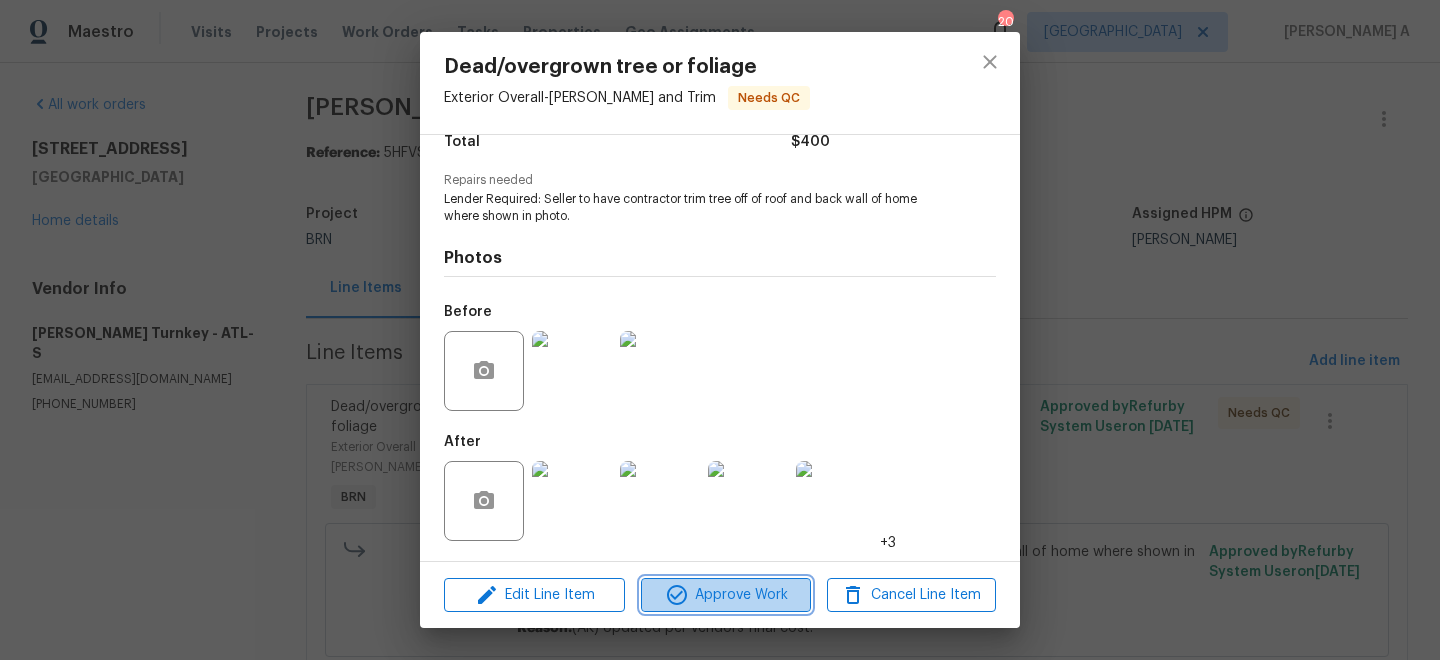 click on "Approve Work" at bounding box center (725, 595) 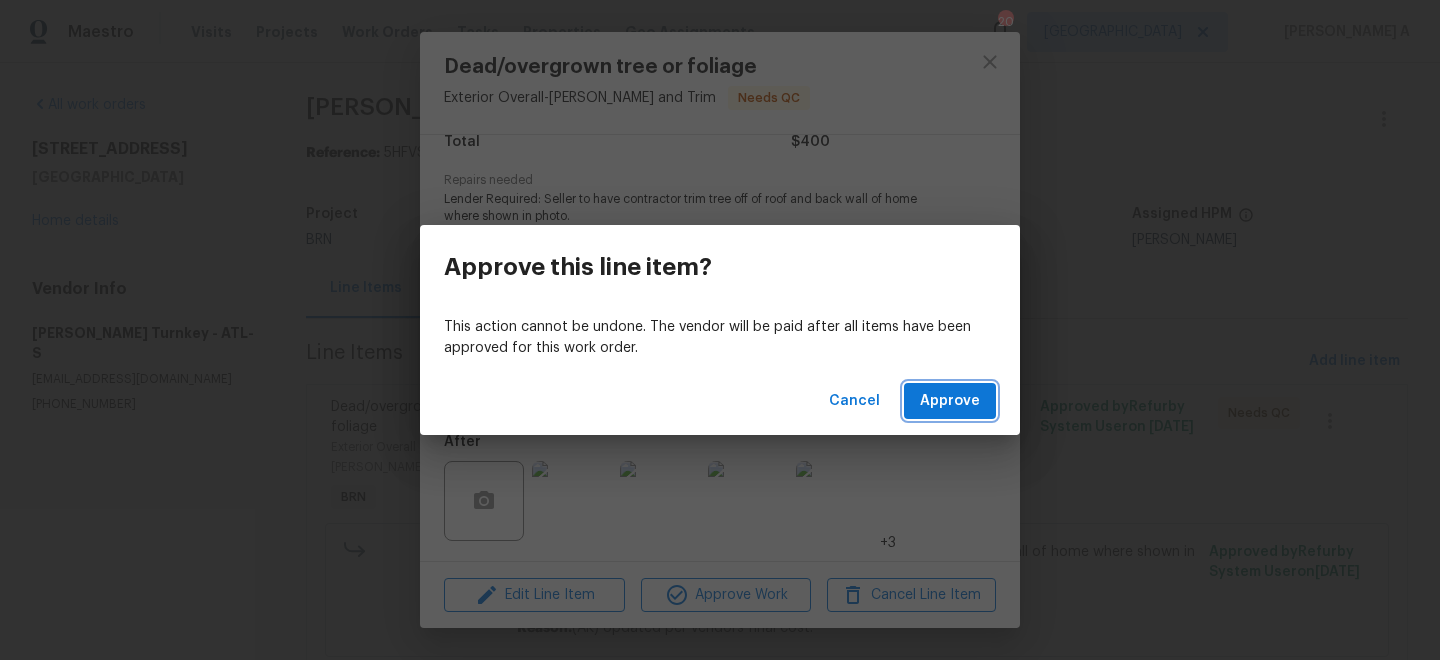click on "Approve" at bounding box center (950, 401) 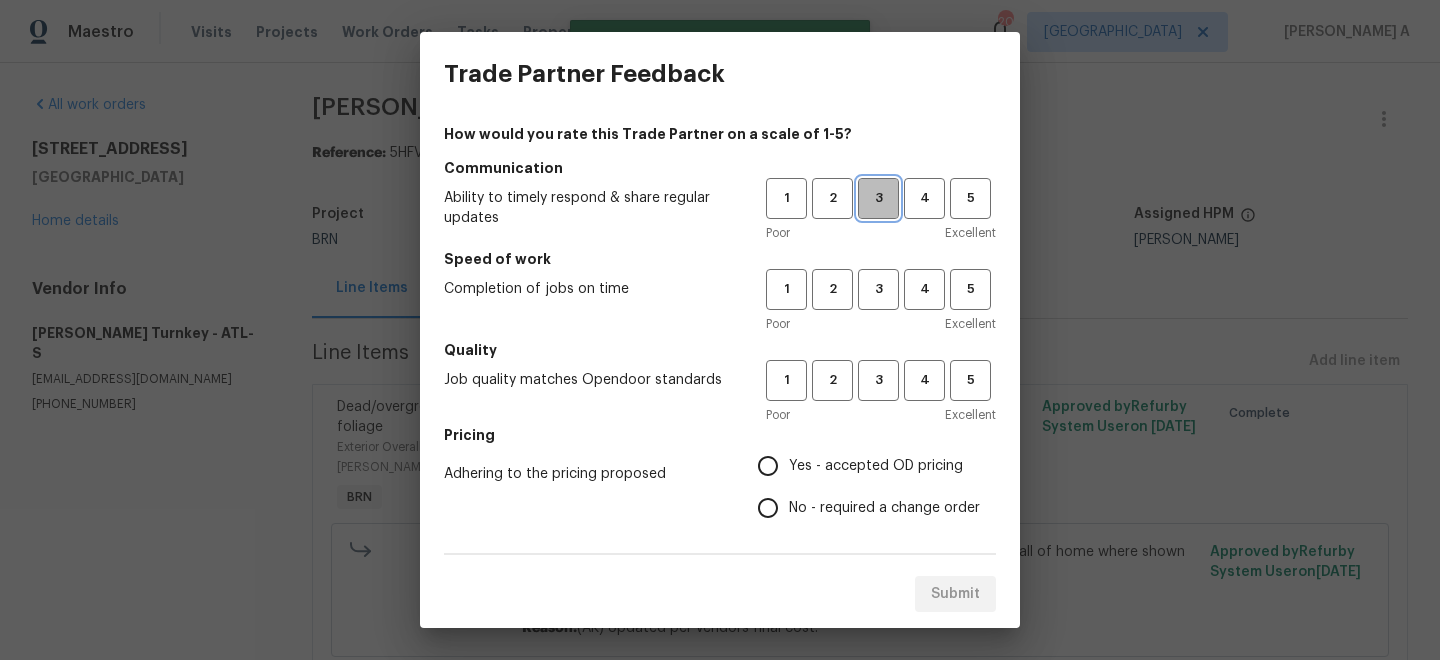 click on "3" at bounding box center (878, 198) 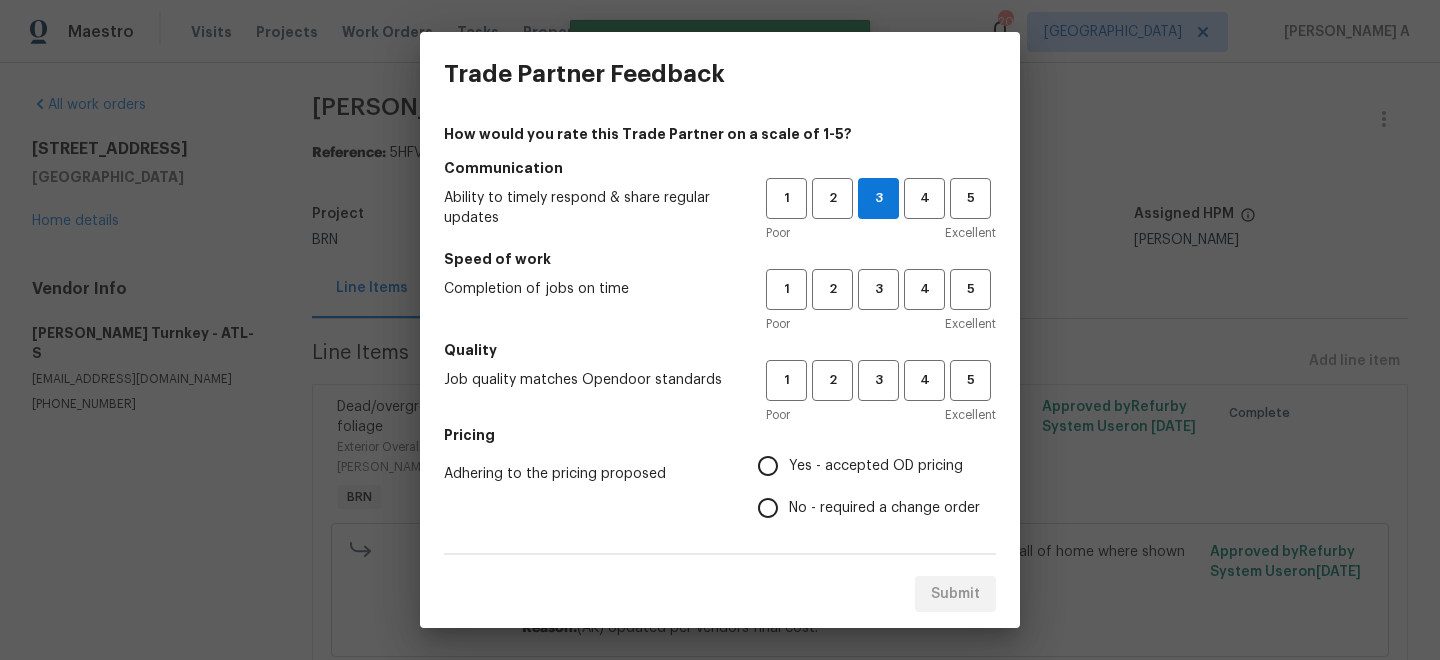 click on "Speed of work" at bounding box center [720, 259] 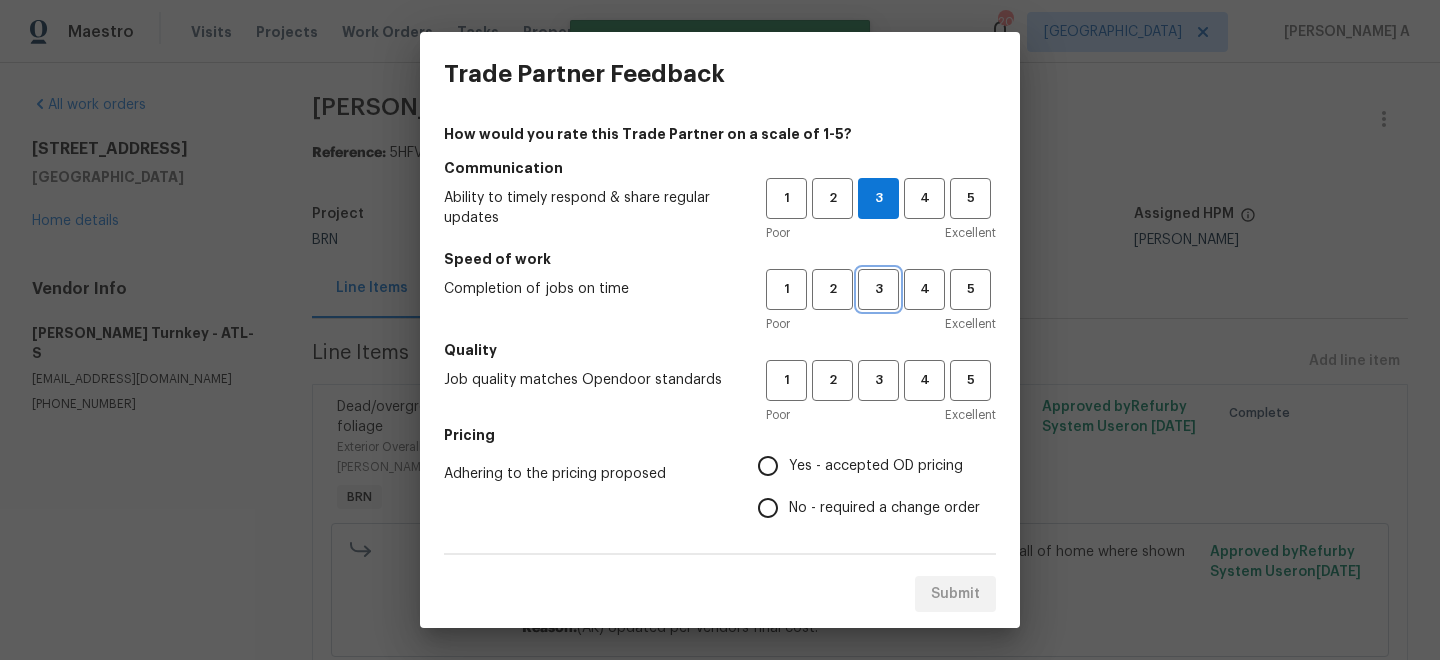 click on "3" at bounding box center [878, 289] 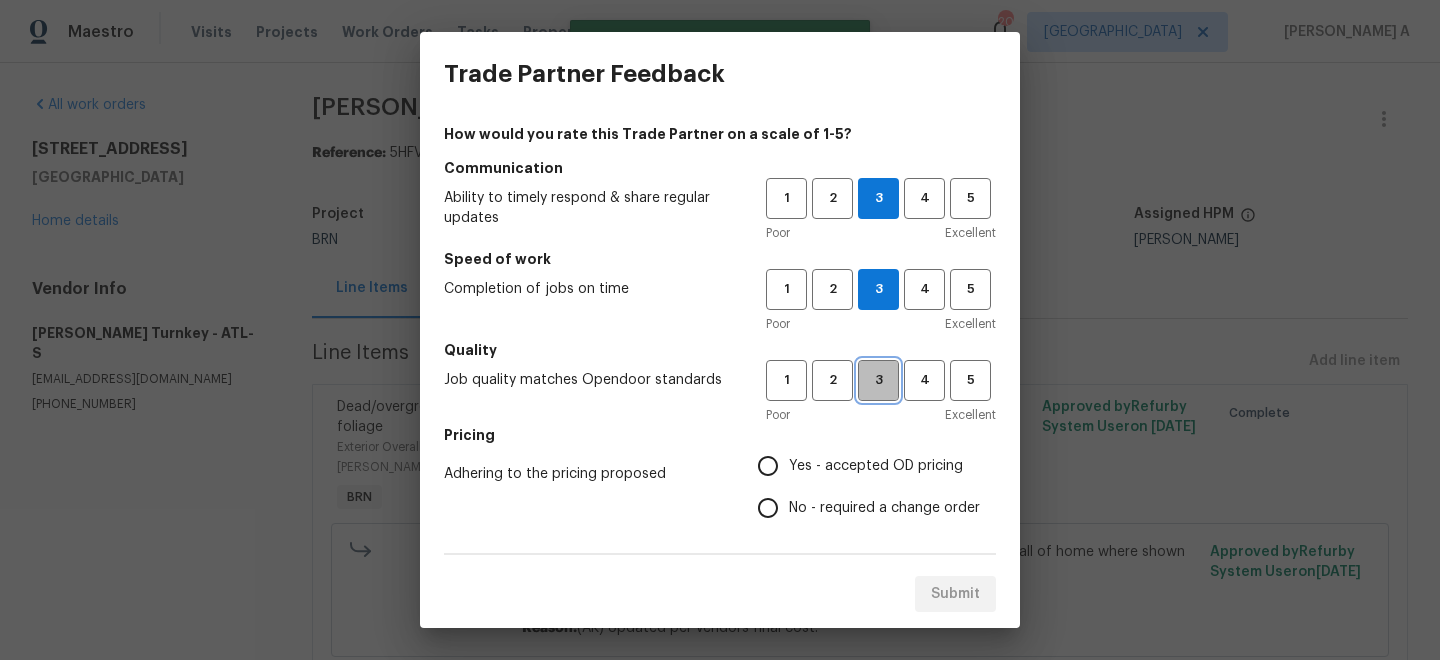 click on "3" at bounding box center [878, 380] 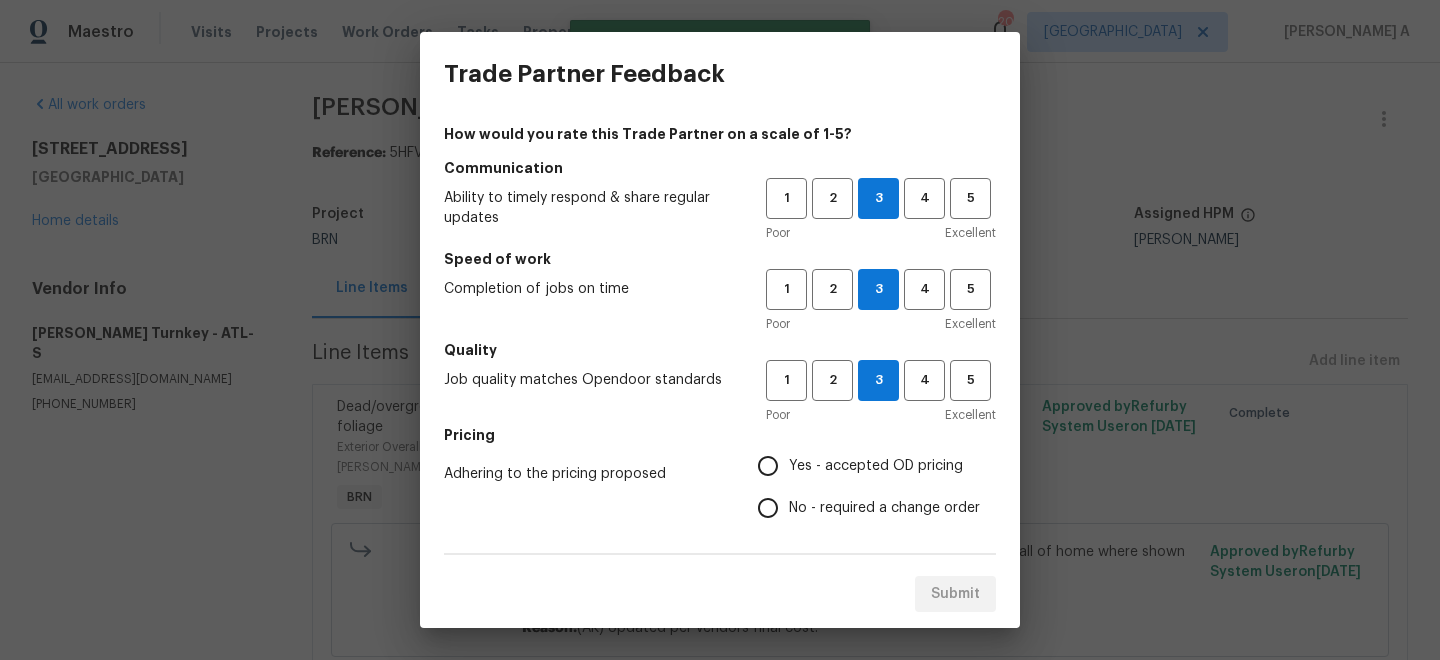 click on "No - required a change order" at bounding box center (884, 508) 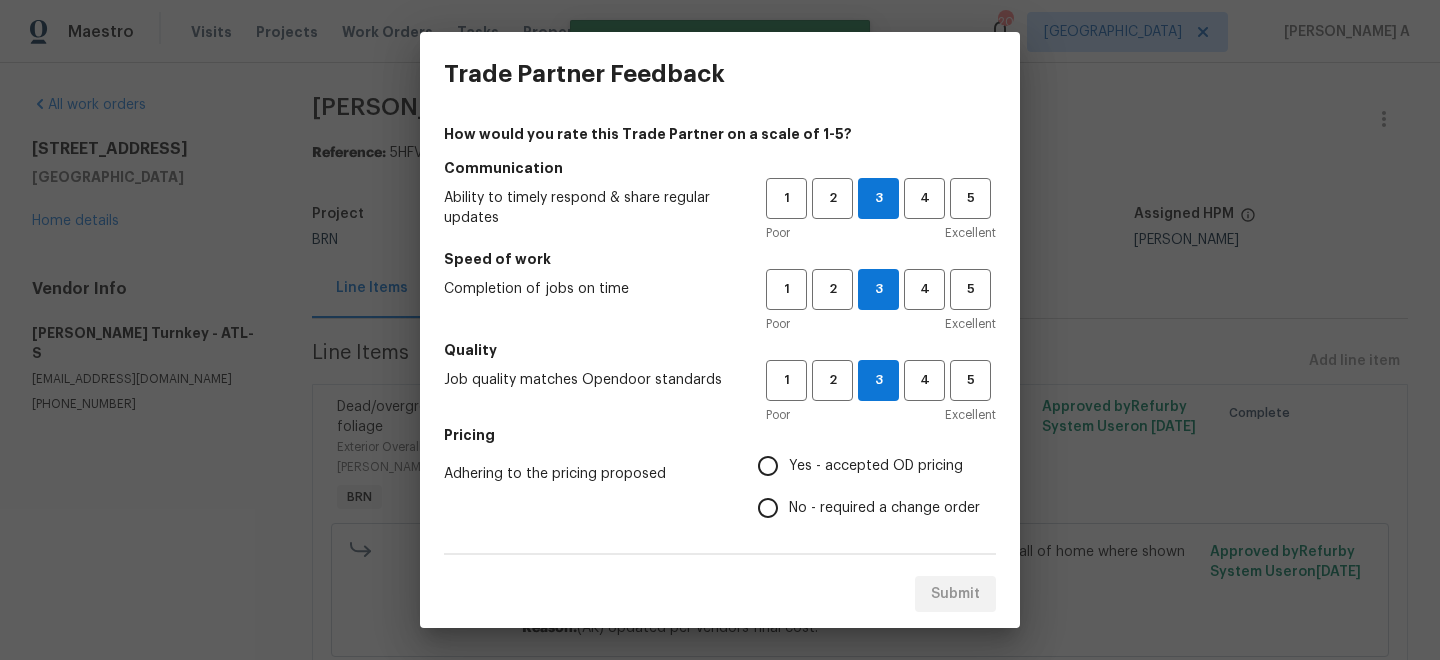 click on "No - required a change order" at bounding box center [768, 508] 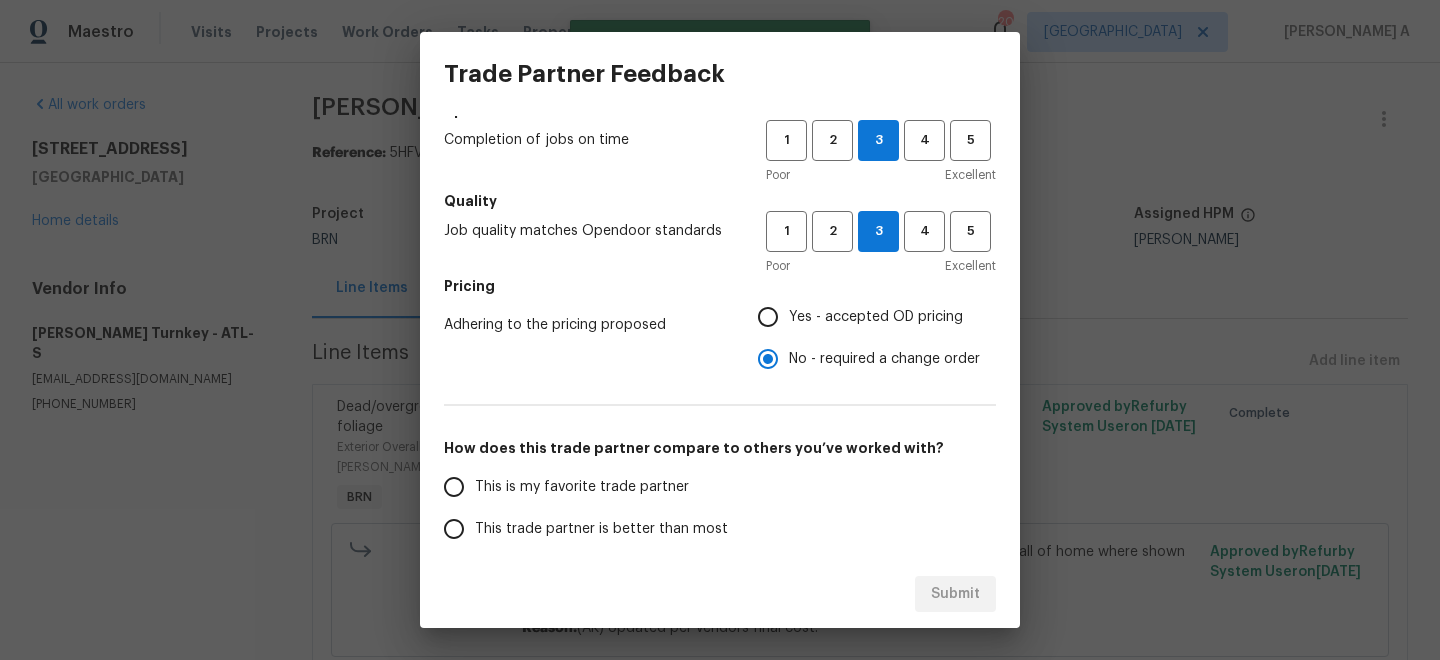 scroll, scrollTop: 188, scrollLeft: 0, axis: vertical 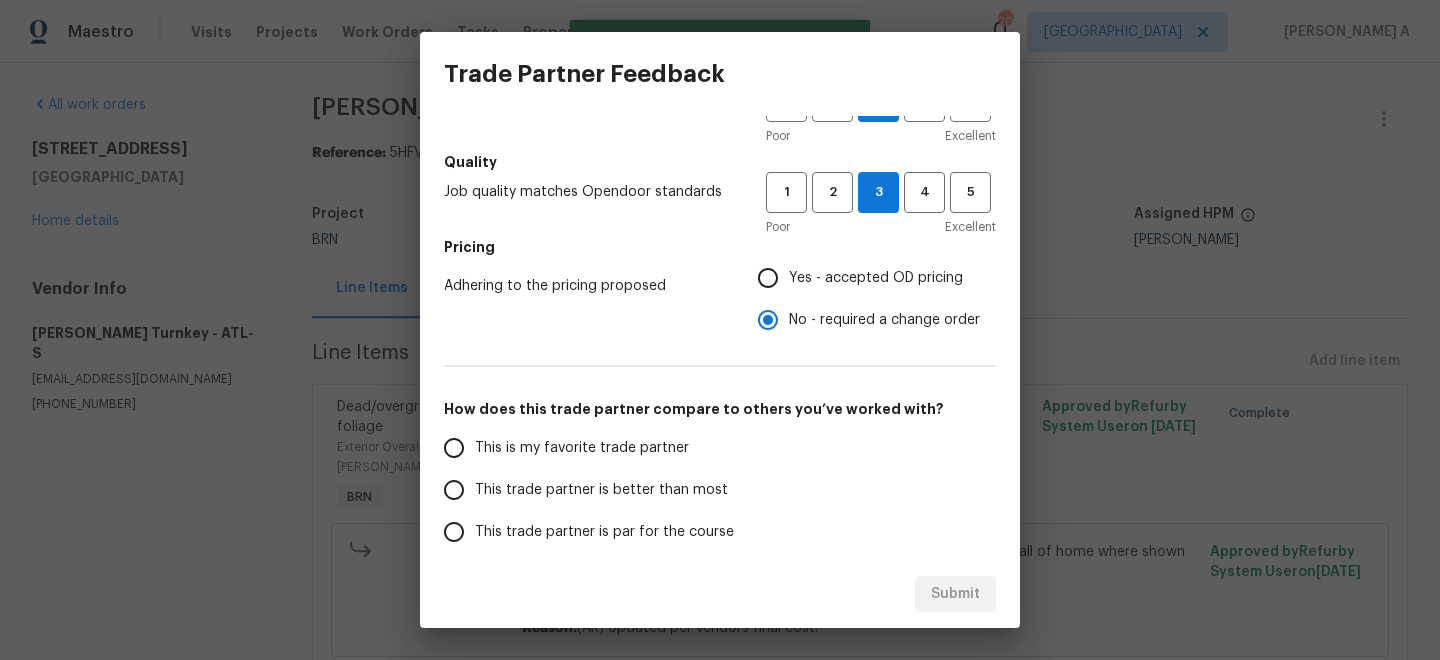 click on "This is my favorite trade partner" at bounding box center (591, 448) 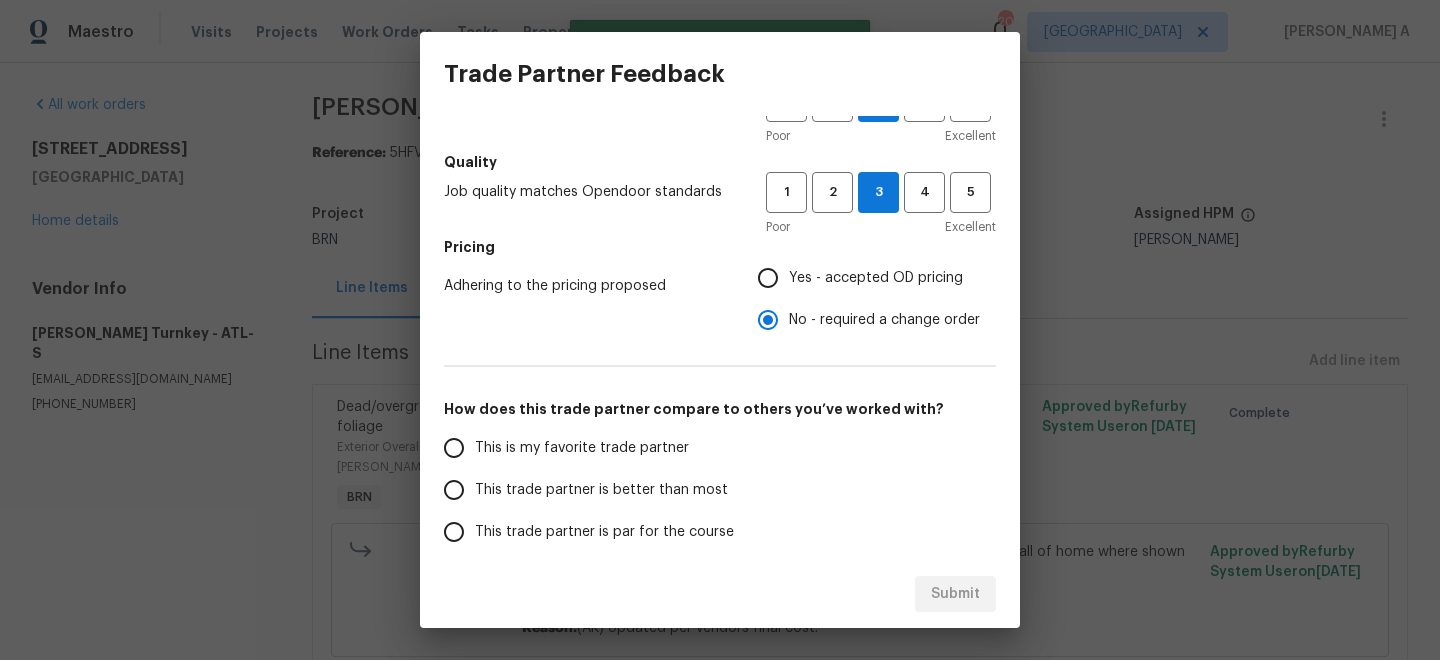 click on "This is my favorite trade partner" at bounding box center [454, 448] 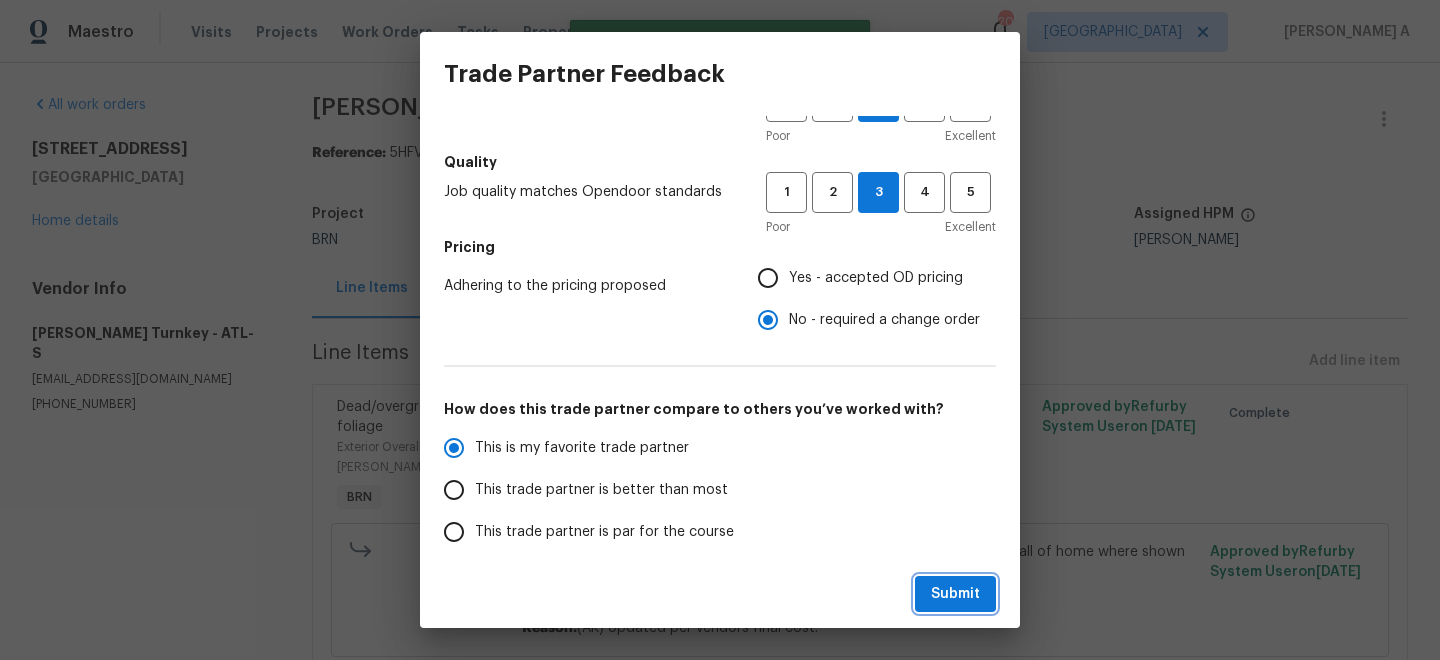 click on "Submit" at bounding box center (955, 594) 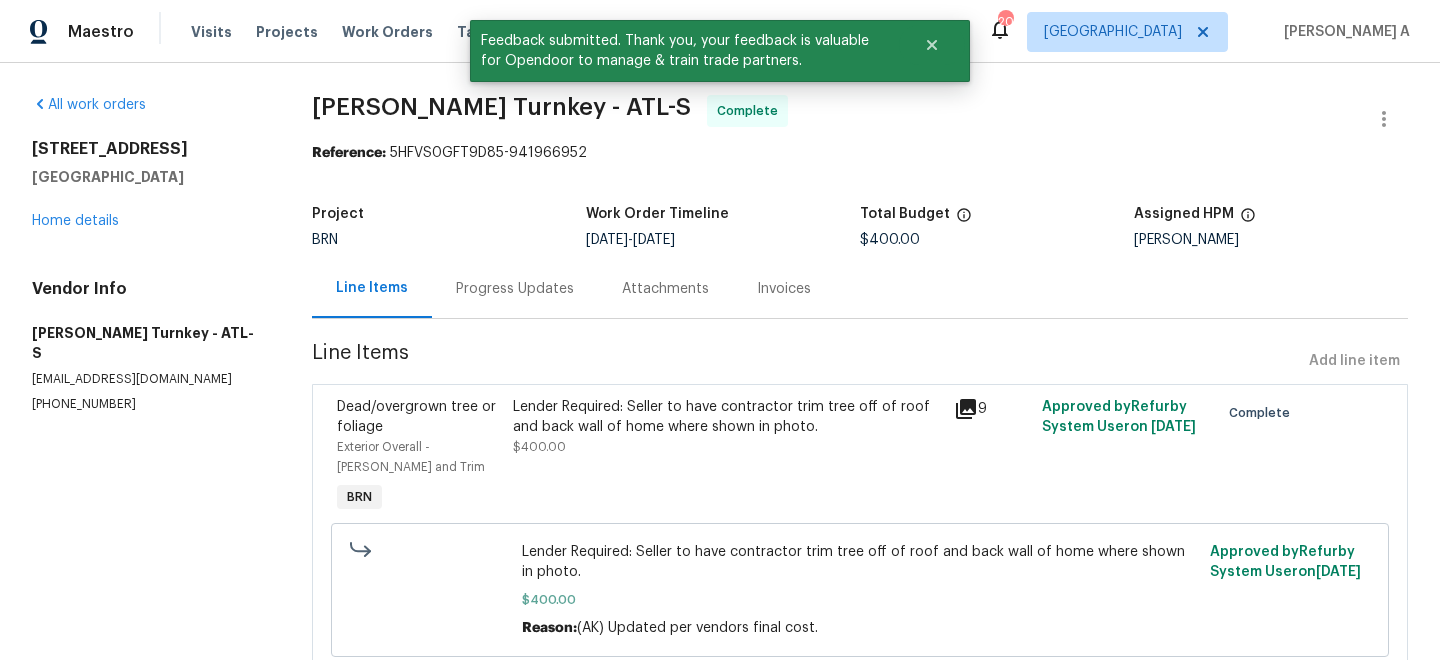 click on "Invoices" at bounding box center (784, 288) 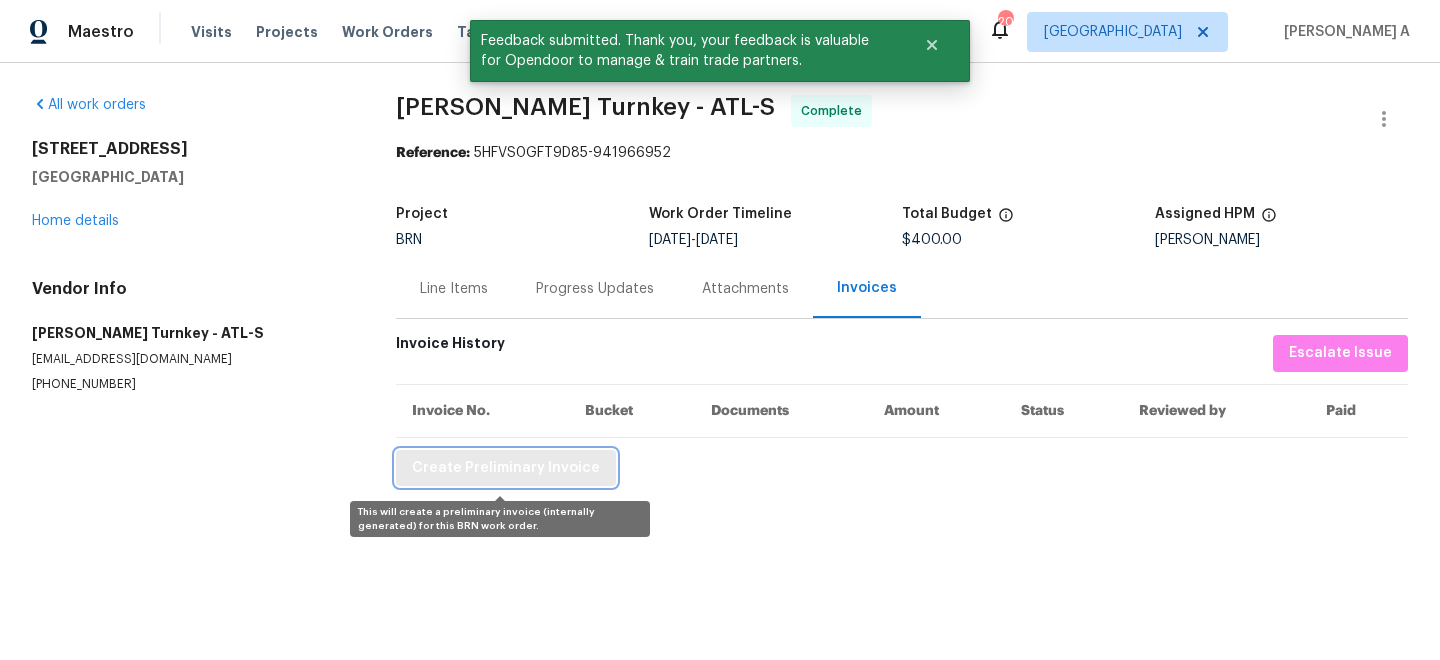 click on "Create Preliminary Invoice" at bounding box center (506, 468) 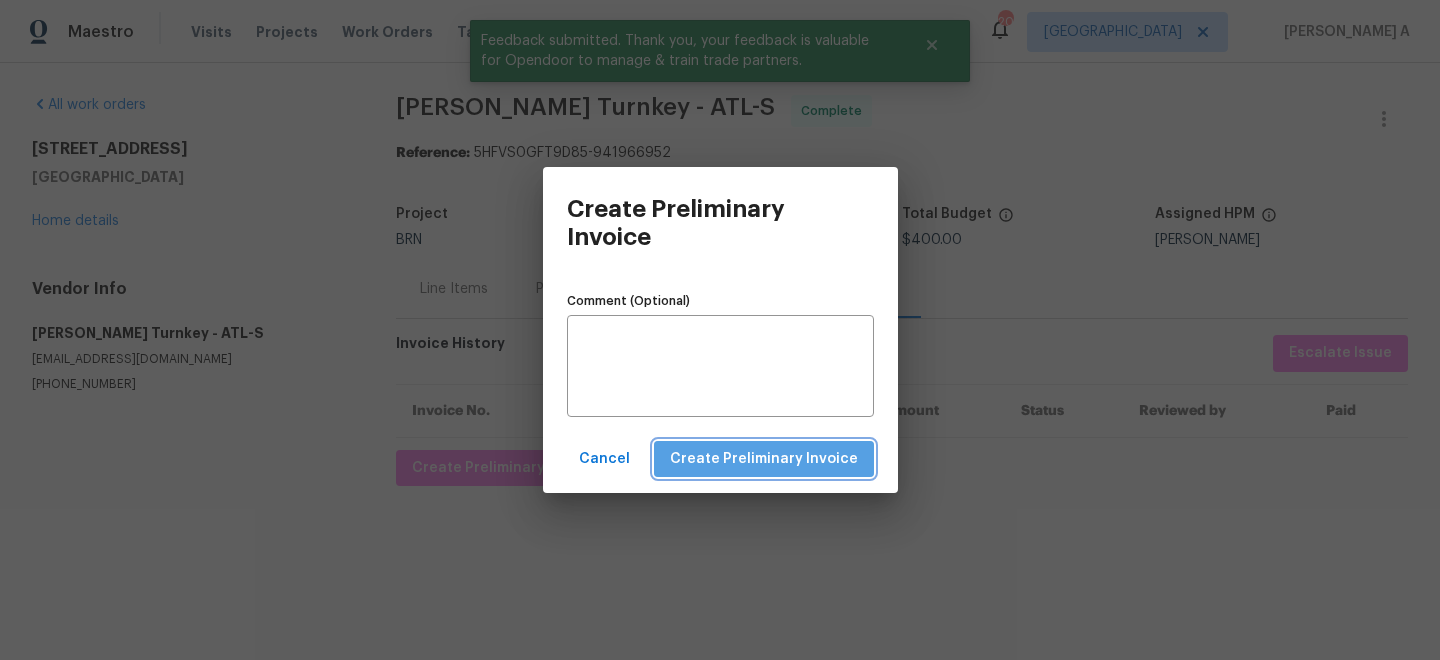click on "Create Preliminary Invoice" at bounding box center [764, 459] 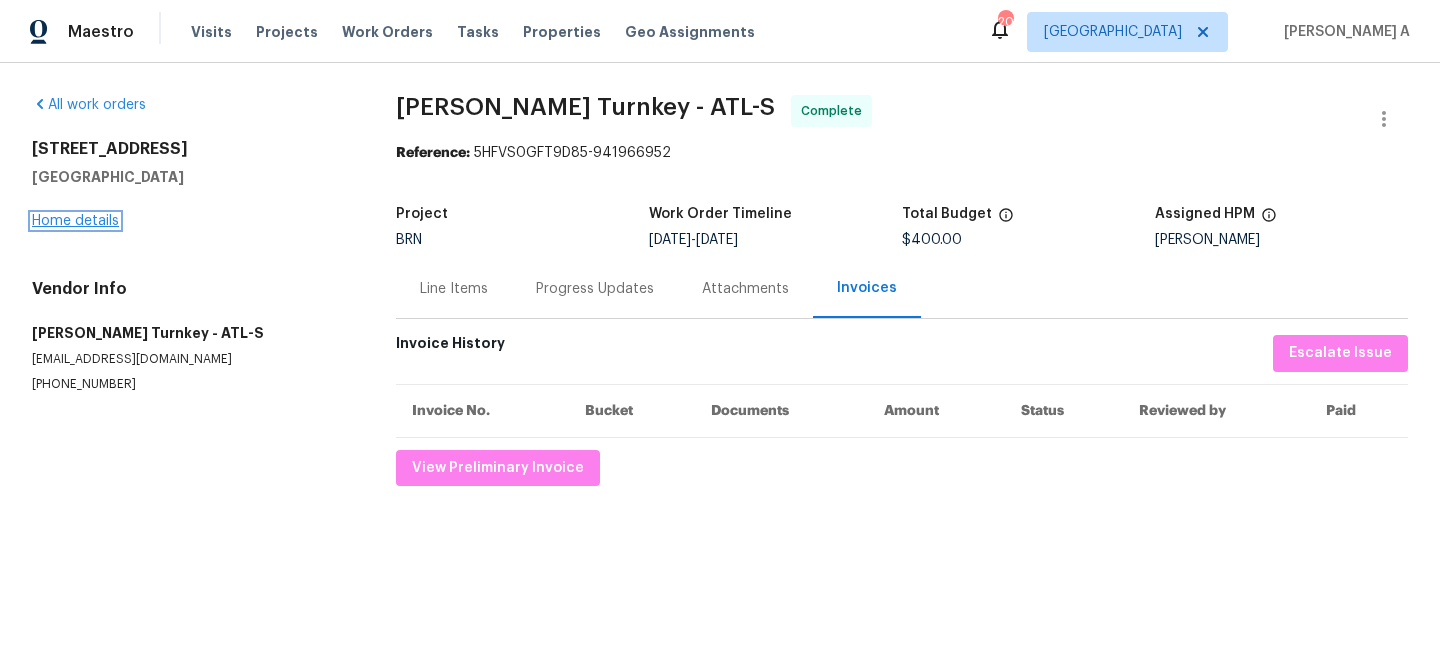 click on "Home details" at bounding box center (75, 221) 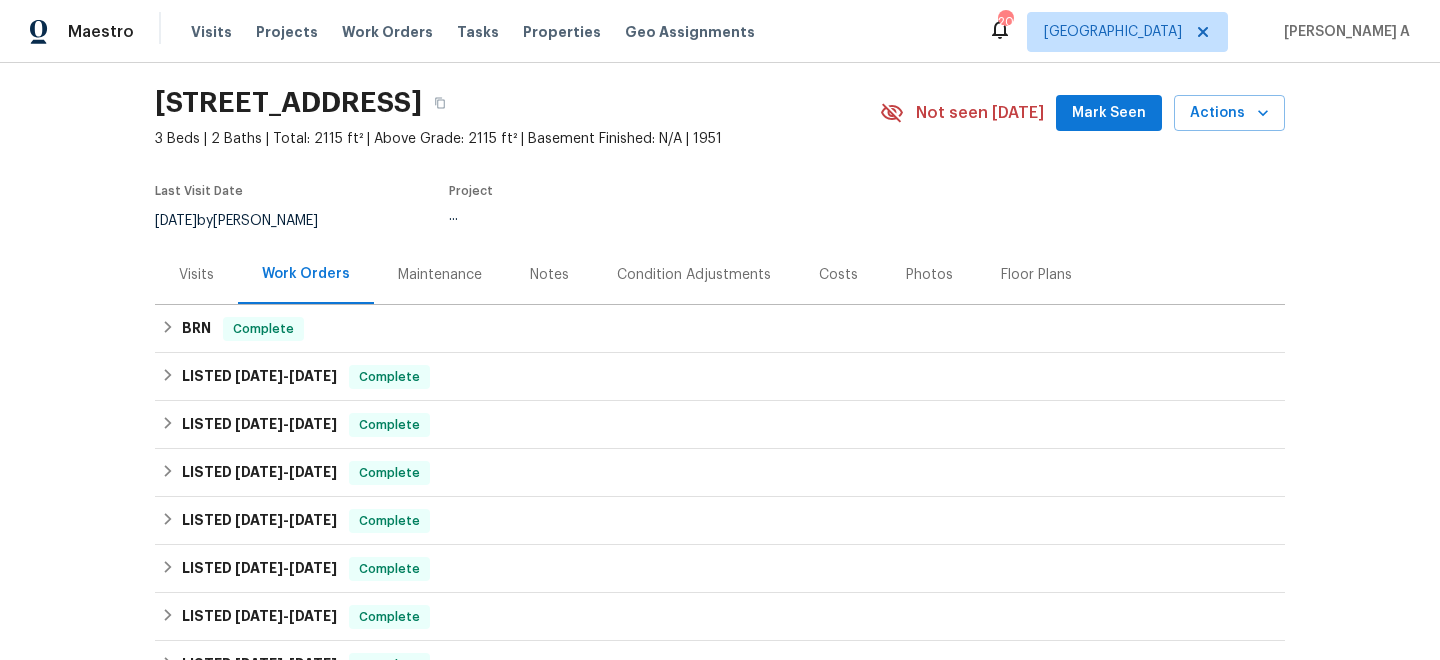 scroll, scrollTop: 88, scrollLeft: 0, axis: vertical 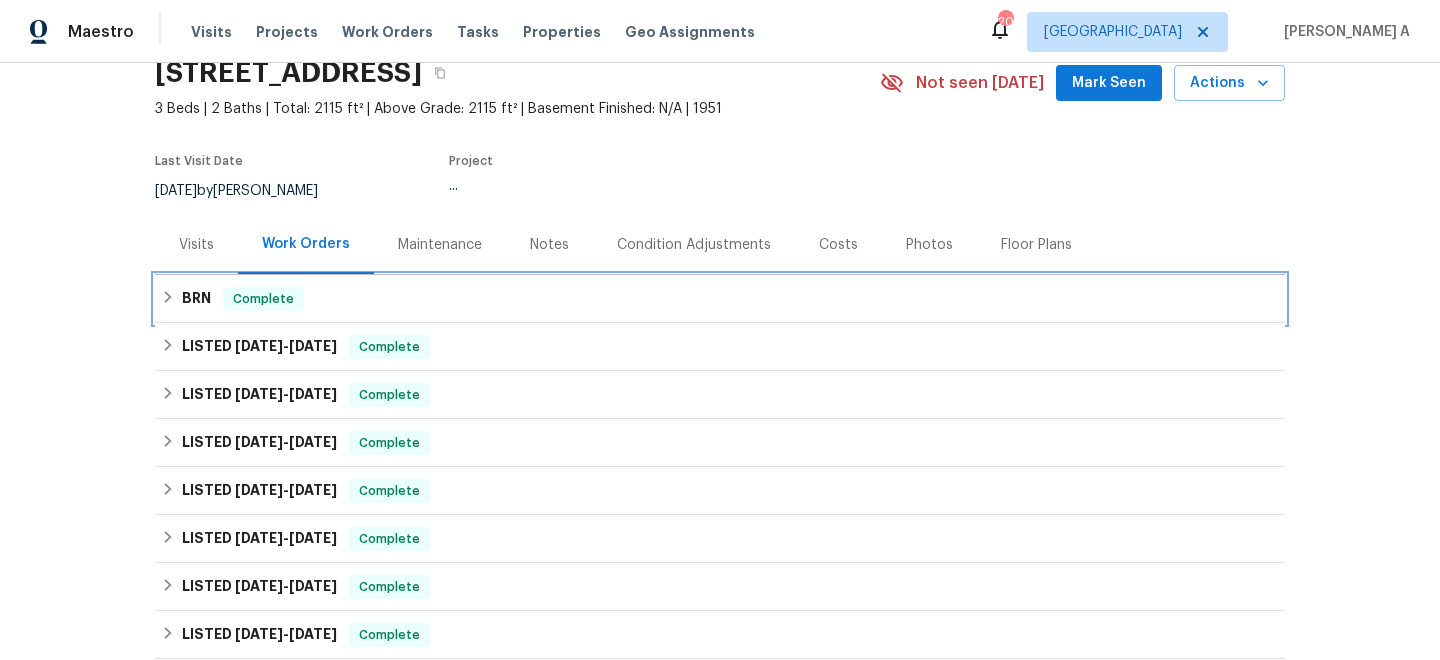 click on "BRN   Complete" at bounding box center [720, 299] 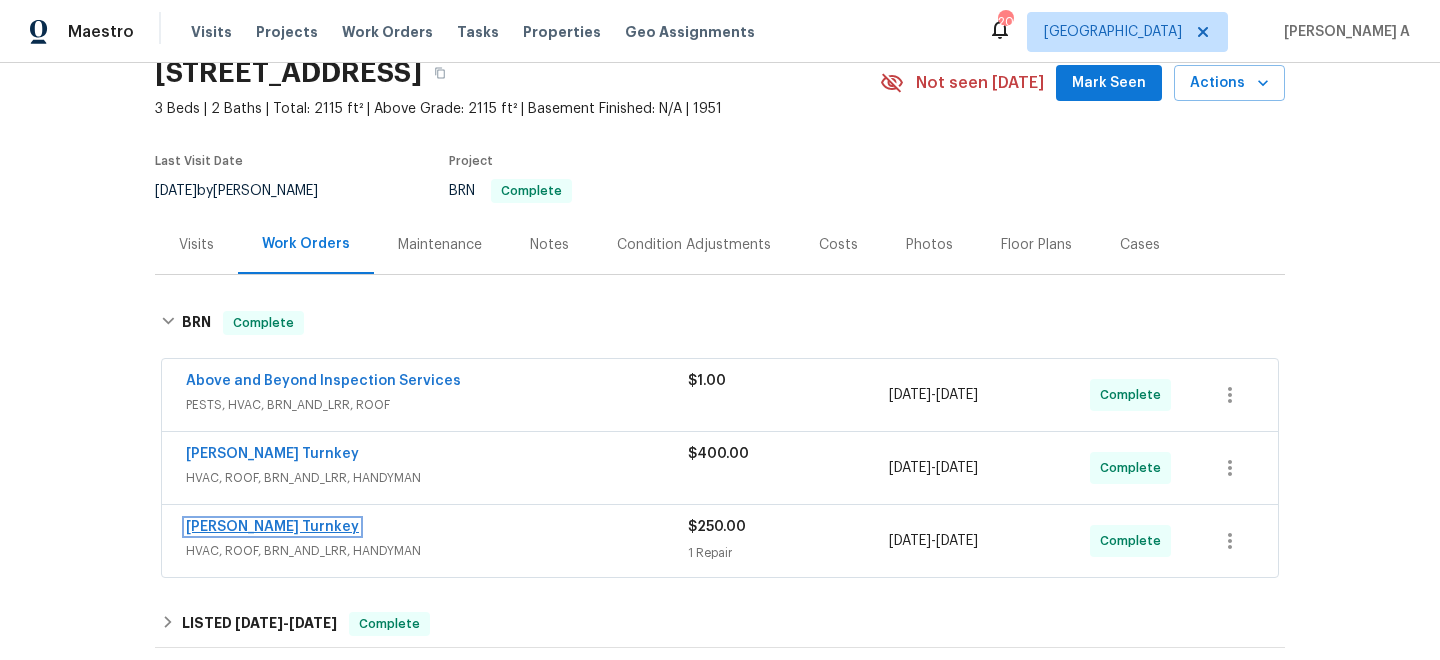 click on "Davis Turnkey" at bounding box center (272, 527) 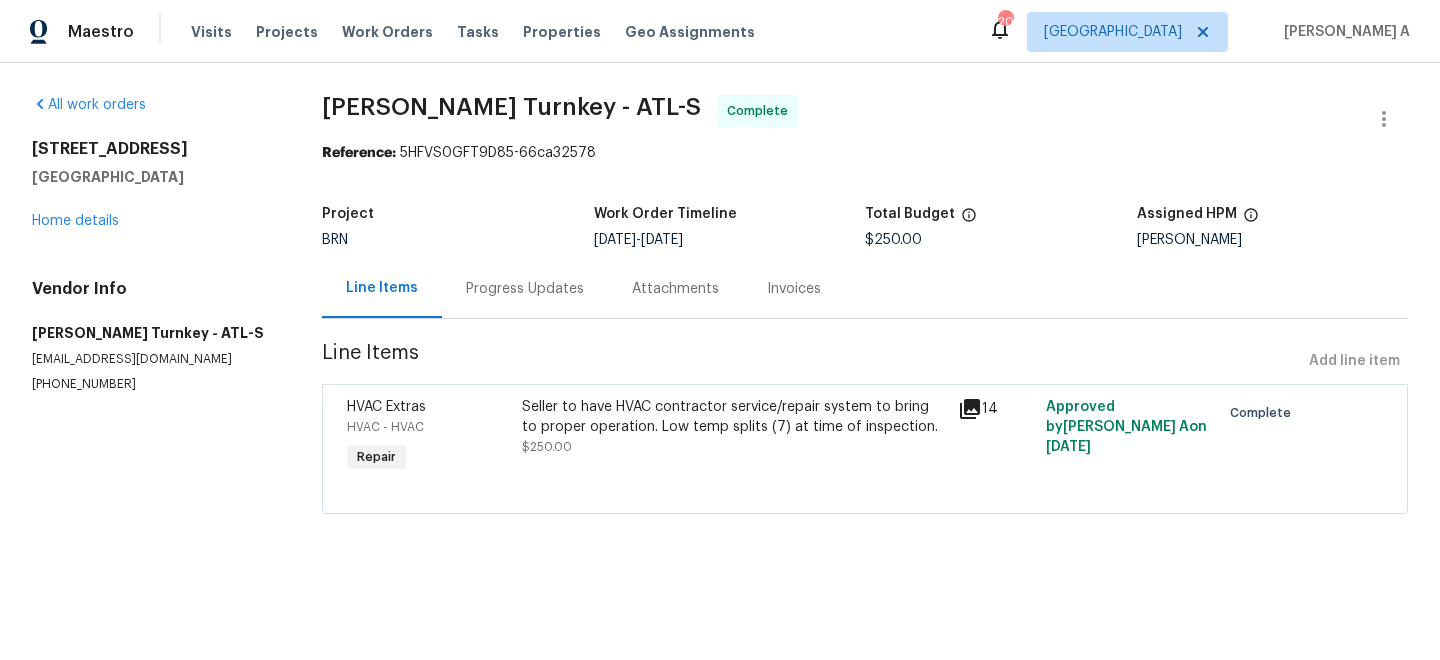 click on "Seller to have HVAC contractor service/repair system to bring to proper operation. Low temp splits (7) at time of inspection. $250.00" at bounding box center [734, 427] 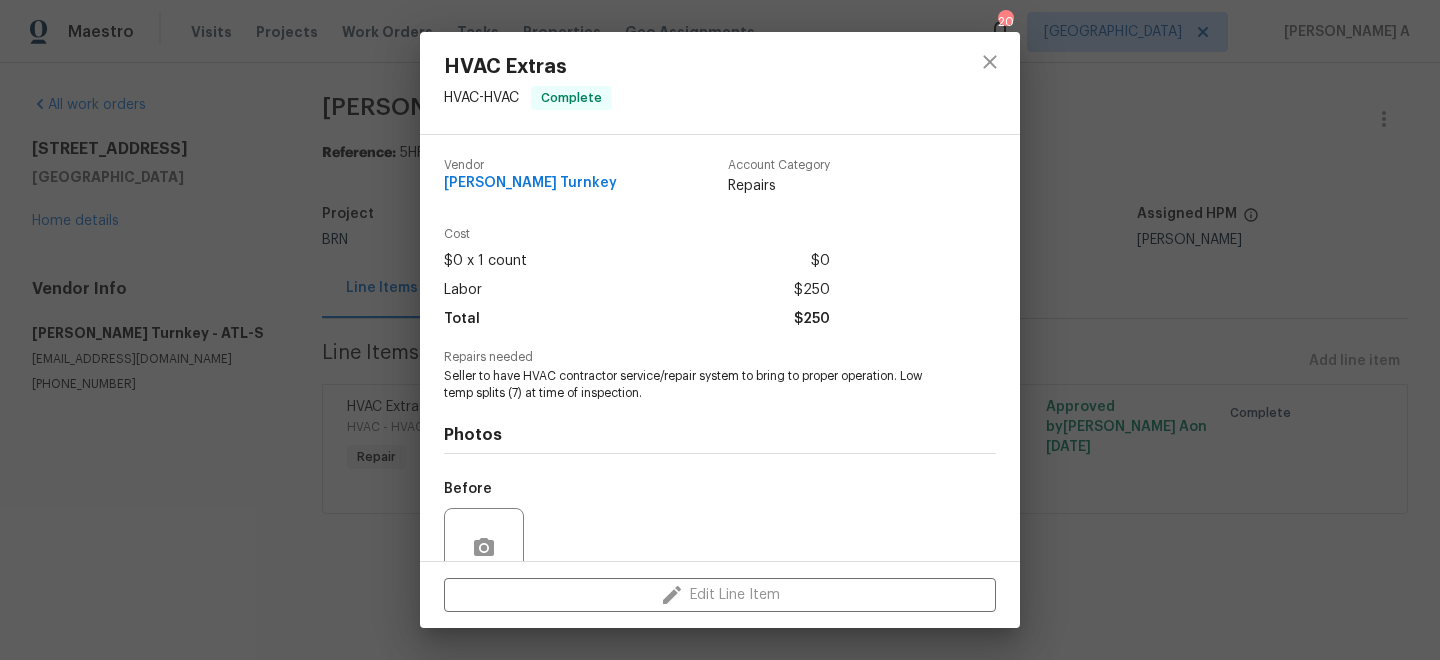 click on "Seller to have HVAC contractor service/repair system to bring to proper operation. Low temp splits (7) at time of inspection." at bounding box center (692, 385) 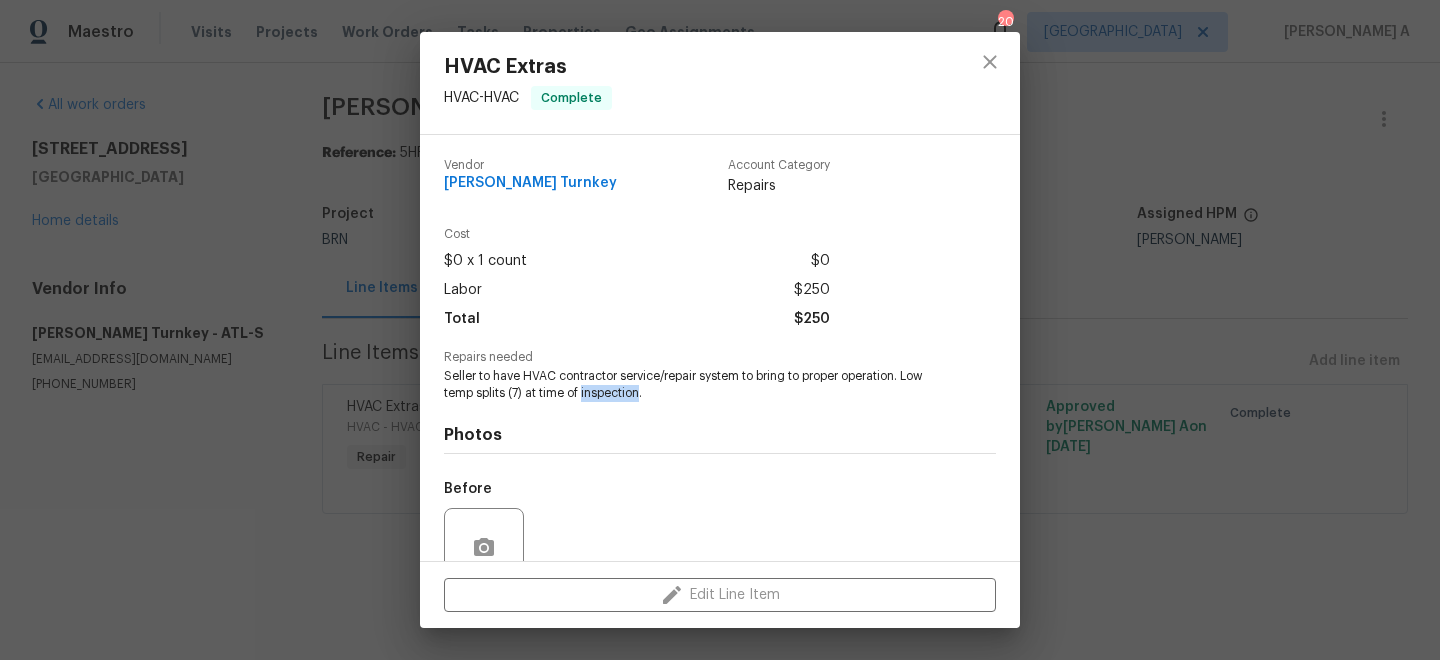 click on "Seller to have HVAC contractor service/repair system to bring to proper operation. Low temp splits (7) at time of inspection." at bounding box center (692, 385) 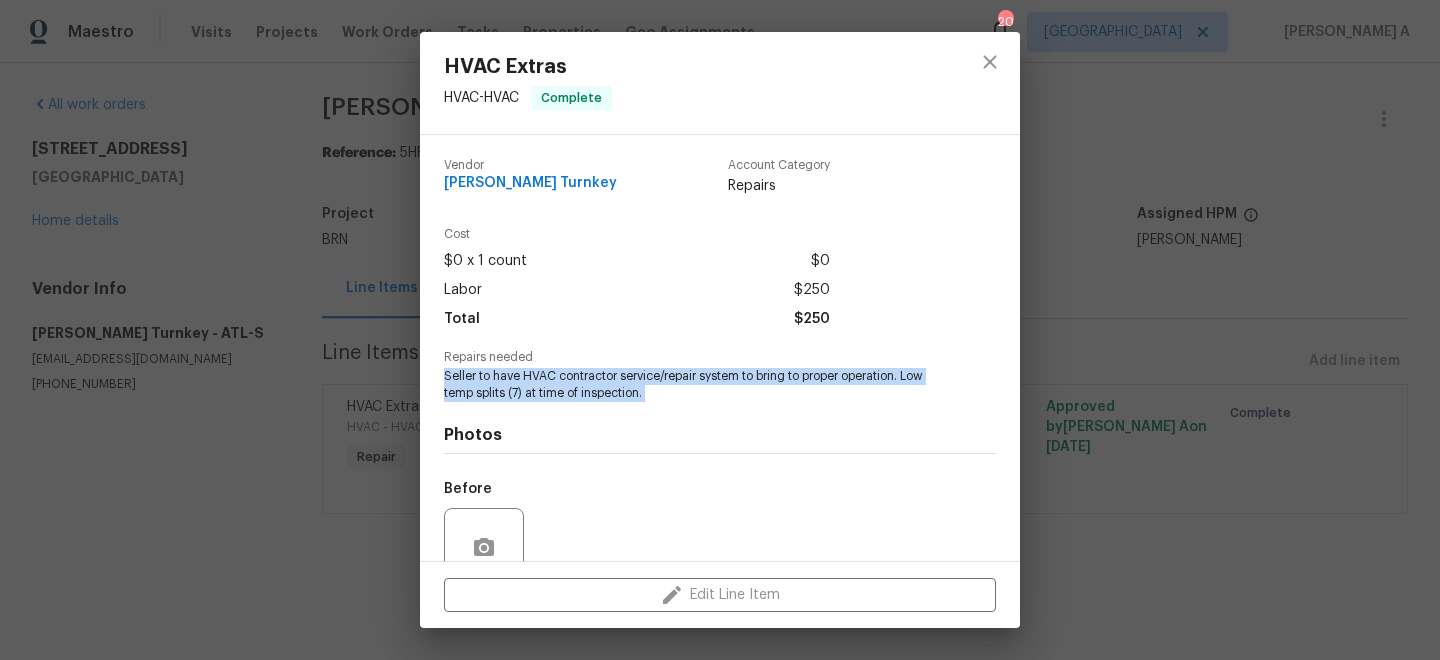 click on "Seller to have HVAC contractor service/repair system to bring to proper operation. Low temp splits (7) at time of inspection." at bounding box center (692, 385) 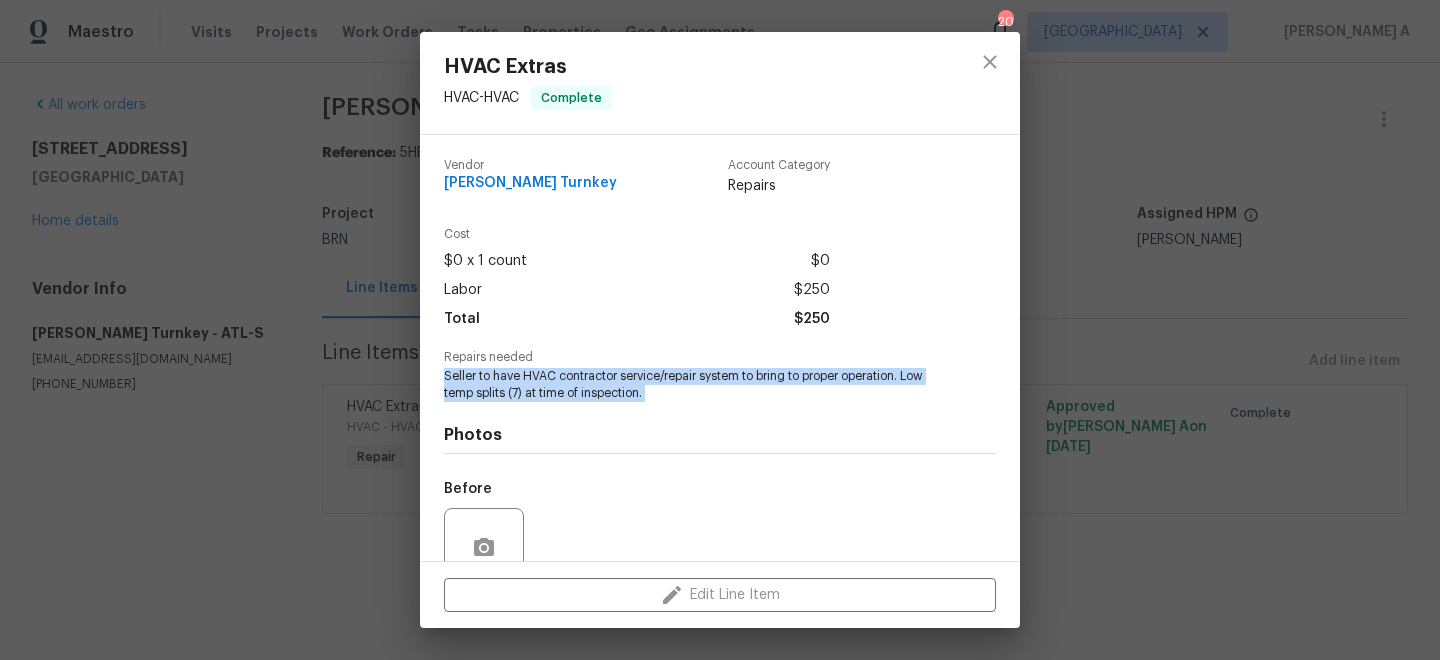 scroll, scrollTop: 177, scrollLeft: 0, axis: vertical 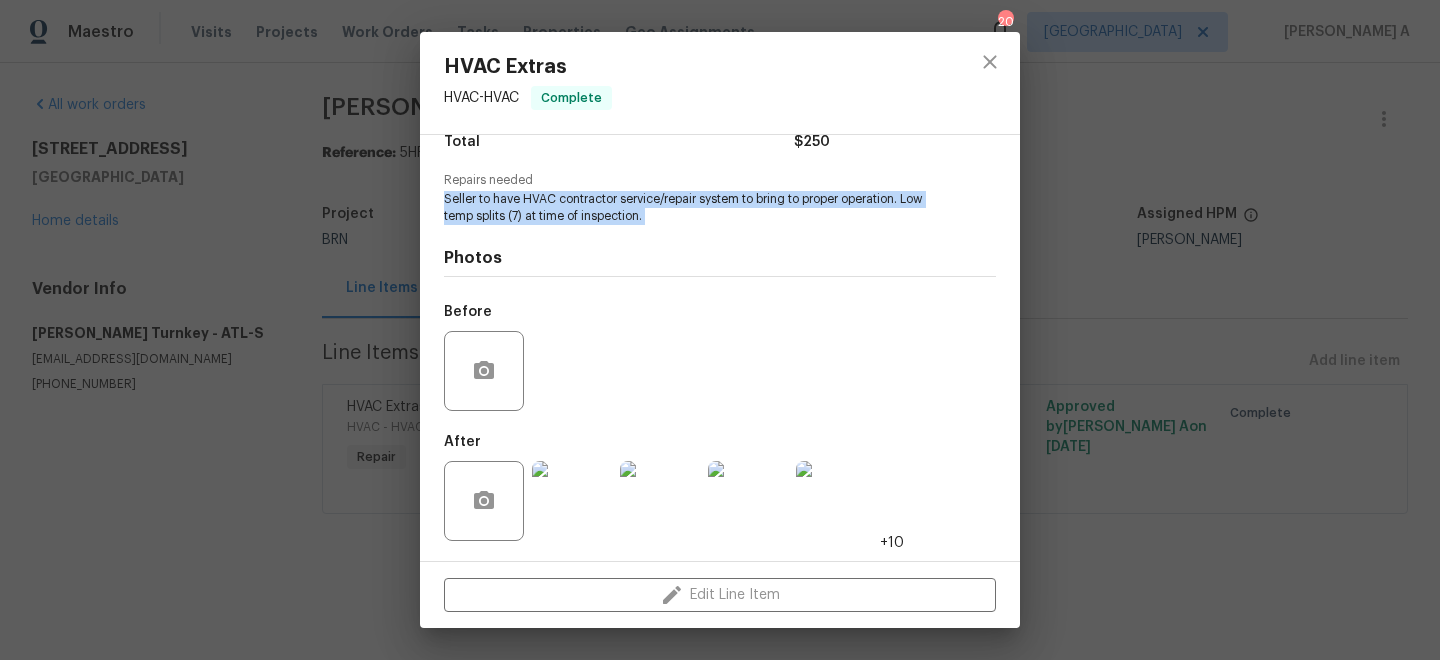 click at bounding box center [572, 501] 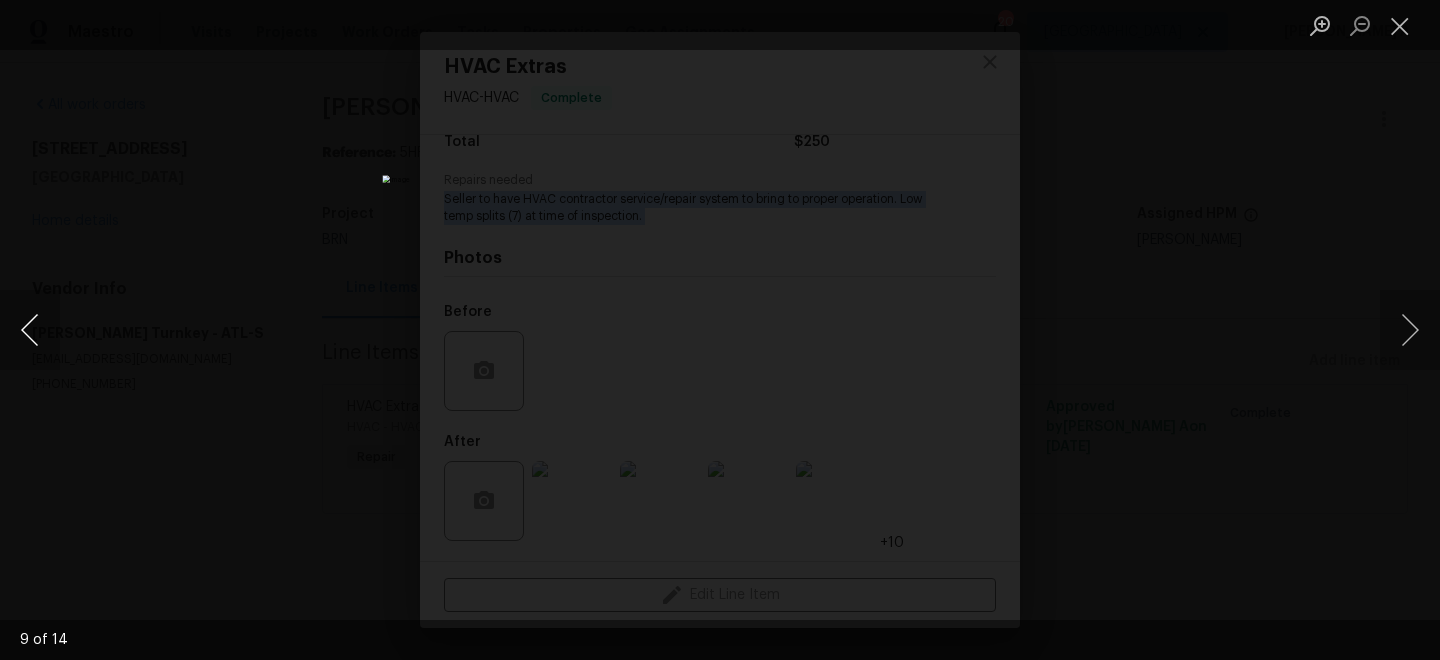 click at bounding box center (30, 330) 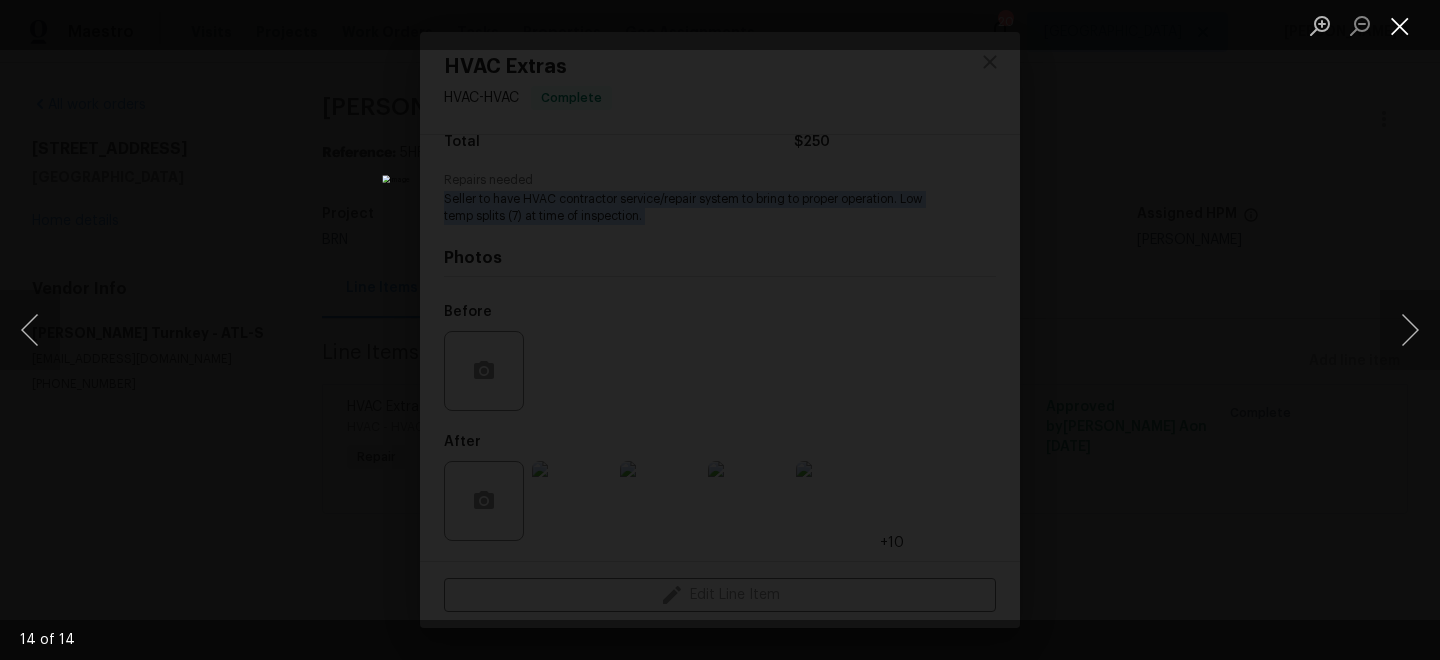 click at bounding box center (1400, 25) 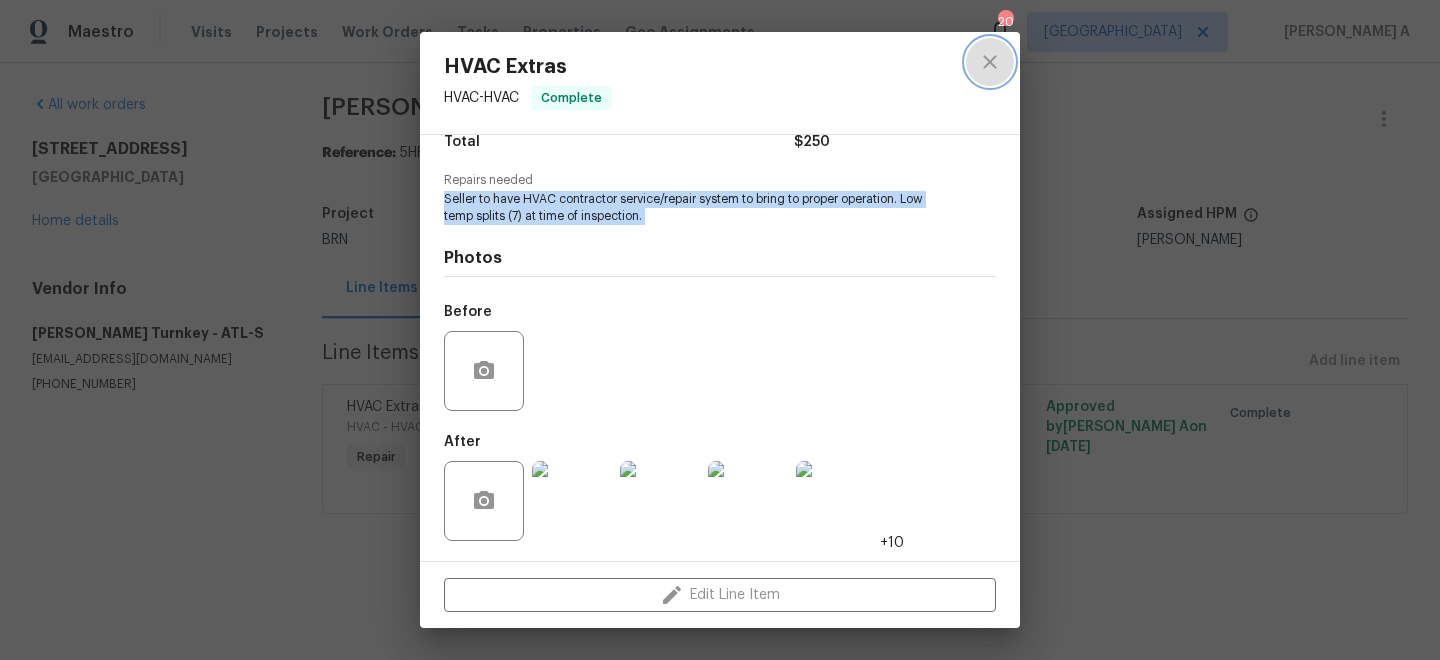 click 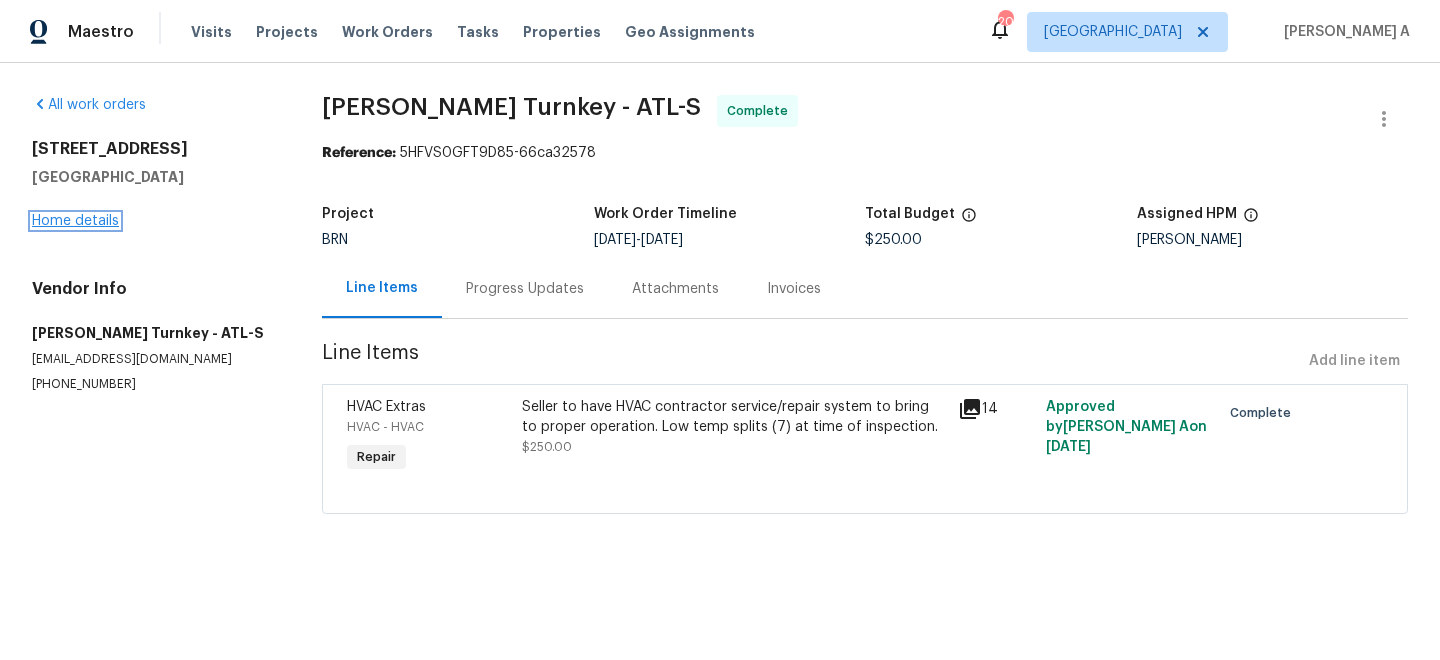 click on "Home details" at bounding box center [75, 221] 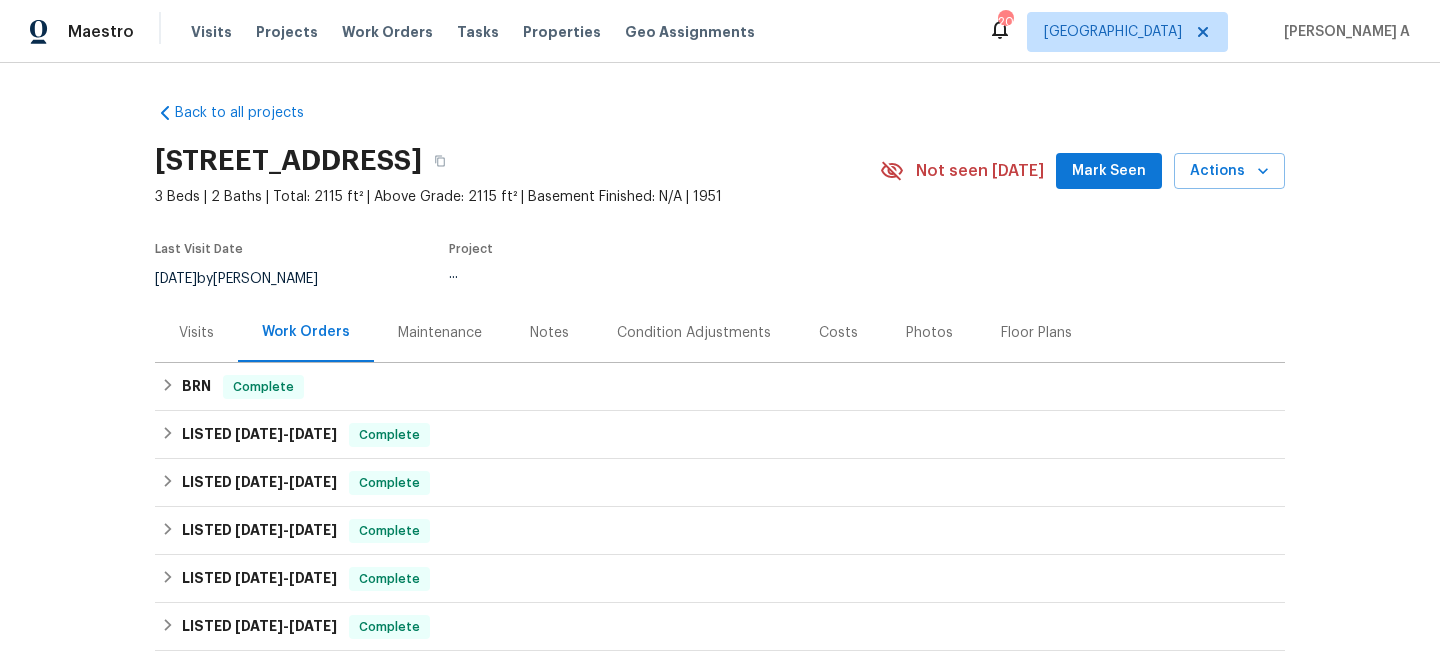 scroll, scrollTop: 94, scrollLeft: 0, axis: vertical 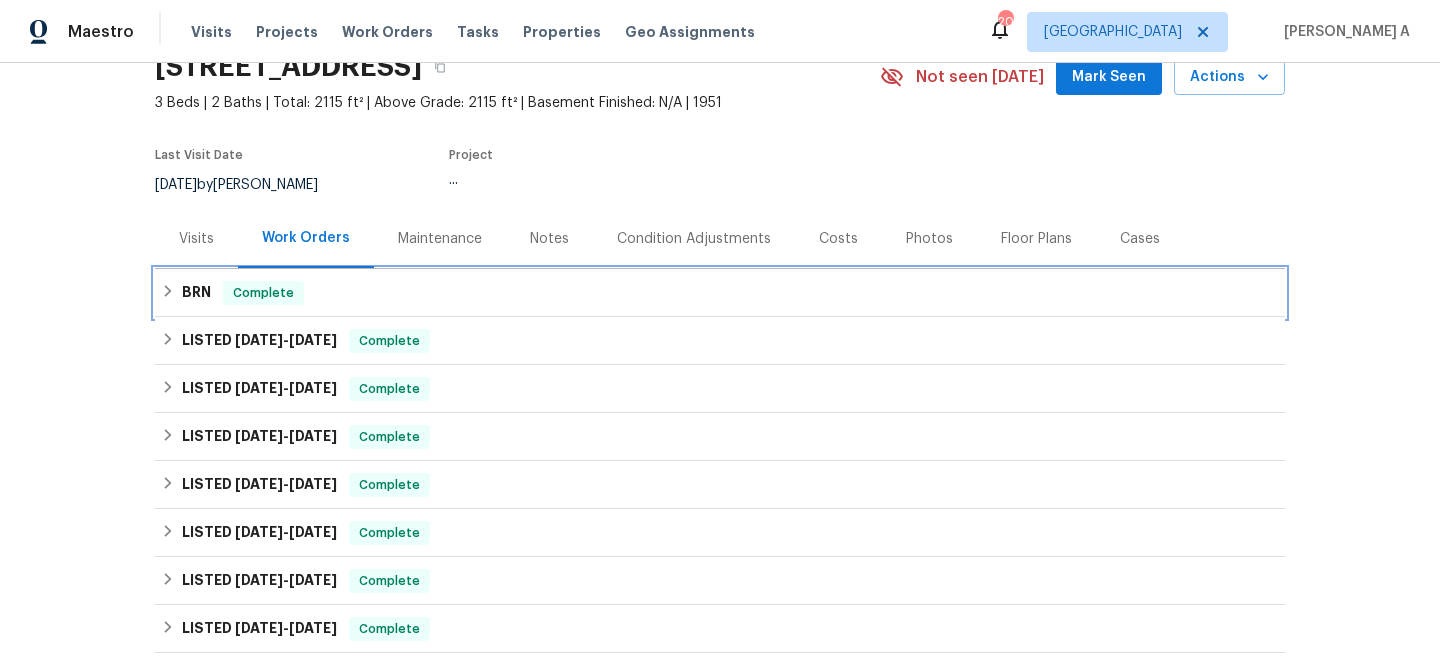 click on "BRN   Complete" at bounding box center [720, 293] 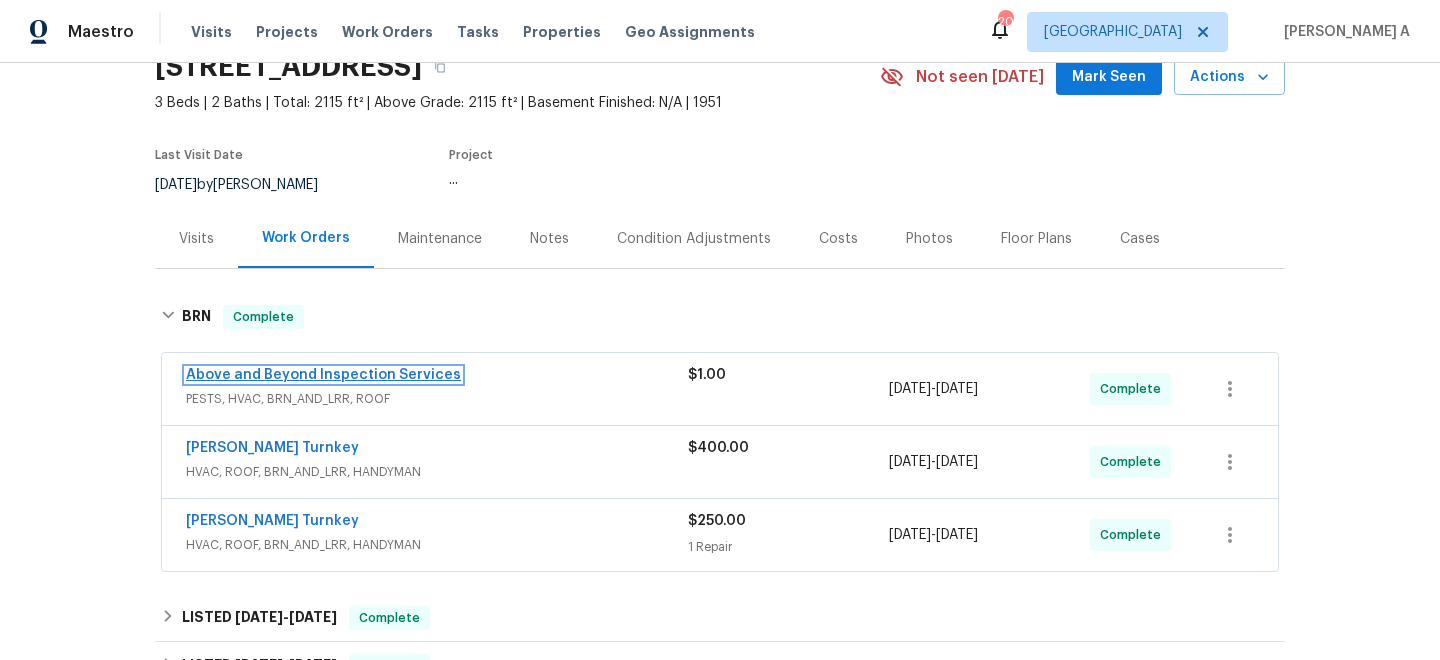 click on "Above and Beyond Inspection Services" at bounding box center [323, 375] 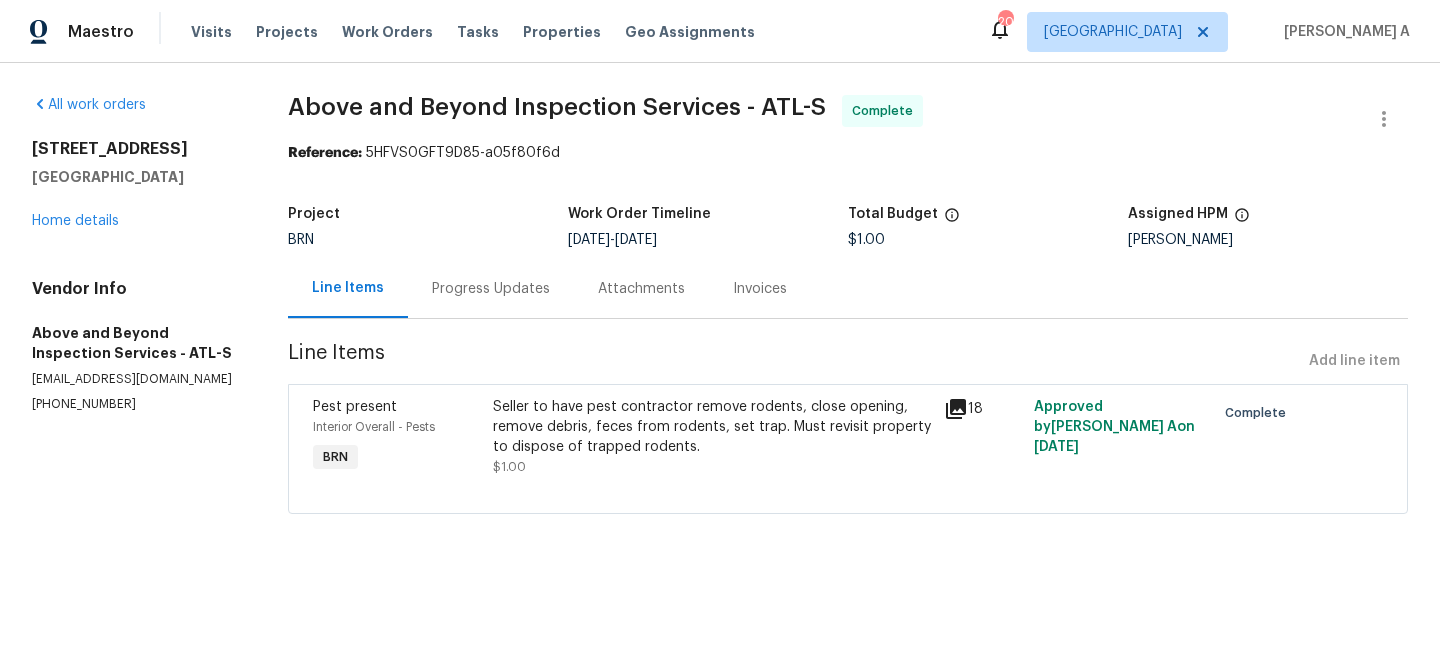 click on "Seller to have pest contractor remove rodents, close opening, remove debris, feces from rodents, set trap. Must revisit property to dispose of trapped rodents." at bounding box center (712, 427) 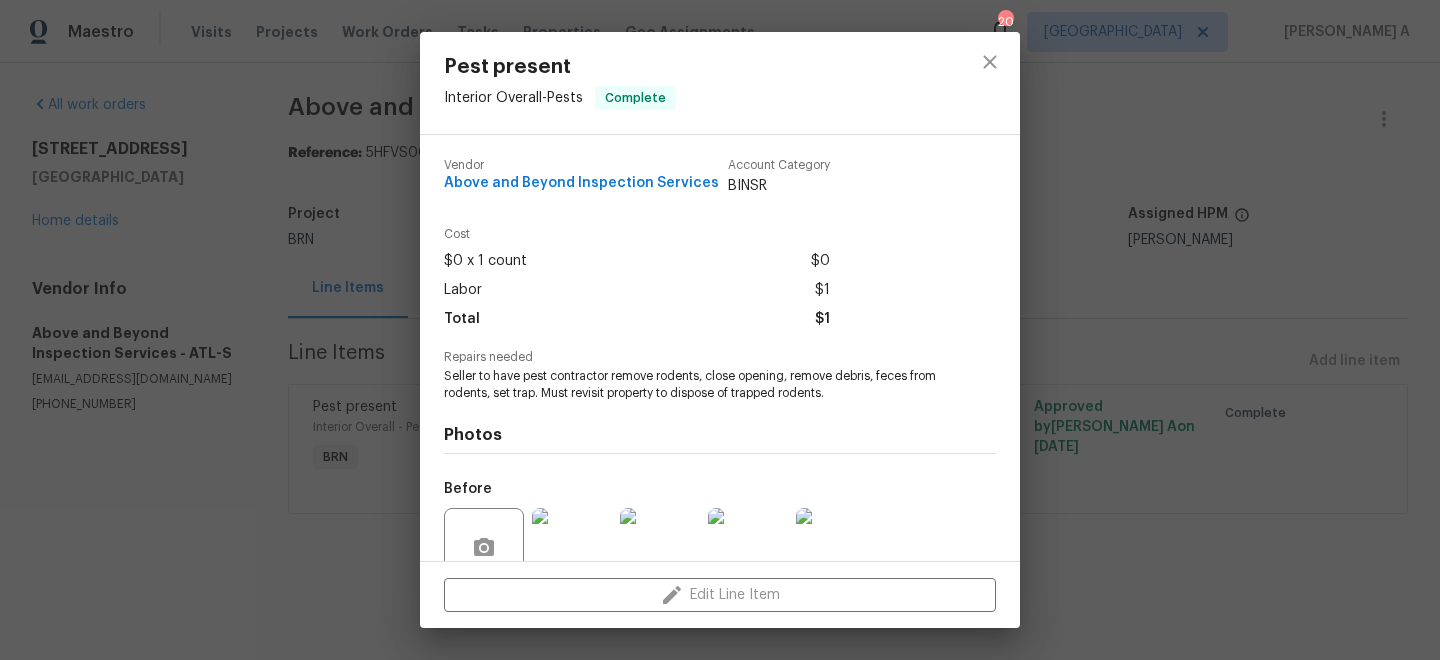 click on "Above and Beyond Inspection Services" at bounding box center (581, 183) 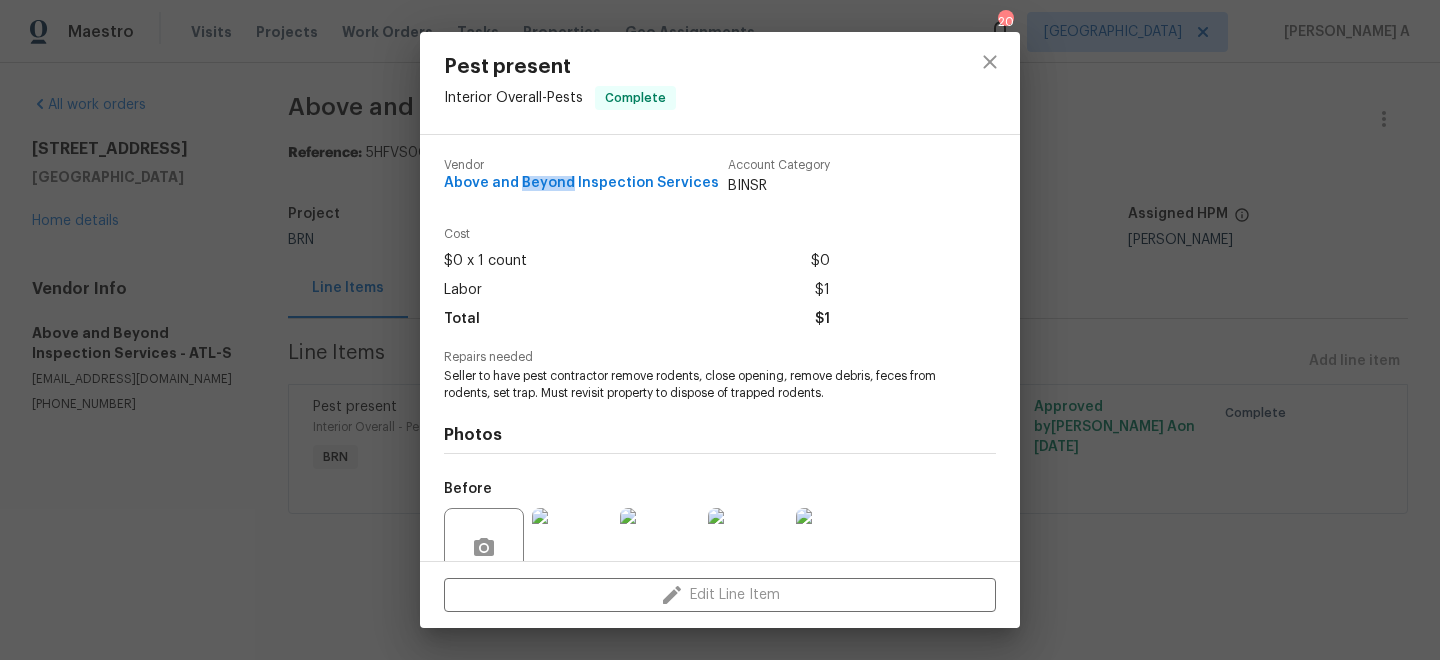 click on "Above and Beyond Inspection Services" at bounding box center (581, 183) 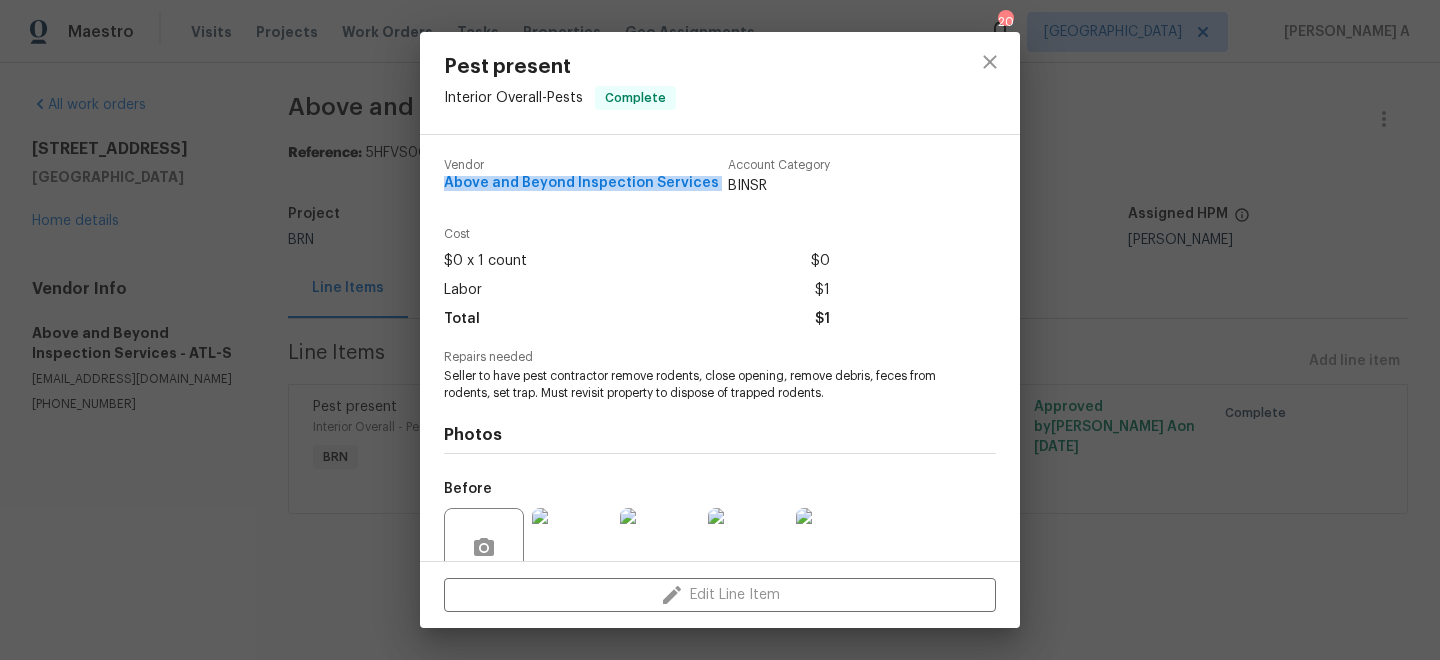 click on "Above and Beyond Inspection Services" at bounding box center (581, 183) 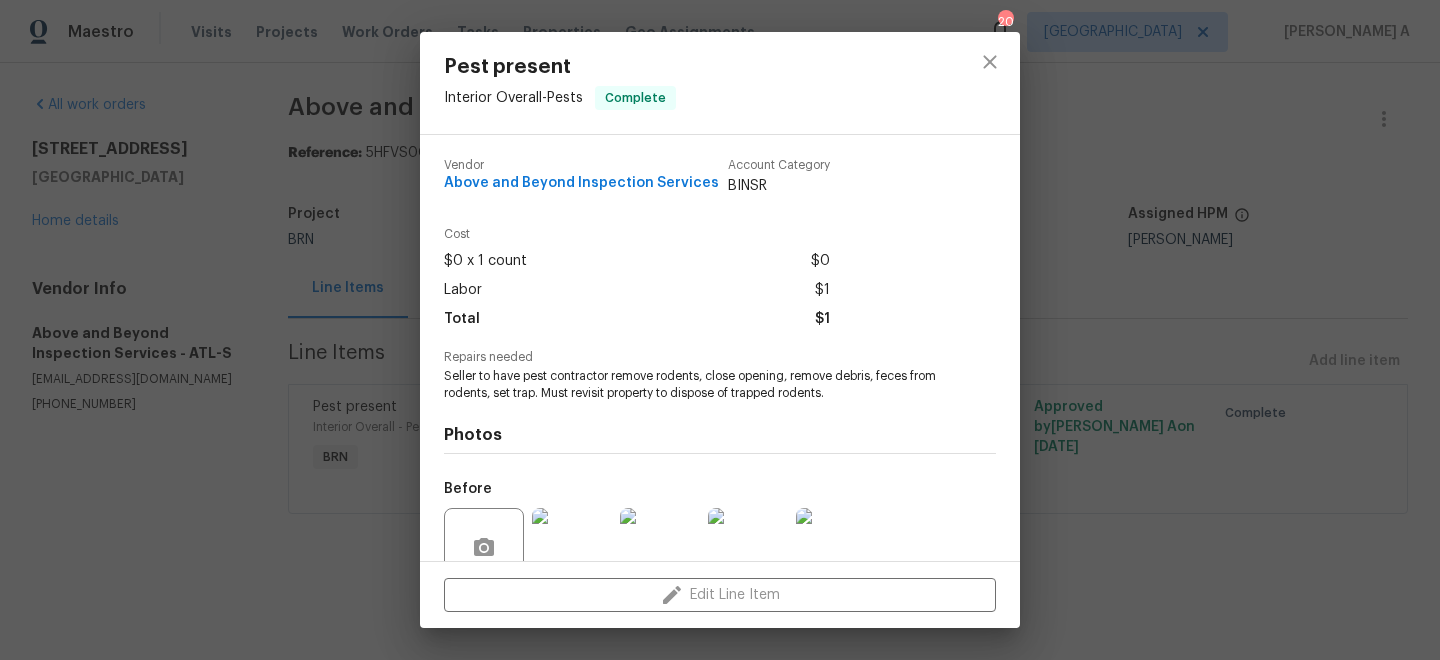click on "Seller to have pest contractor remove rodents, close opening, remove debris, feces from rodents, set trap. Must revisit property to dispose of trapped rodents." at bounding box center (692, 385) 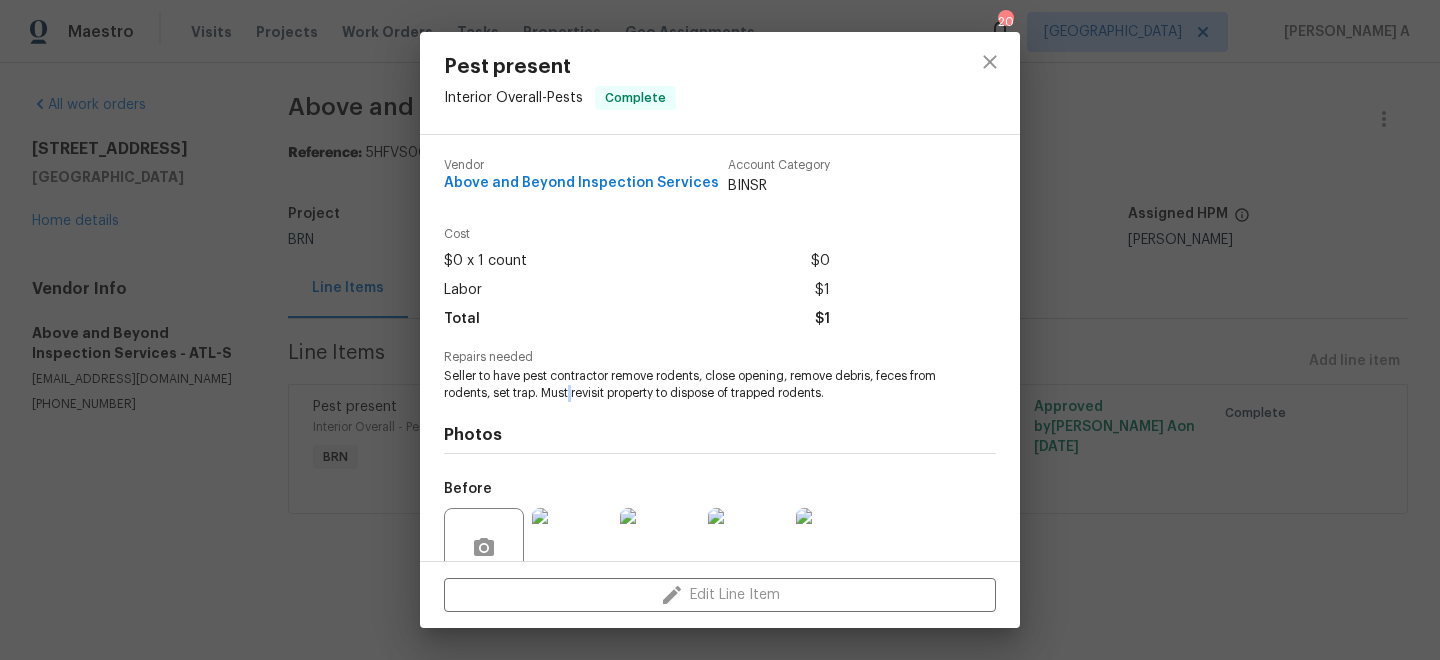 click on "Seller to have pest contractor remove rodents, close opening, remove debris, feces from rodents, set trap. Must revisit property to dispose of trapped rodents." at bounding box center (692, 385) 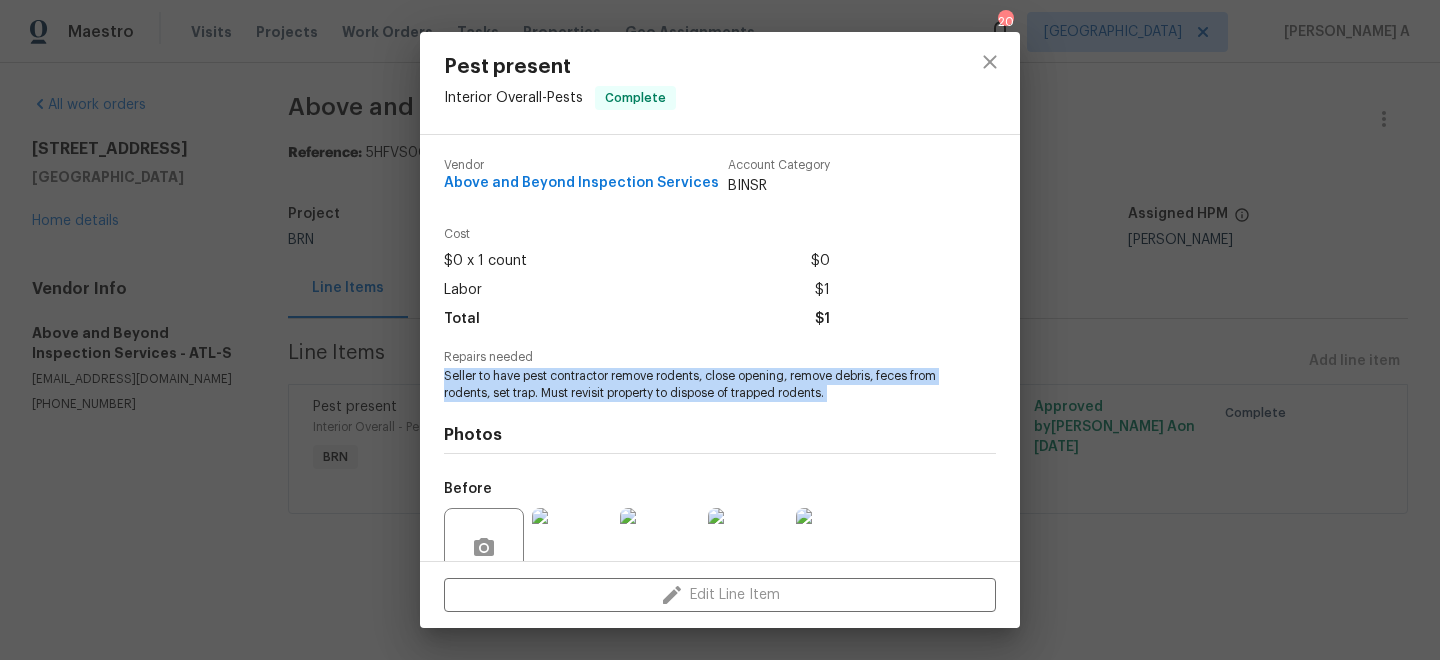click on "Seller to have pest contractor remove rodents, close opening, remove debris, feces from rodents, set trap. Must revisit property to dispose of trapped rodents." at bounding box center [692, 385] 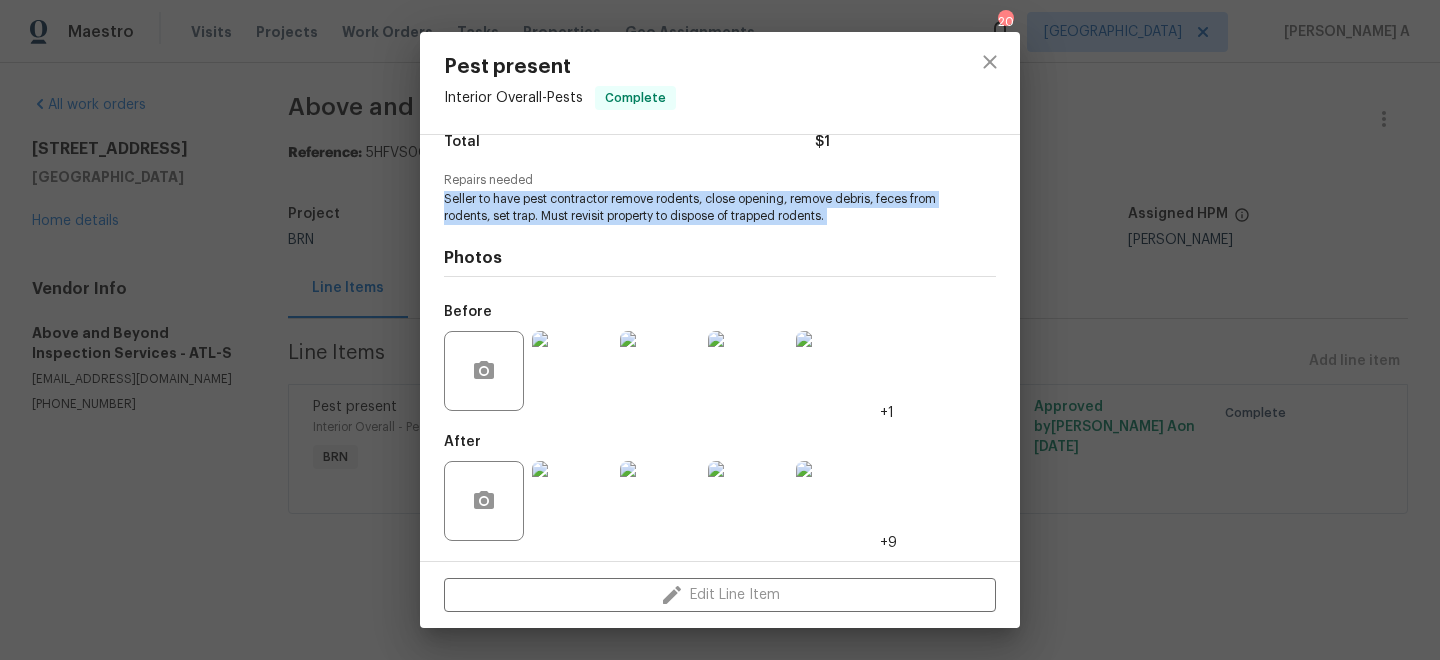 click at bounding box center [572, 501] 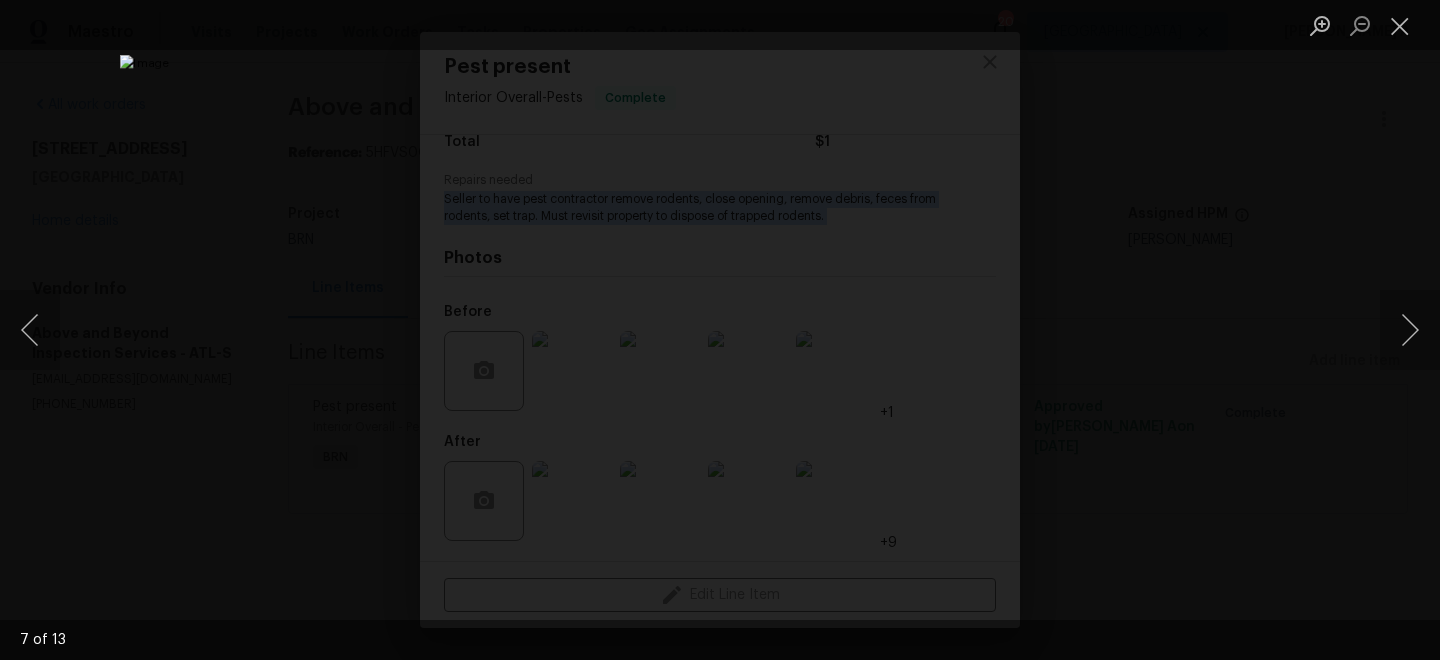 click at bounding box center [720, 330] 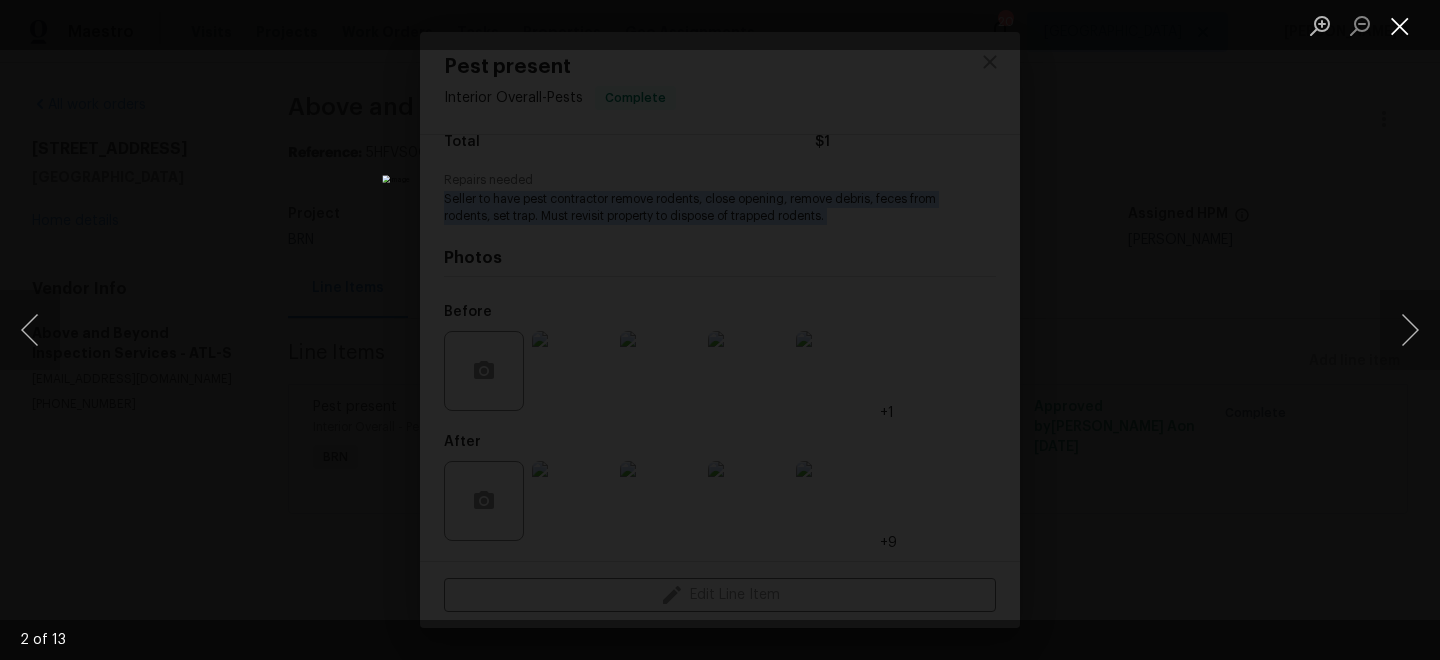 click at bounding box center (1400, 25) 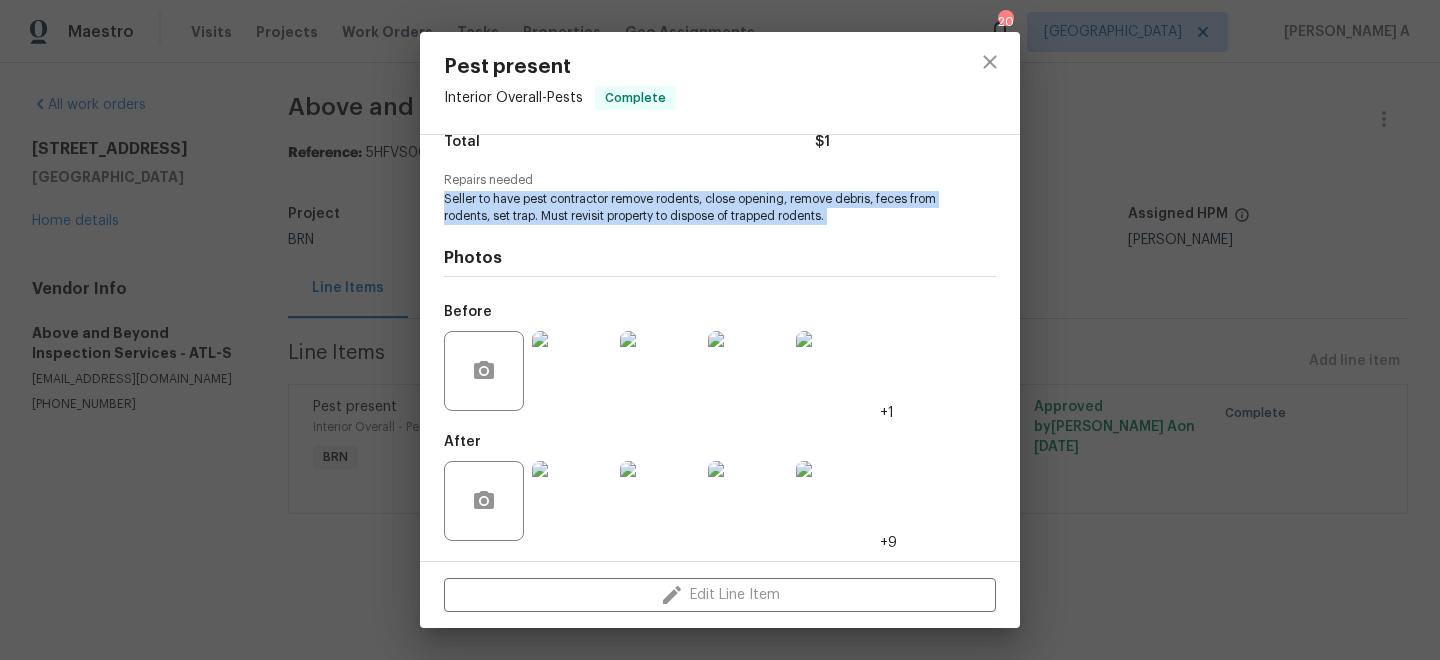 click at bounding box center (572, 371) 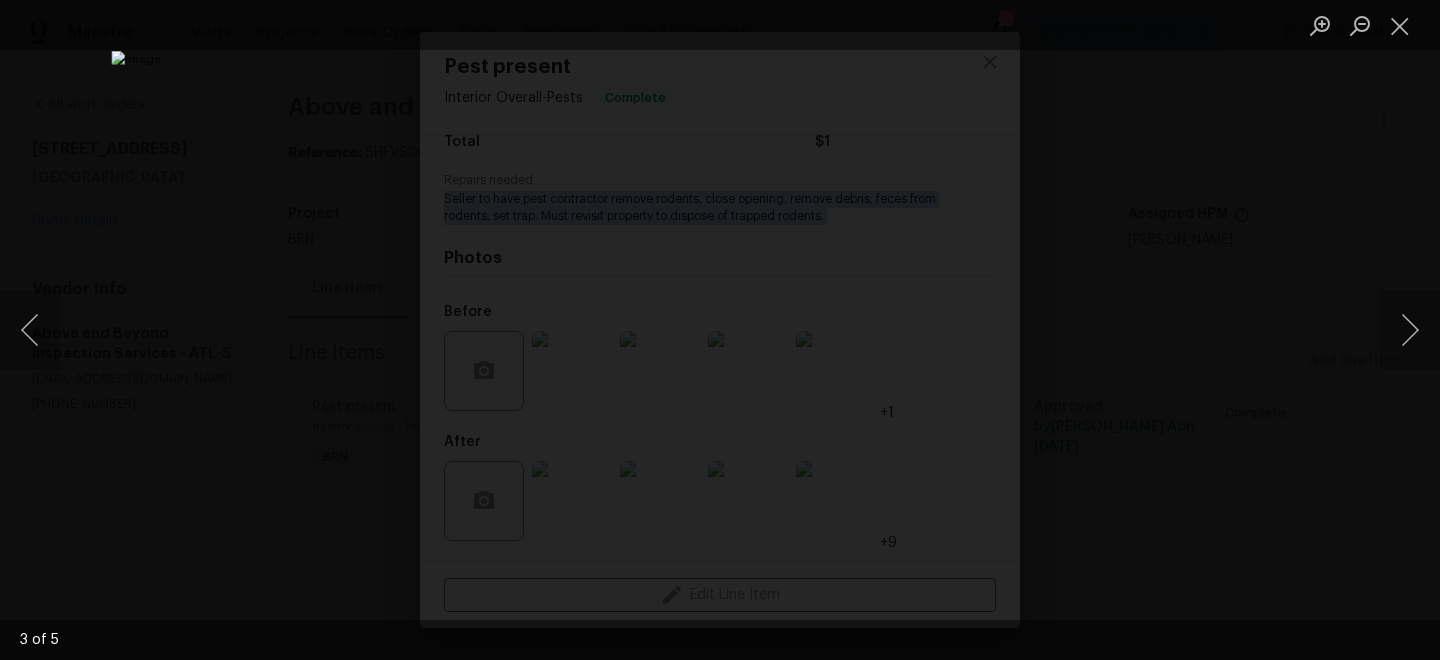 click at bounding box center (719, 330) 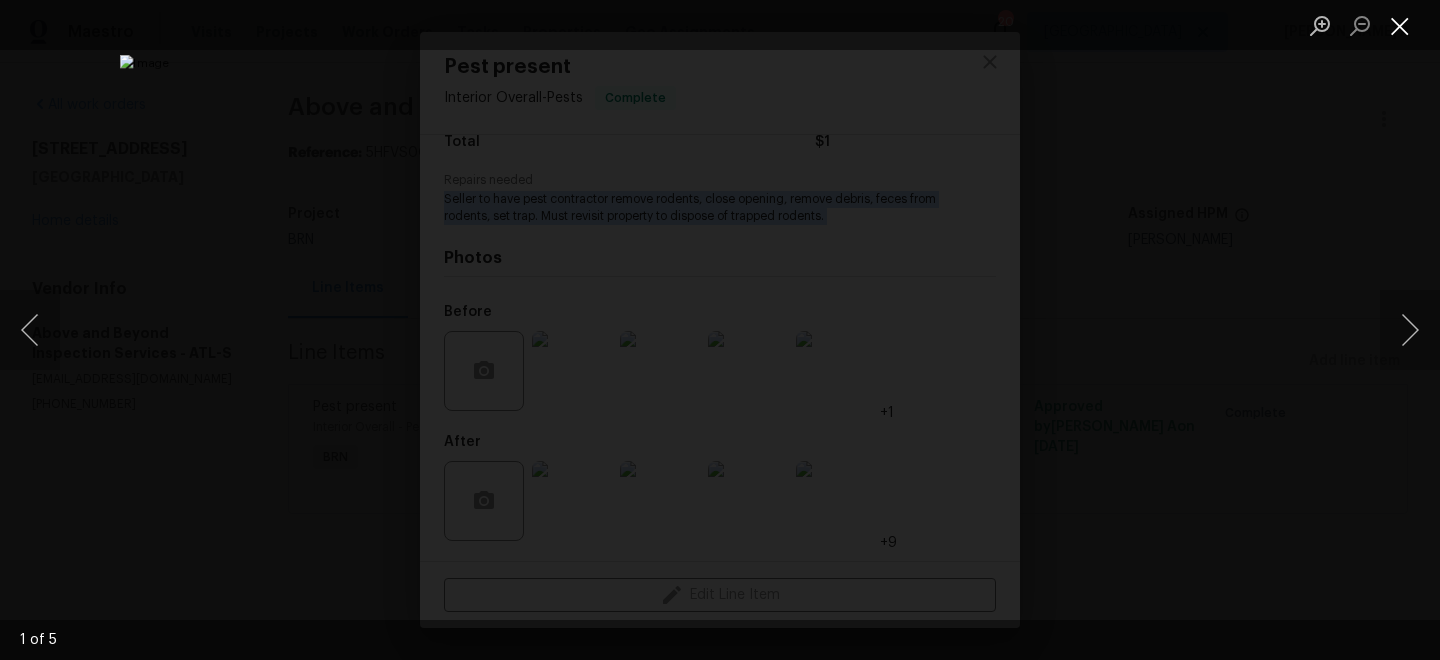 click at bounding box center [1400, 25] 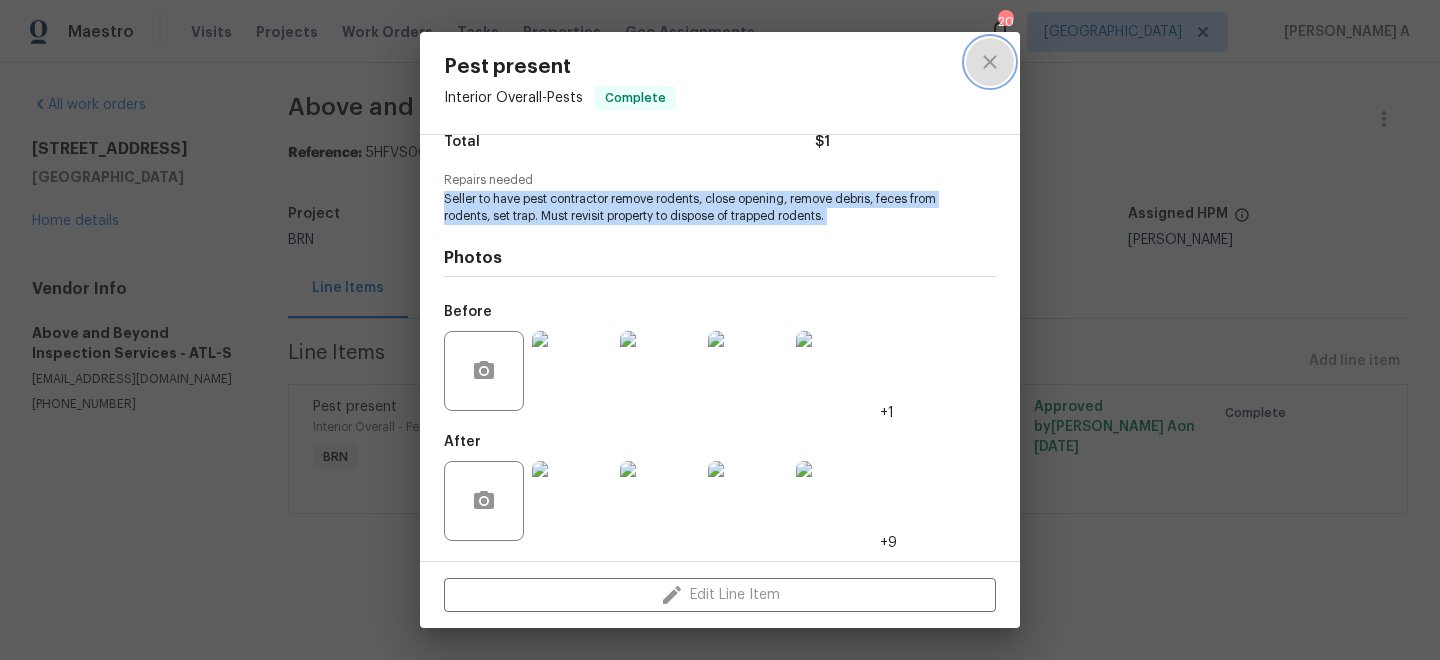 click at bounding box center (990, 62) 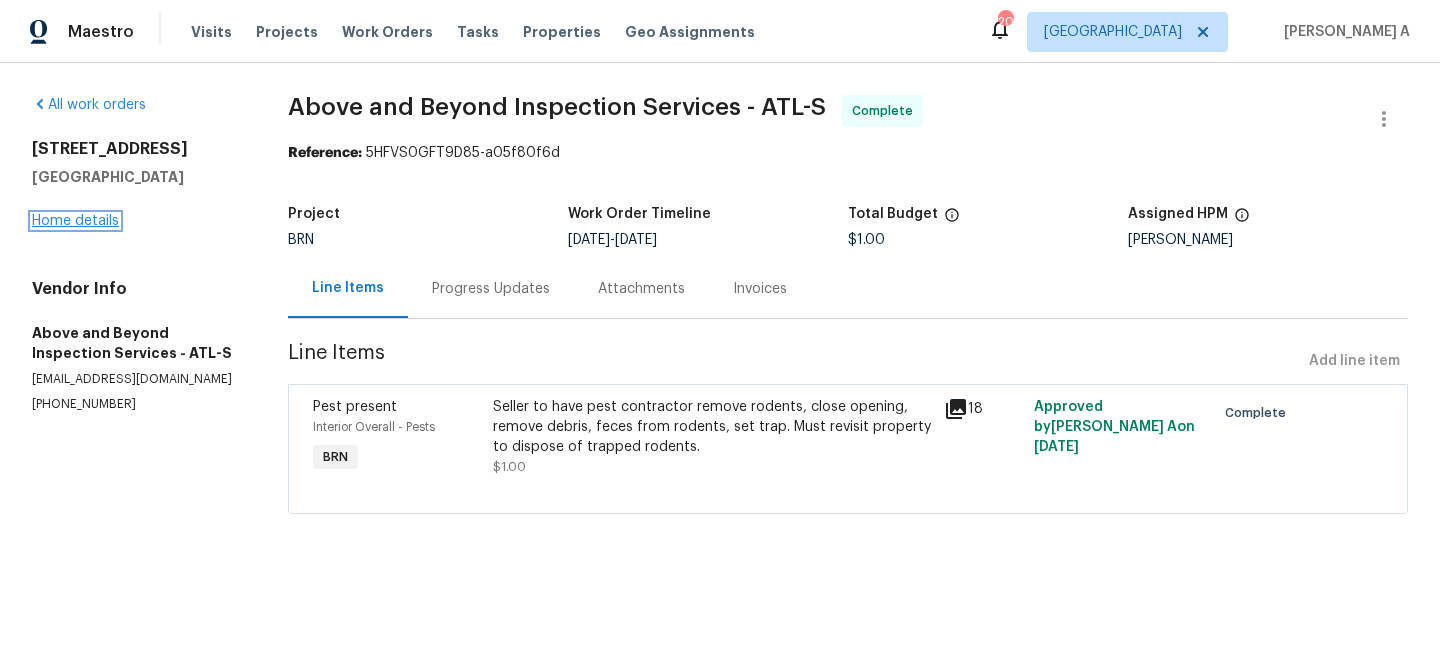 click on "Home details" at bounding box center [75, 221] 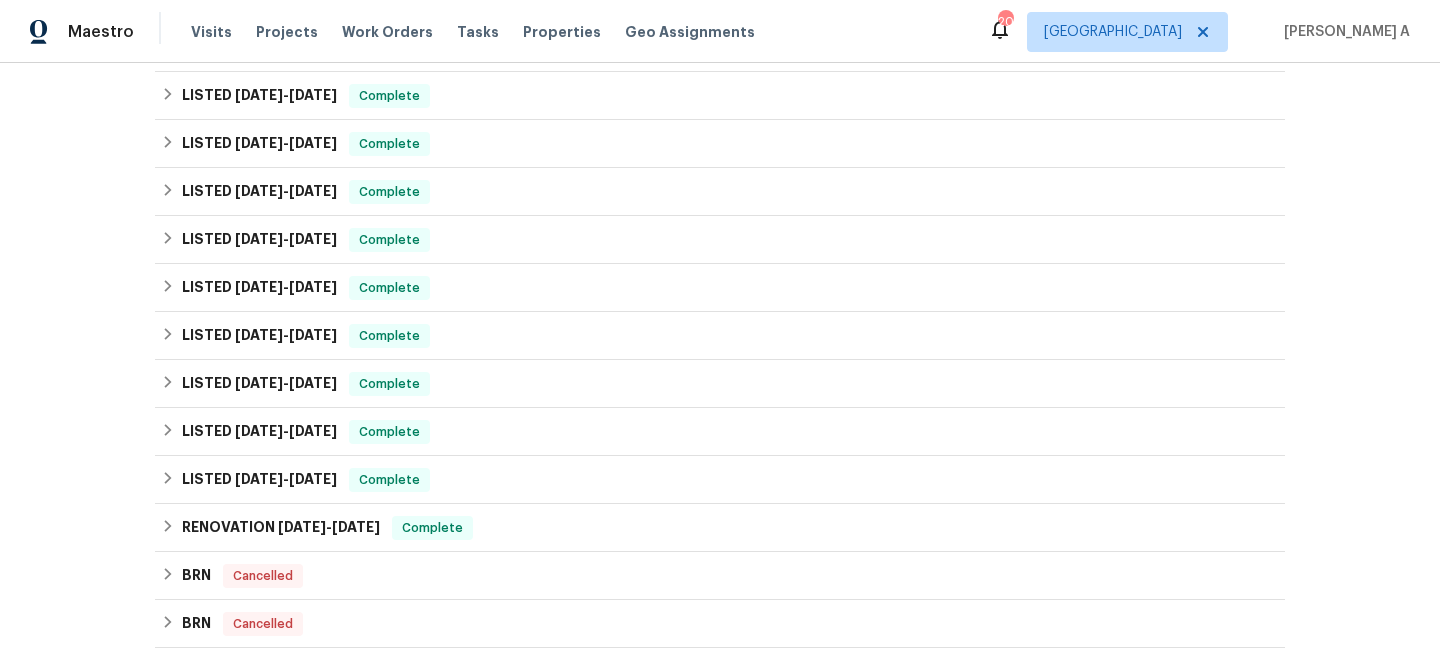 scroll, scrollTop: 0, scrollLeft: 0, axis: both 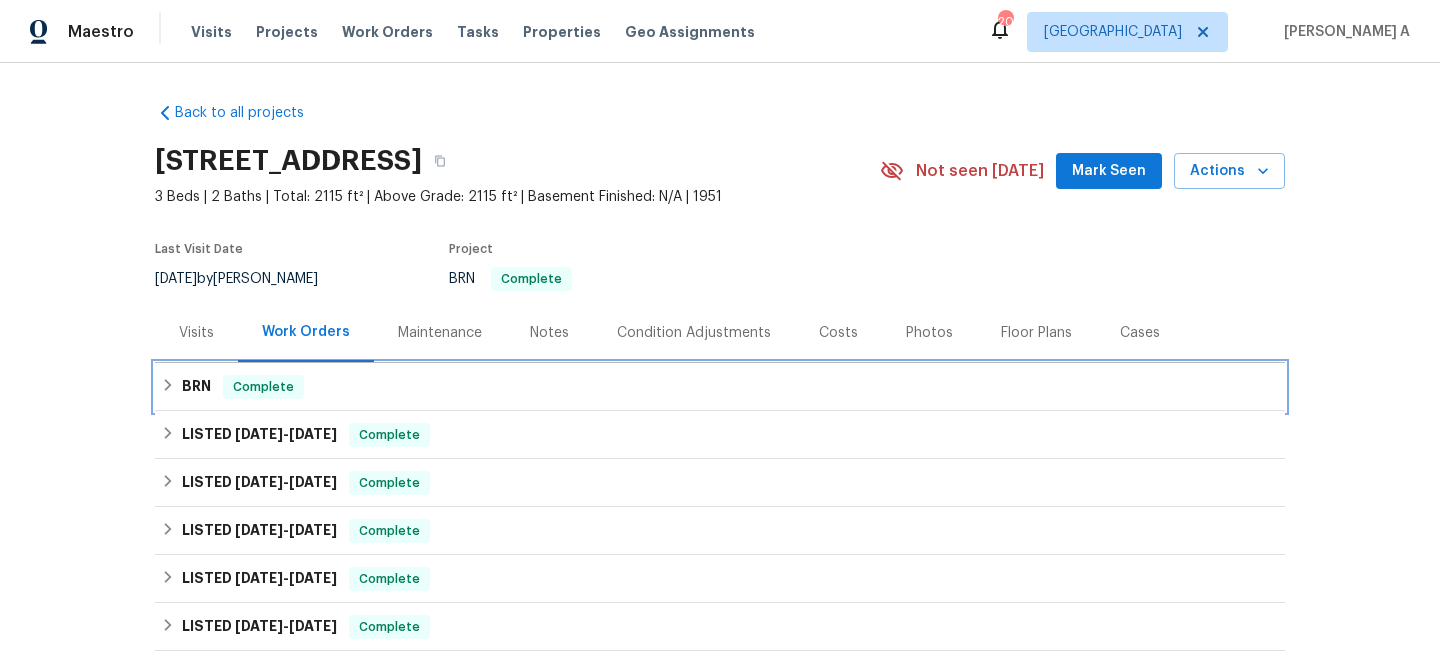click on "BRN   Complete" at bounding box center [720, 387] 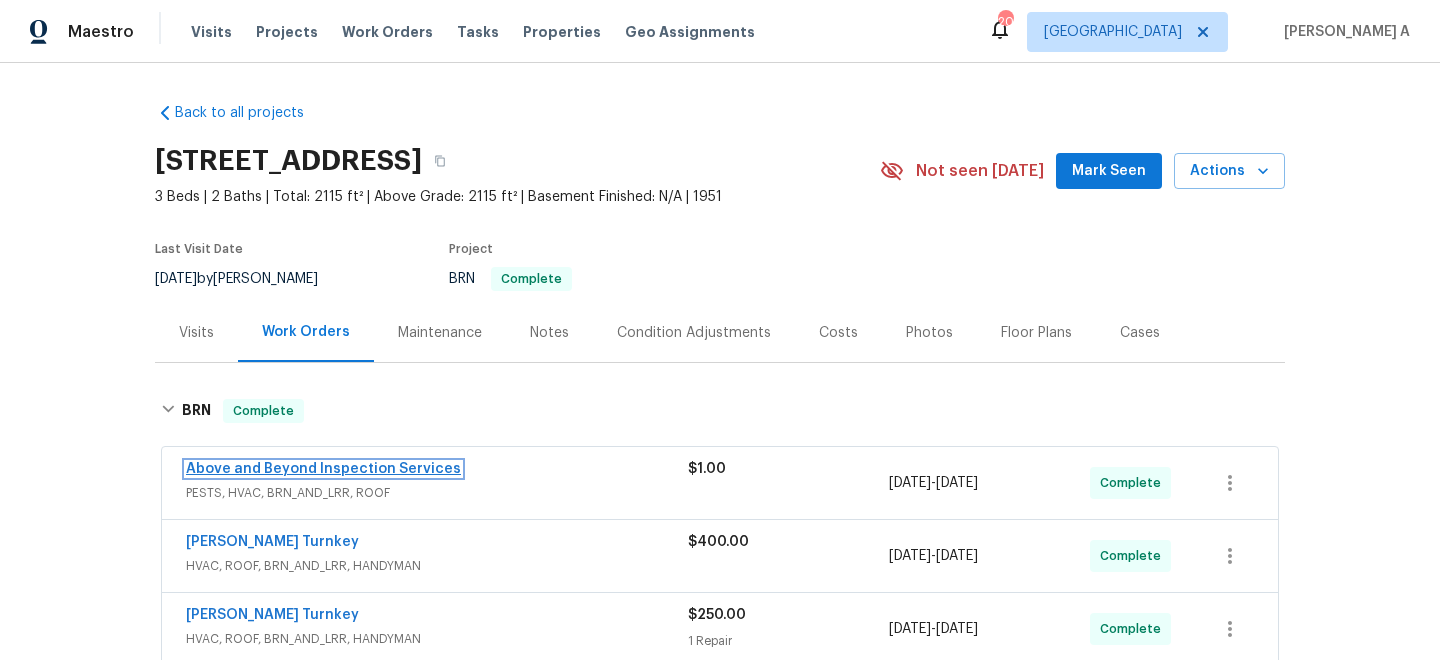 click on "Above and Beyond Inspection Services" at bounding box center [323, 469] 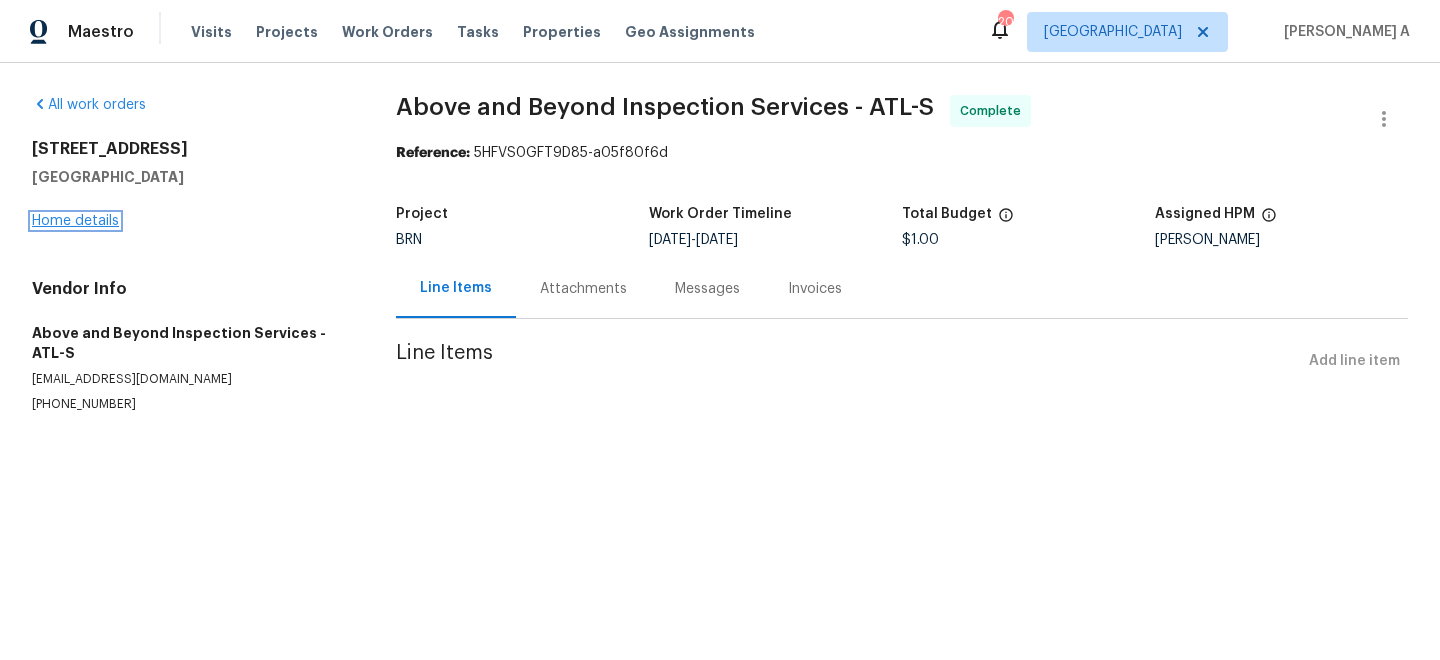 click on "Home details" at bounding box center (75, 221) 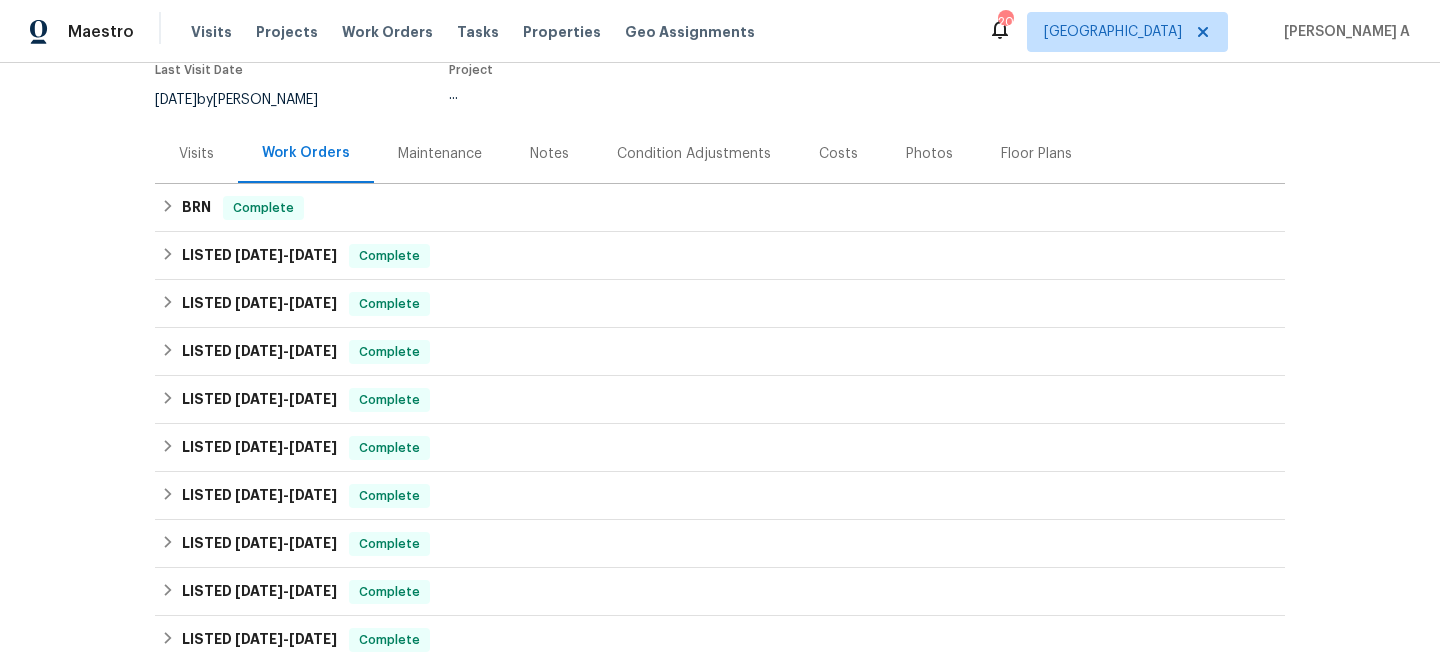 scroll, scrollTop: 186, scrollLeft: 0, axis: vertical 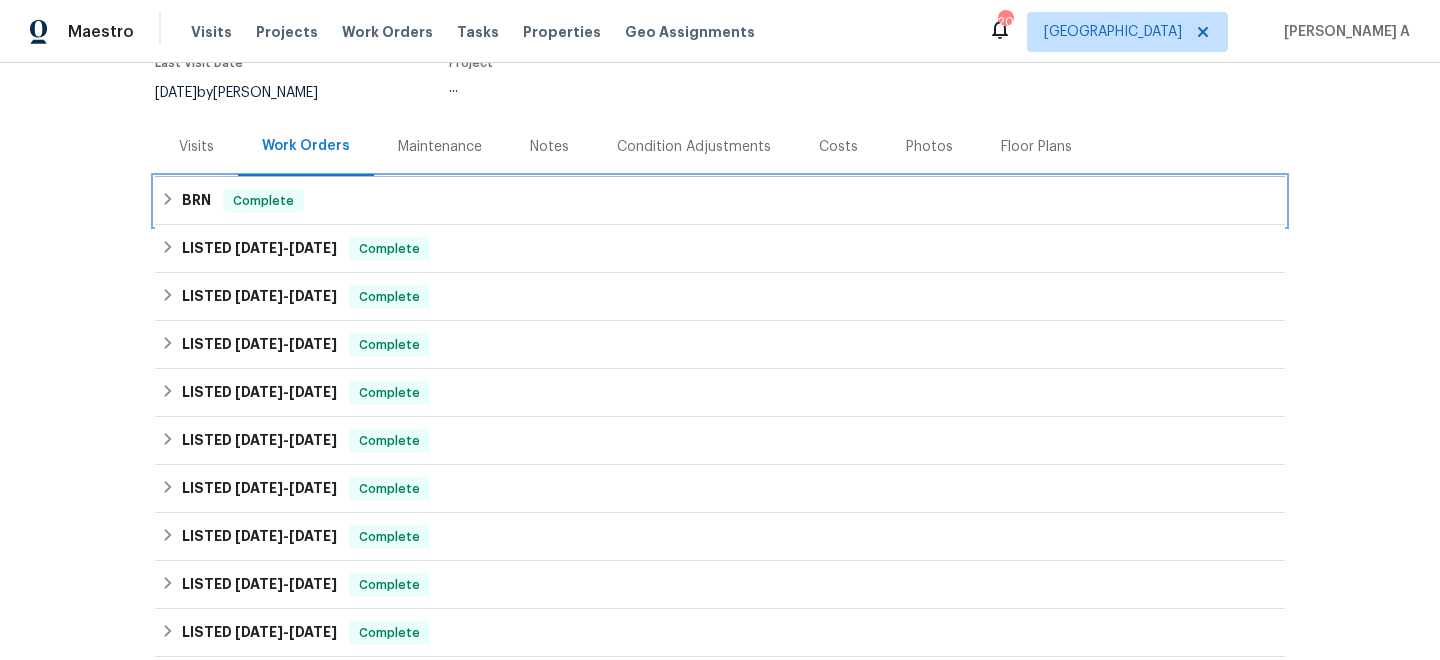 click on "BRN   Complete" at bounding box center [720, 201] 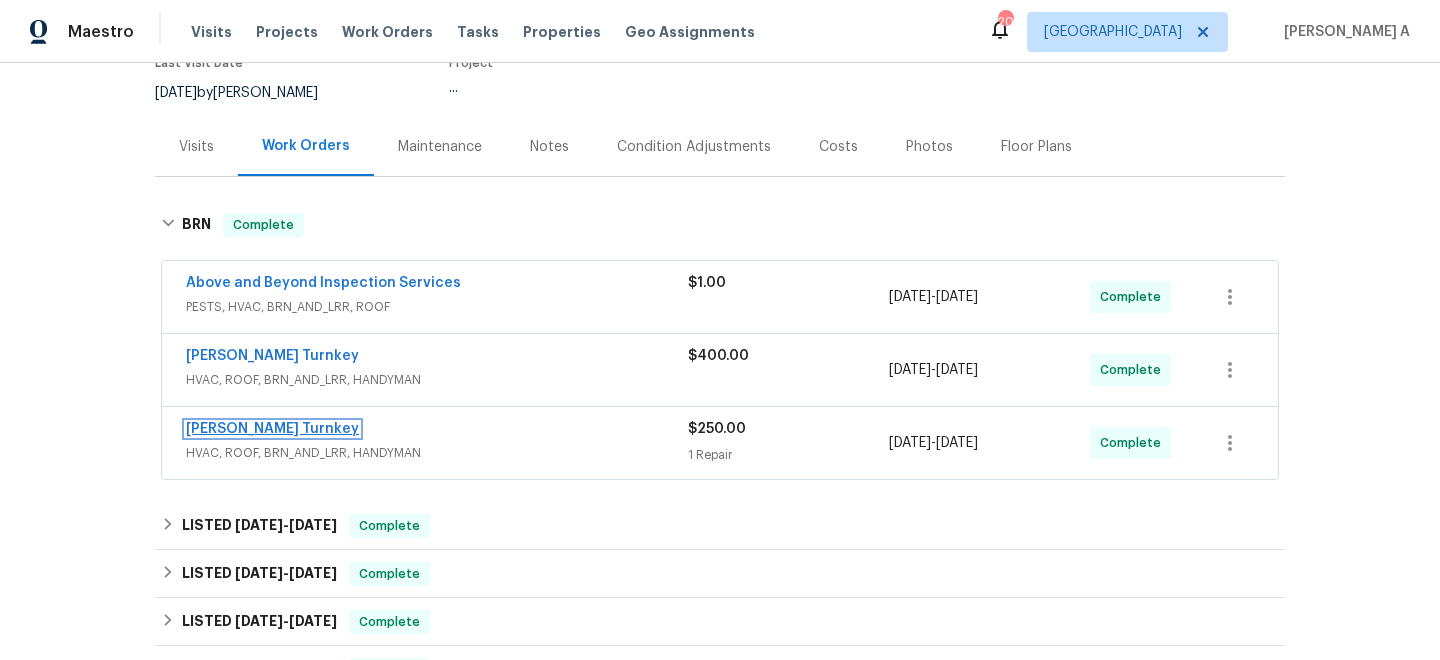 click on "Davis Turnkey" at bounding box center [272, 429] 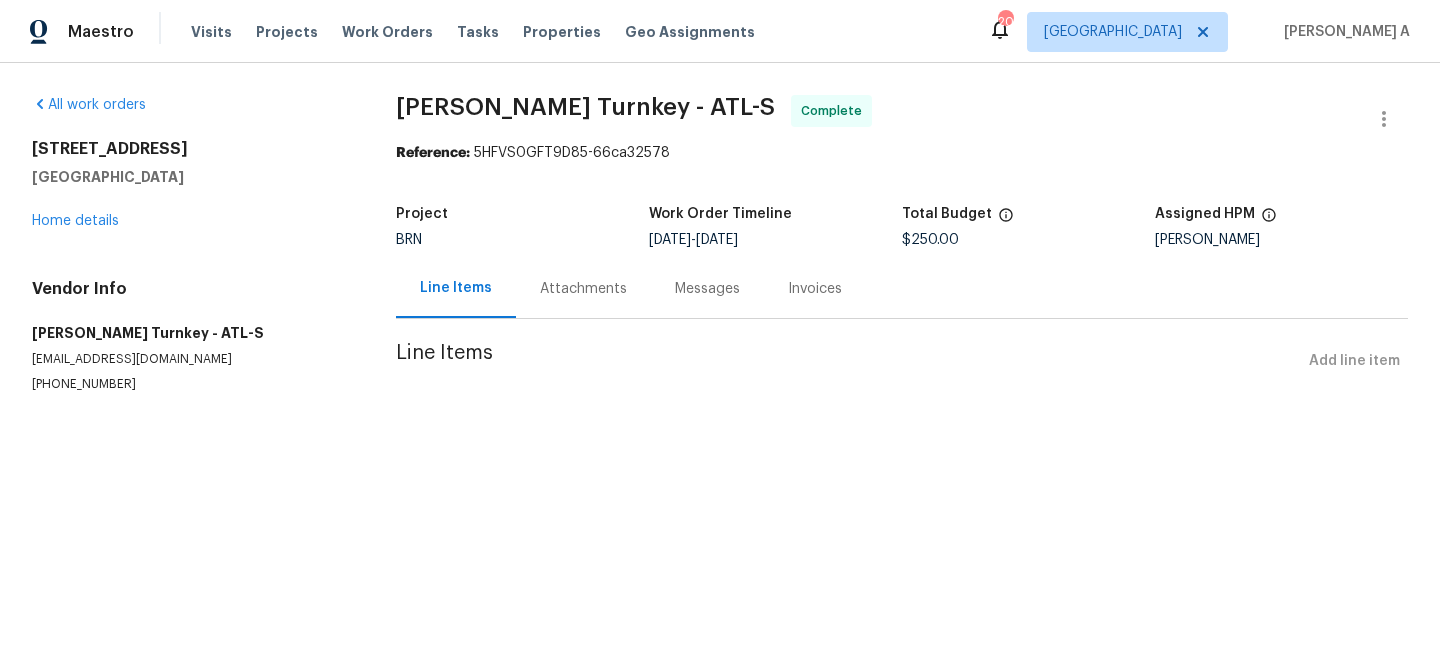 click on "Invoices" at bounding box center [815, 289] 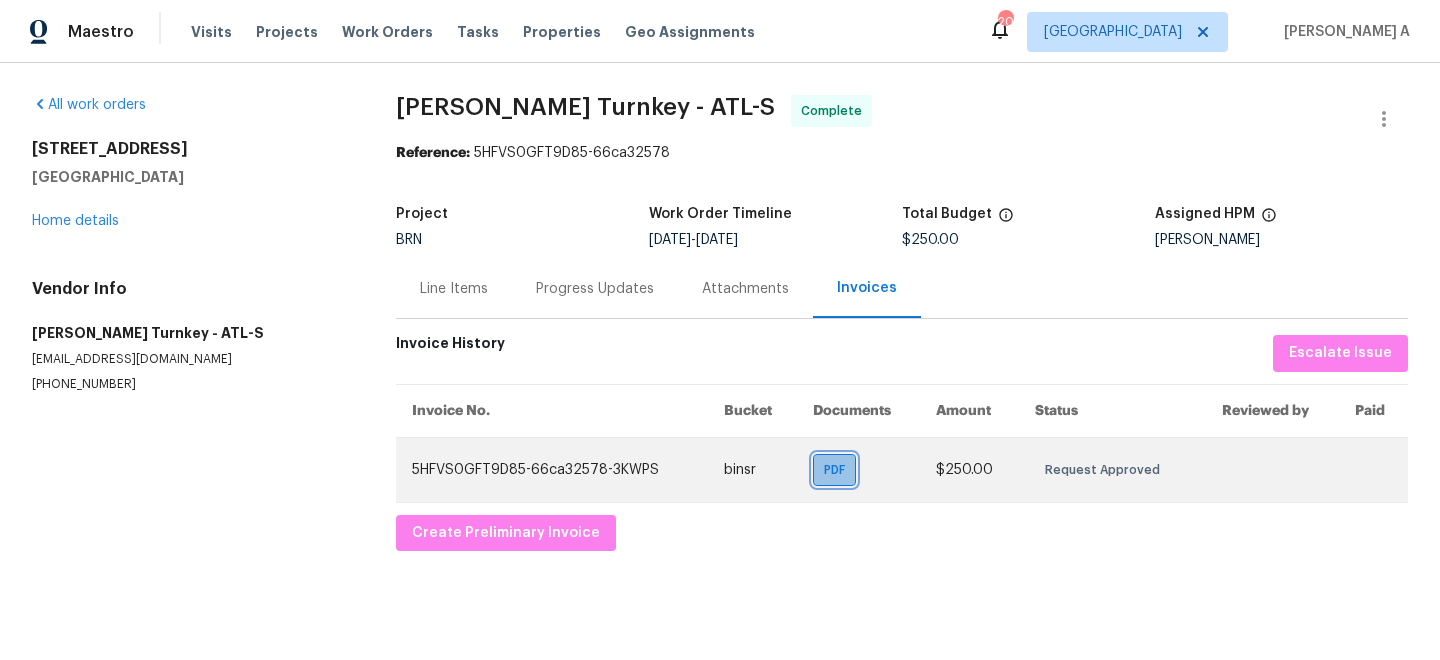 click on "PDF" at bounding box center (838, 470) 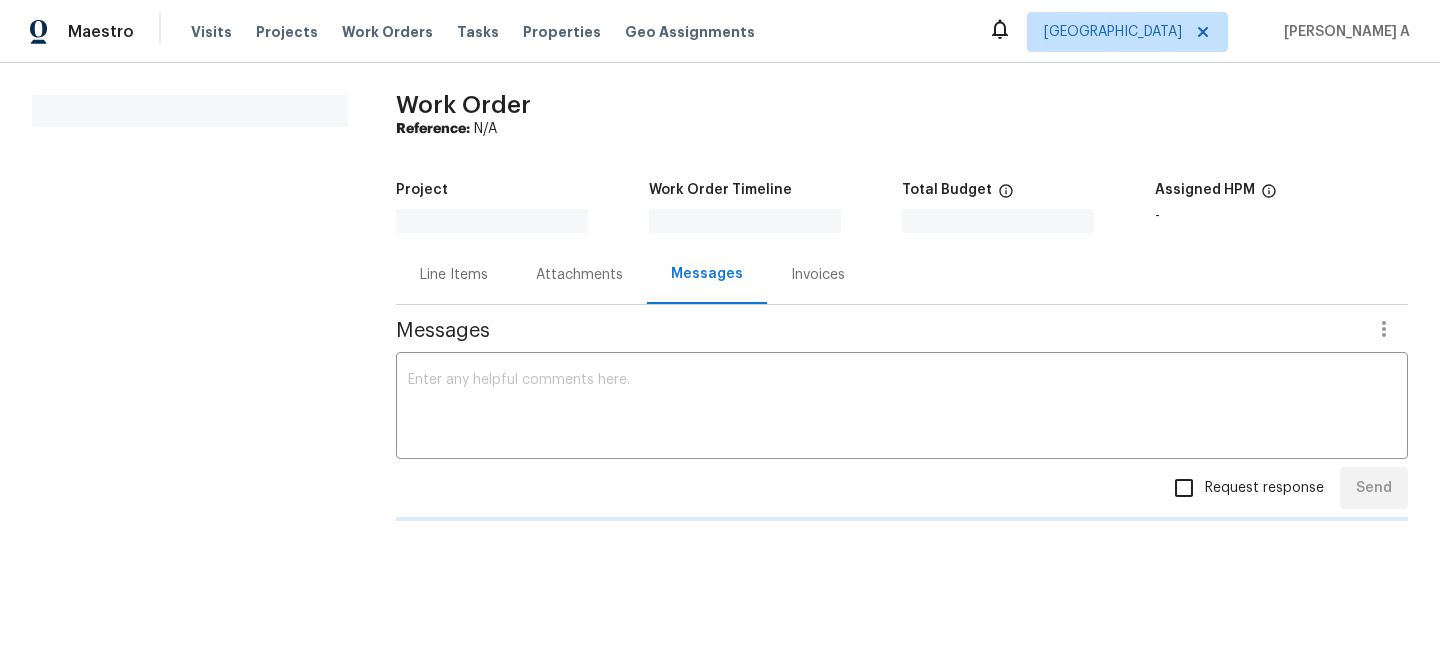 scroll, scrollTop: 0, scrollLeft: 0, axis: both 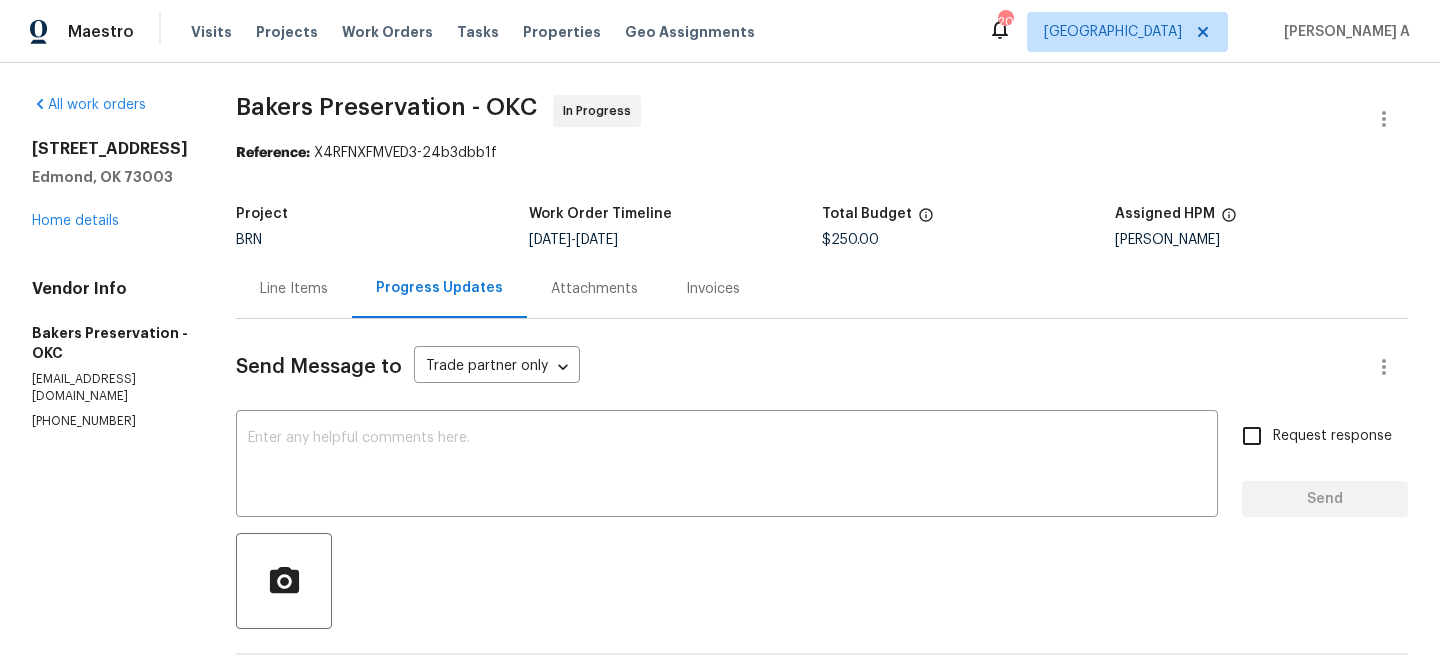 click on "Line Items" at bounding box center (294, 288) 